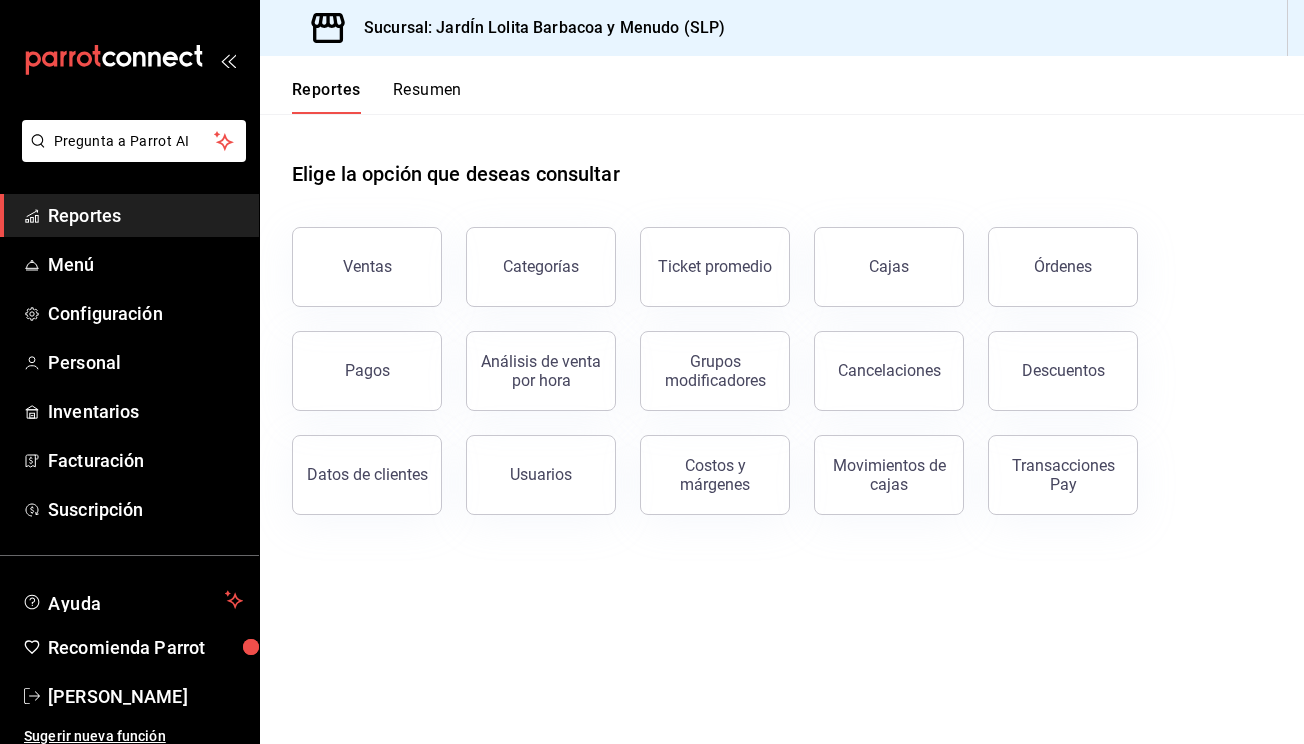 scroll, scrollTop: 0, scrollLeft: 0, axis: both 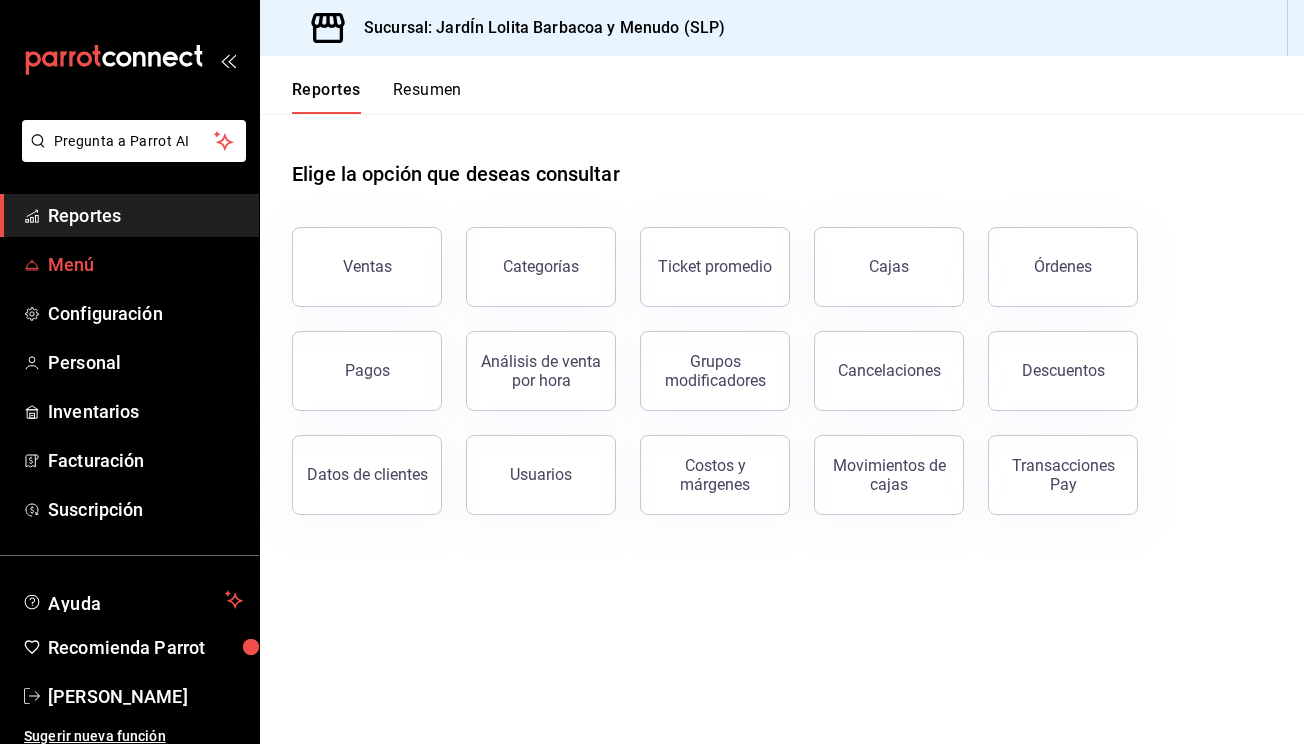 click on "Menú" at bounding box center (145, 264) 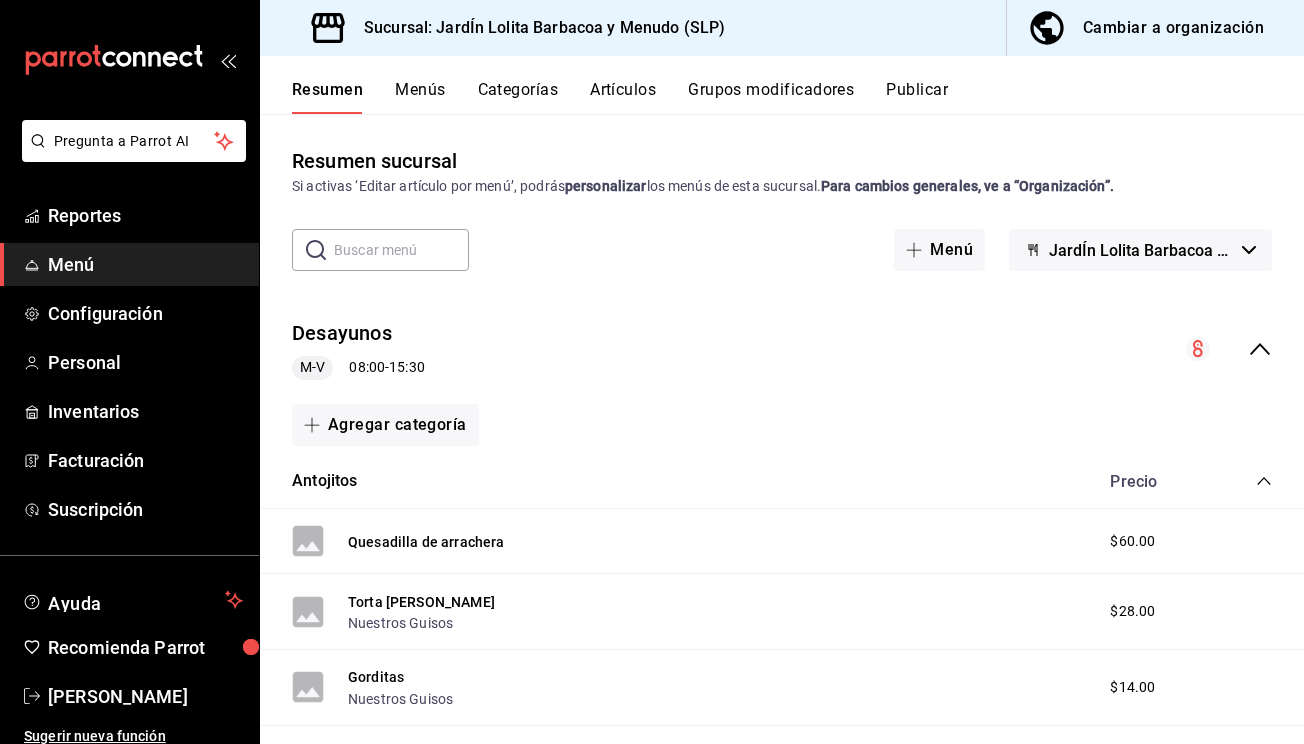 click on "Artículos" at bounding box center (623, 97) 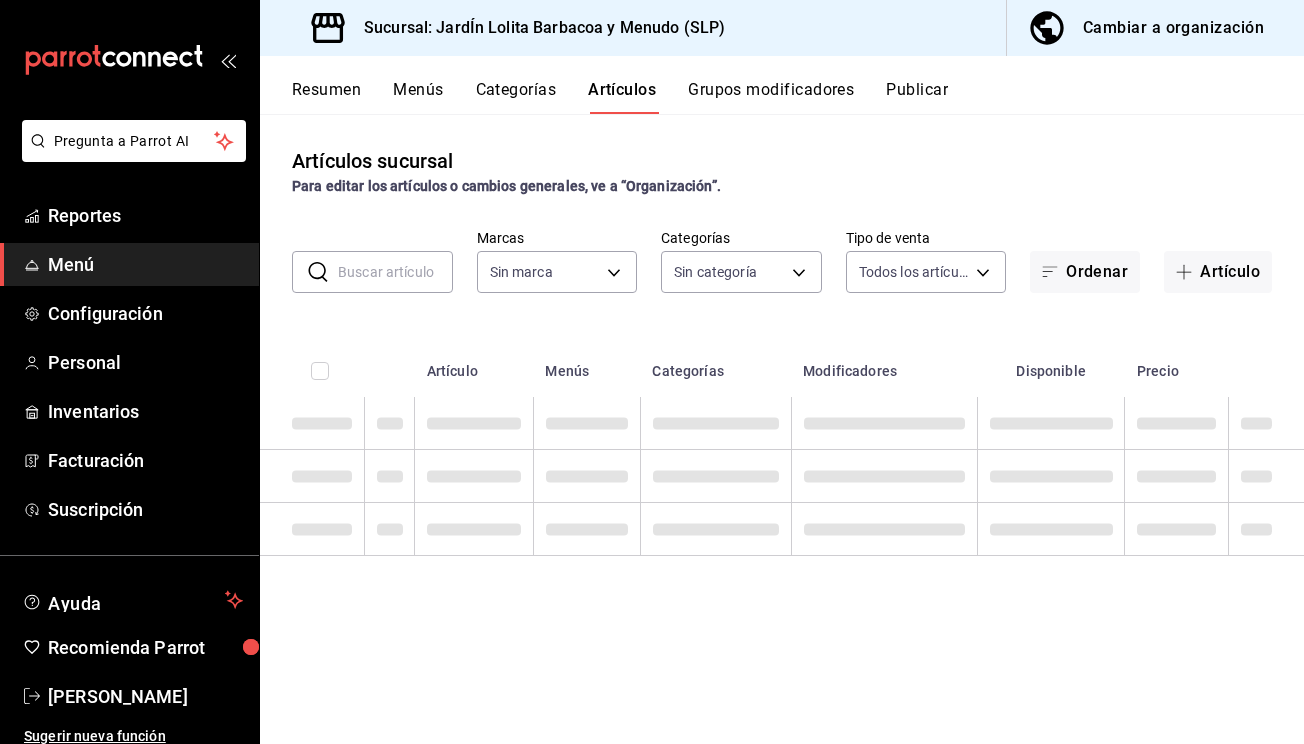 type on "044c81b7-237c-4a05-a4ec-ef343f74ba7c" 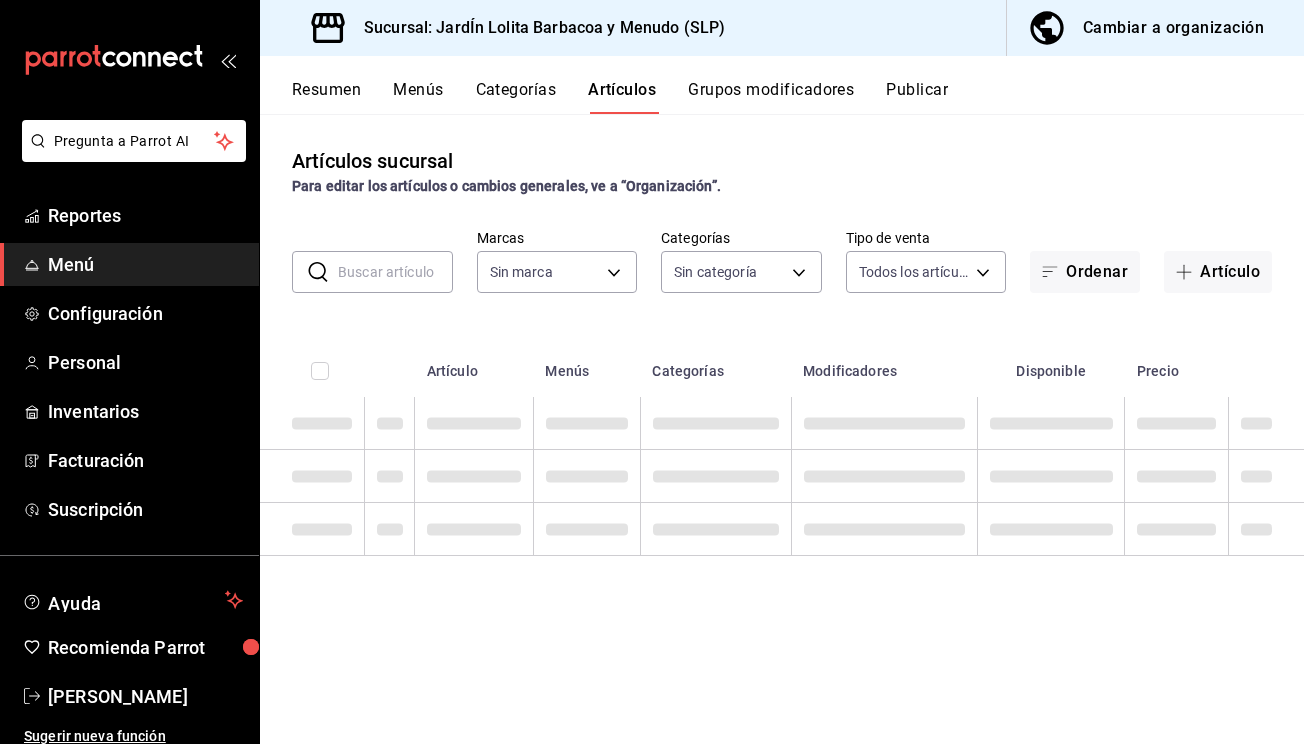 type on "3fe8ca4b-c0ba-4026-b24e-759d06aa909e,7609c0bd-9ca5-45cc-99bd-e6f4ab90a2ae,24f7d59d-0a32-4ae3-aa6c-0357143aeff8,998f914d-1dcd-4c26-8b6a-9b4c2c2dad91,defe63a5-89eb-466b-b93b-360a5ef073fd,9e220457-5c86-451f-869e-4aaa6117daef,9a747afa-5618-4706-b15e-1397bf4e7d79,7e4da604-5b36-4808-8300-00a66e09e21c,8f39a7e9-c11a-4b3a-995a-63823584fa99,afbd366f-ffd5-46c2-989b-27663b66a215" 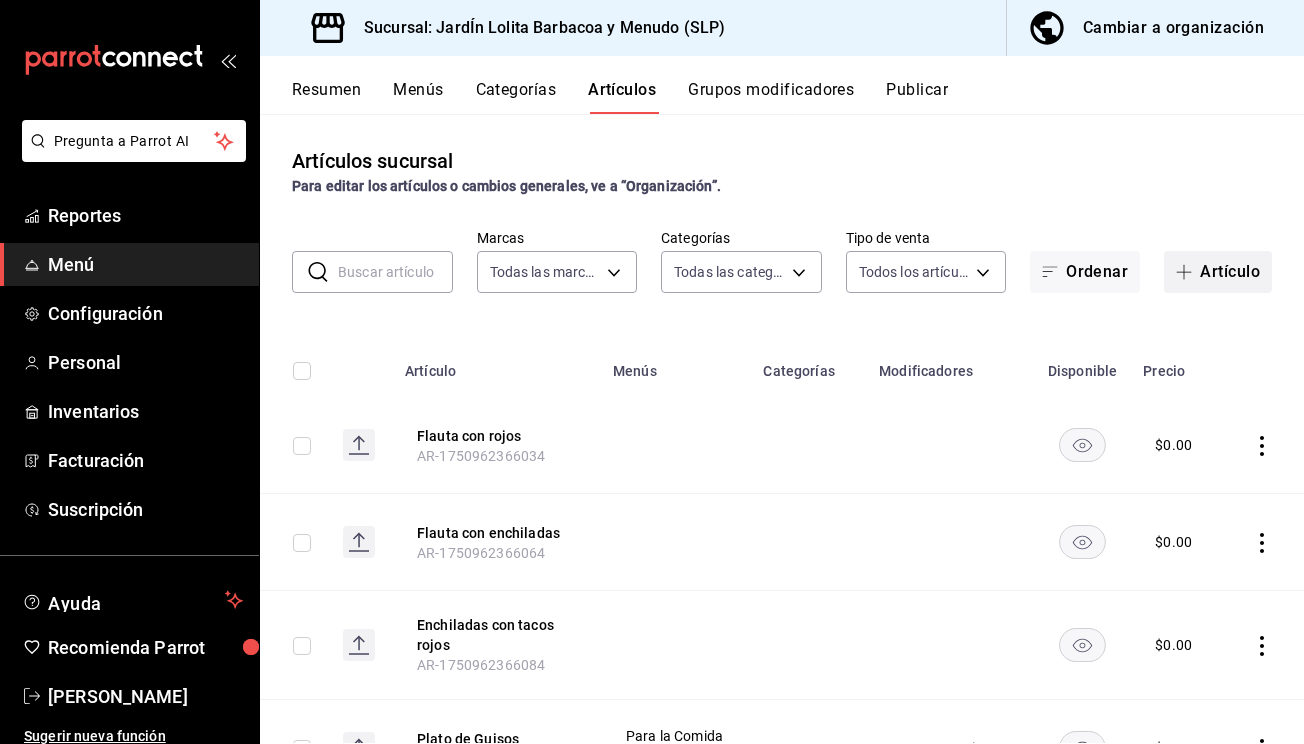 click on "Artículo" at bounding box center (1218, 272) 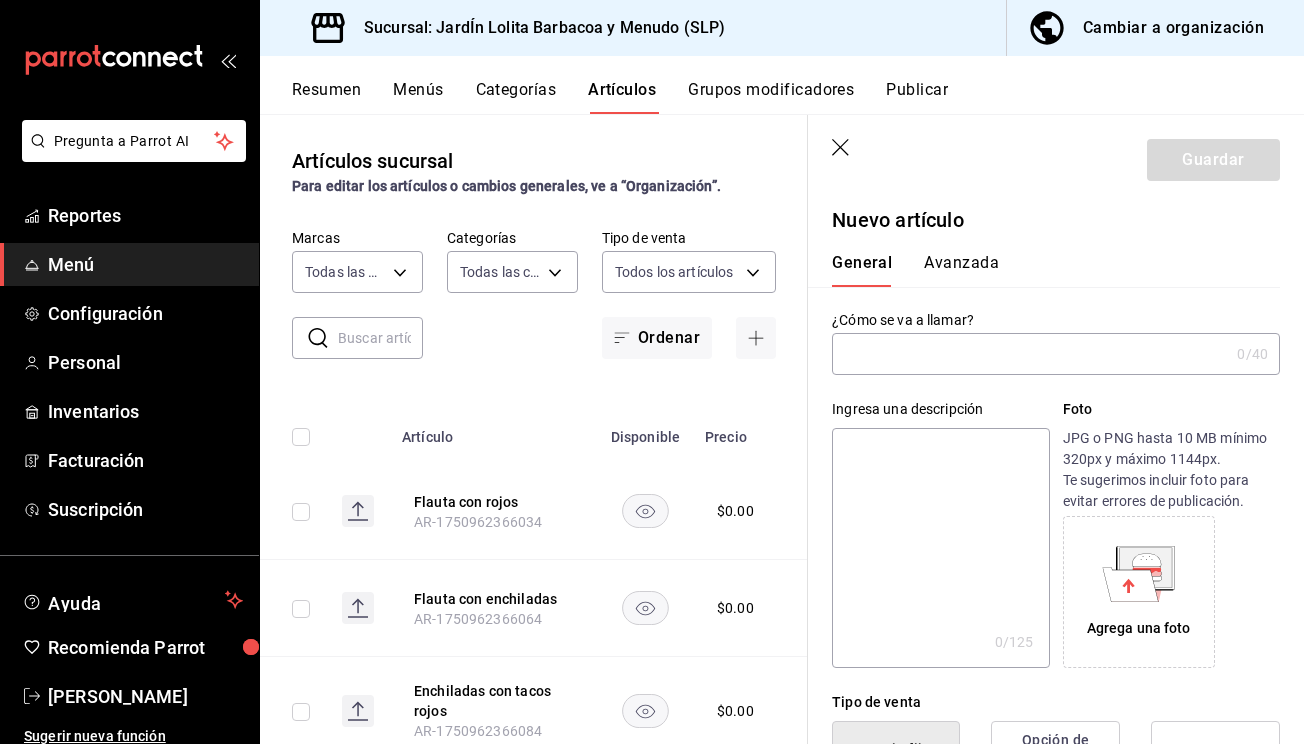 click on "Artículos sucursal Para editar los artículos o cambios generales, ve a “Organización”. ​ ​ Marcas Todas las marcas, Sin marca 044c81b7-237c-4a05-a4ec-ef343f74ba7c Categorías Todas las categorías, Sin categoría 3fe8ca4b-c0ba-4026-b24e-759d06aa909e,7609c0bd-9ca5-45cc-99bd-e6f4ab90a2ae,24f7d59d-0a32-4ae3-aa6c-0357143aeff8,998f914d-1dcd-4c26-8b6a-9b4c2c2dad91,defe63a5-89eb-466b-b93b-360a5ef073fd,9e220457-5c86-451f-869e-4aaa6117daef,9a747afa-5618-4706-b15e-1397bf4e7d79,7e4da604-5b36-4808-8300-00a66e09e21c,8f39a7e9-c11a-4b3a-995a-63823584fa99,afbd366f-ffd5-46c2-989b-27663b66a215 Tipo de venta Todos los artículos ALL Ordenar Artículo Disponible Precio Flauta con rojos AR-1750962366034 $ 0.00 Flauta con enchiladas AR-1750962366064 $ 0.00 Enchiladas con tacos rojos AR-1750962366084 $ 0.00 Plato de Guisos AR-1750962384194 $ 75.00 Orden sencilla de arrachera AR-1750962454020 $ 75.00 Orden Combinada AR-1750962232484 $ 84.00 Entrada del día AR-1750962121618 $ 20.00 Enchiladas Potosinas Sencillas $ 70.00 $" at bounding box center [534, 428] 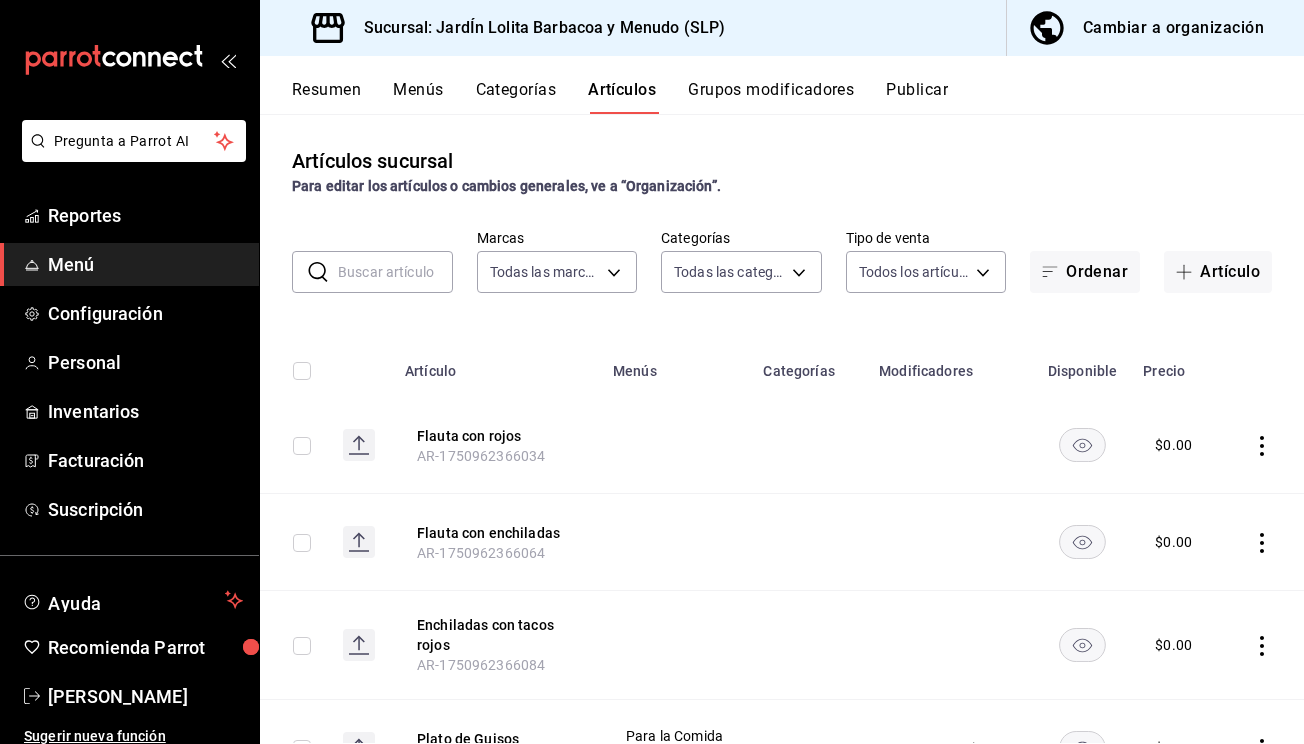 click on "Grupos modificadores" at bounding box center (771, 97) 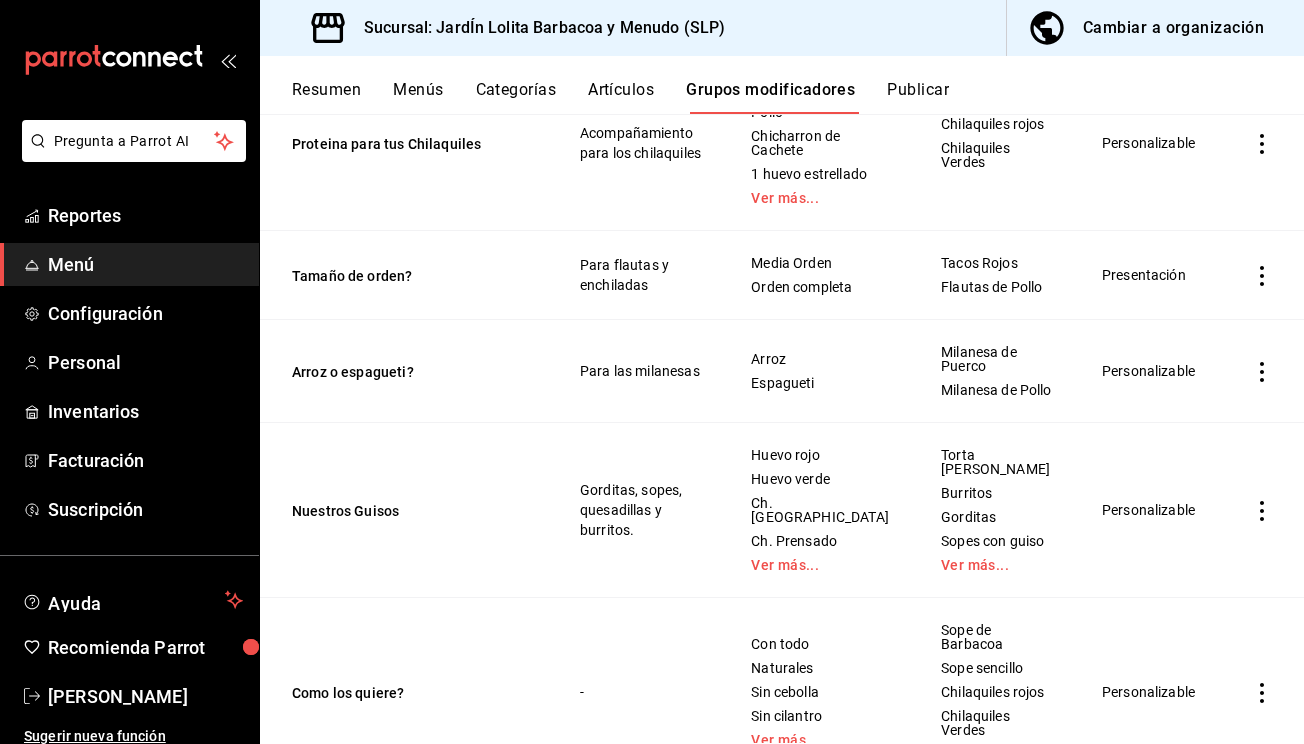 scroll, scrollTop: 545, scrollLeft: 0, axis: vertical 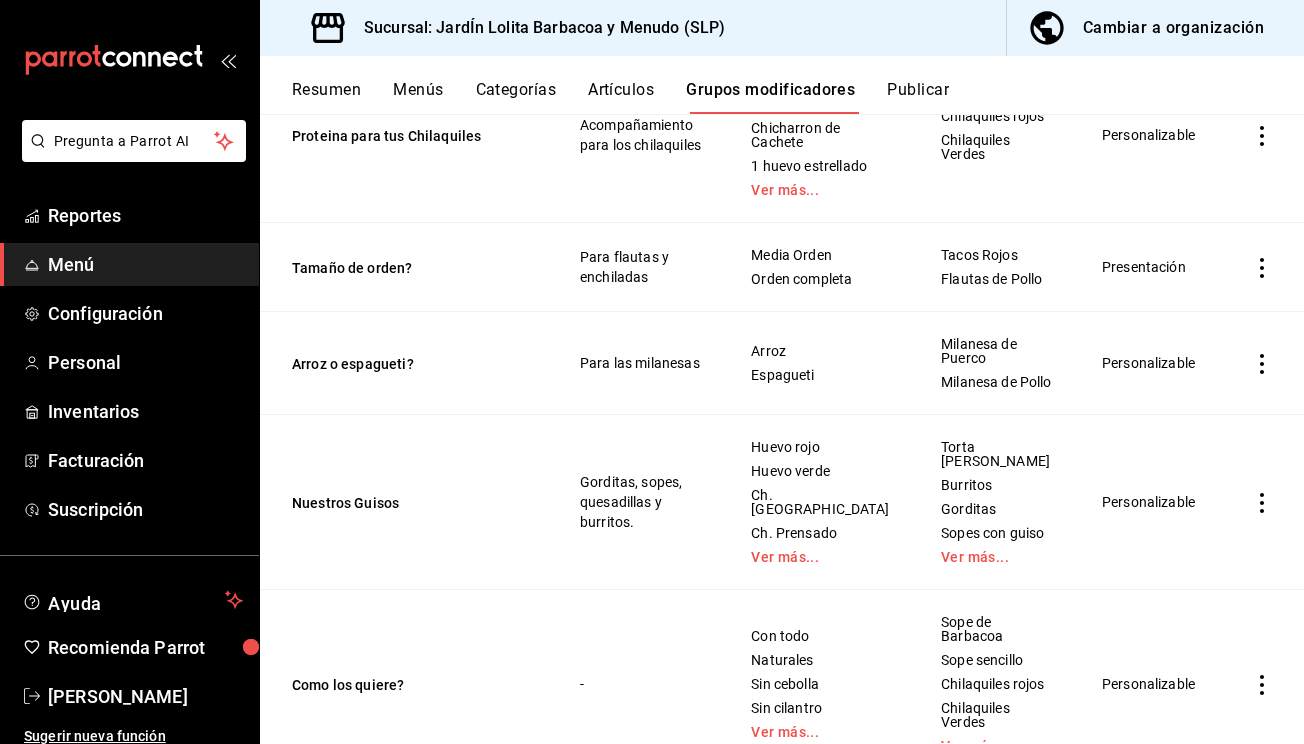 click 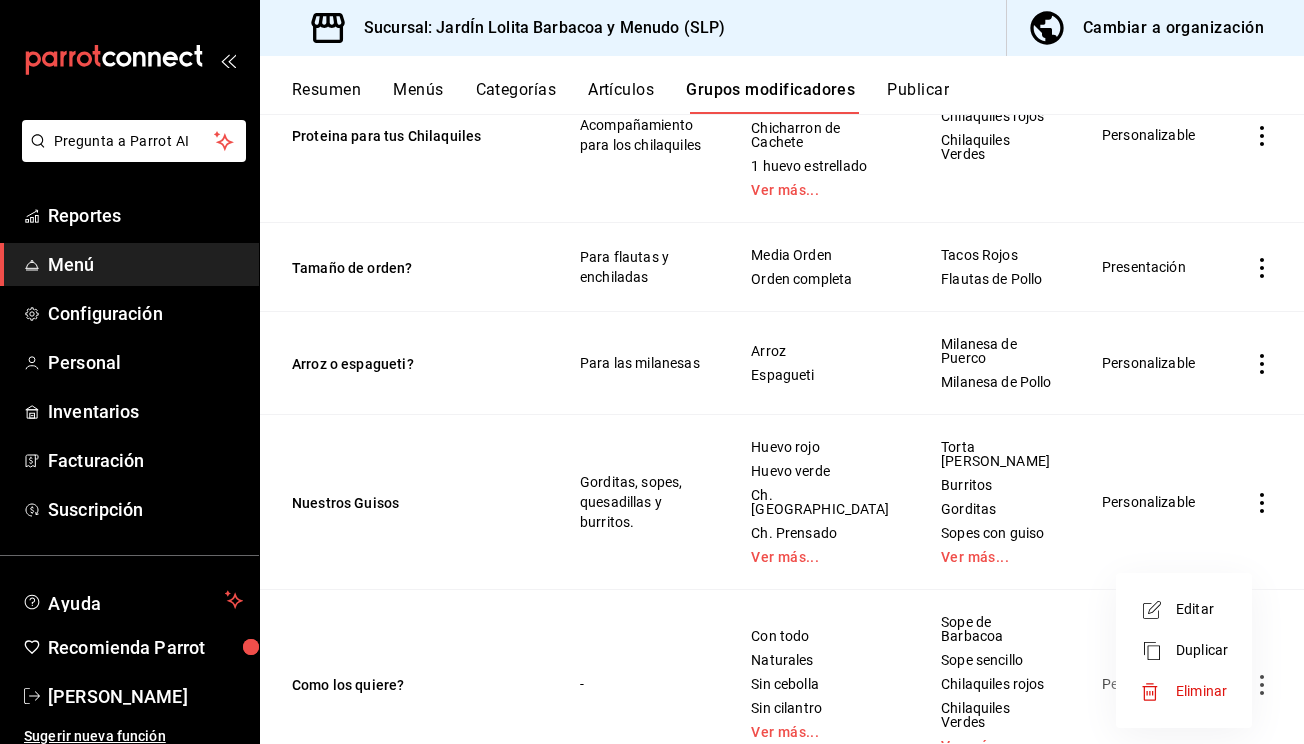 click on "Editar" at bounding box center (1202, 609) 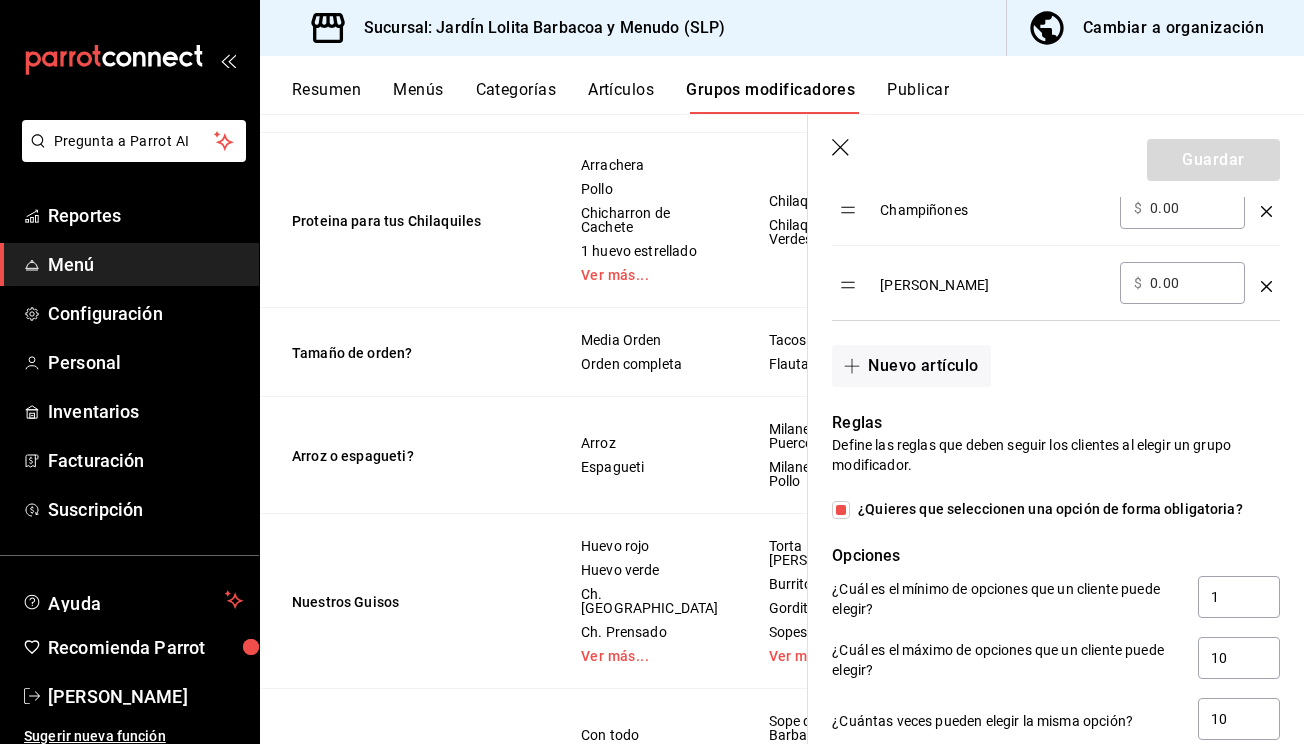 scroll, scrollTop: 2598, scrollLeft: 0, axis: vertical 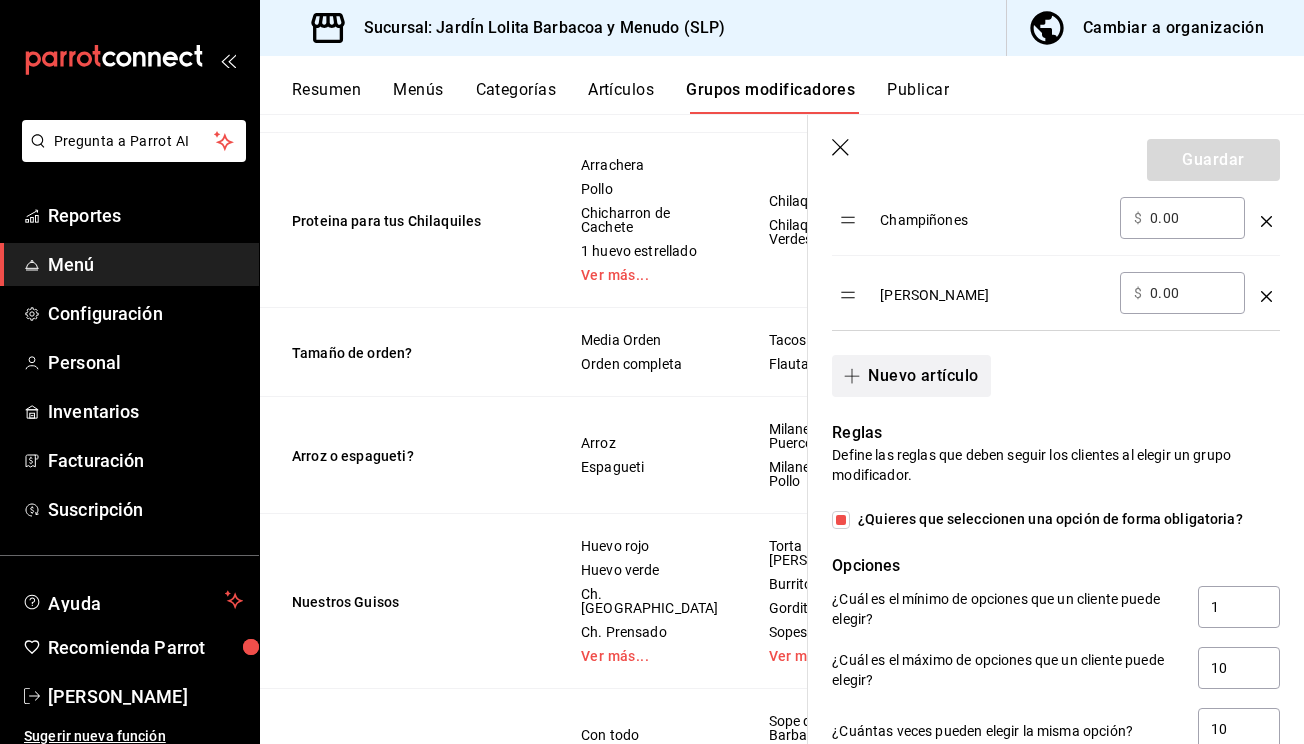 click on "Nuevo artículo" at bounding box center (911, 376) 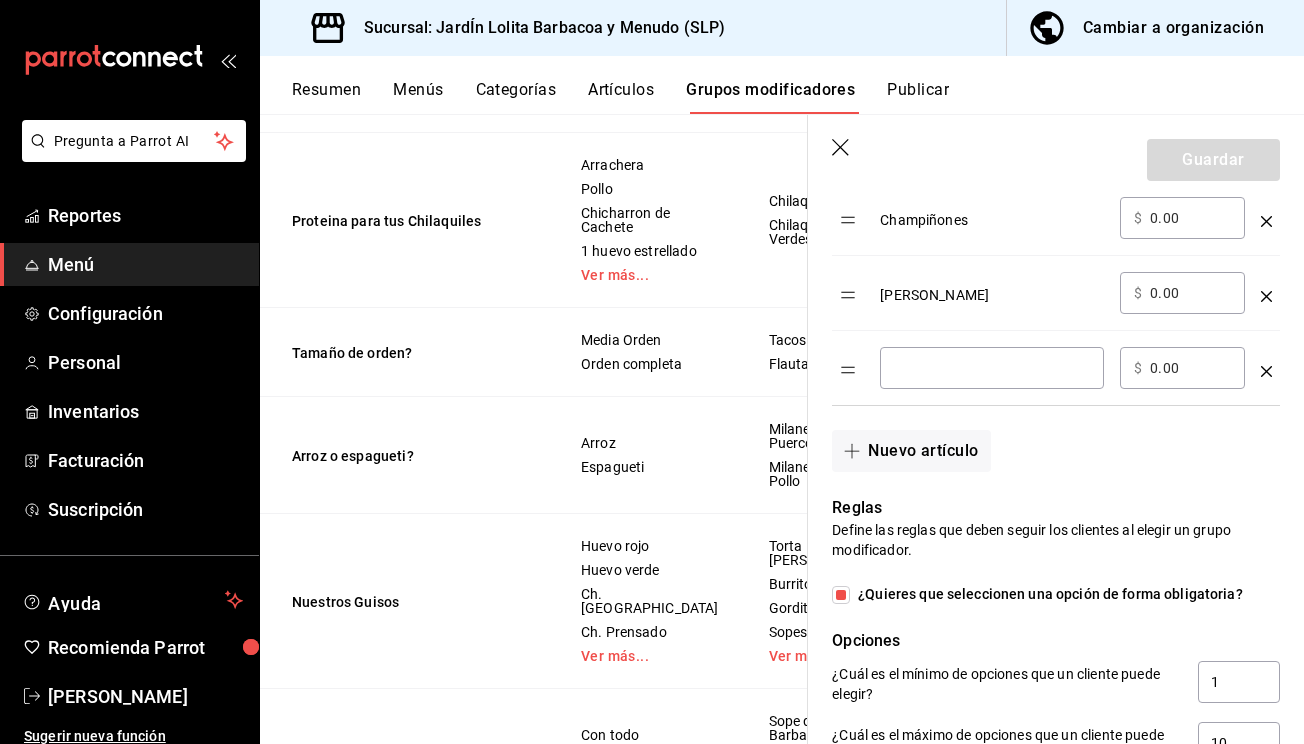 click at bounding box center (992, 368) 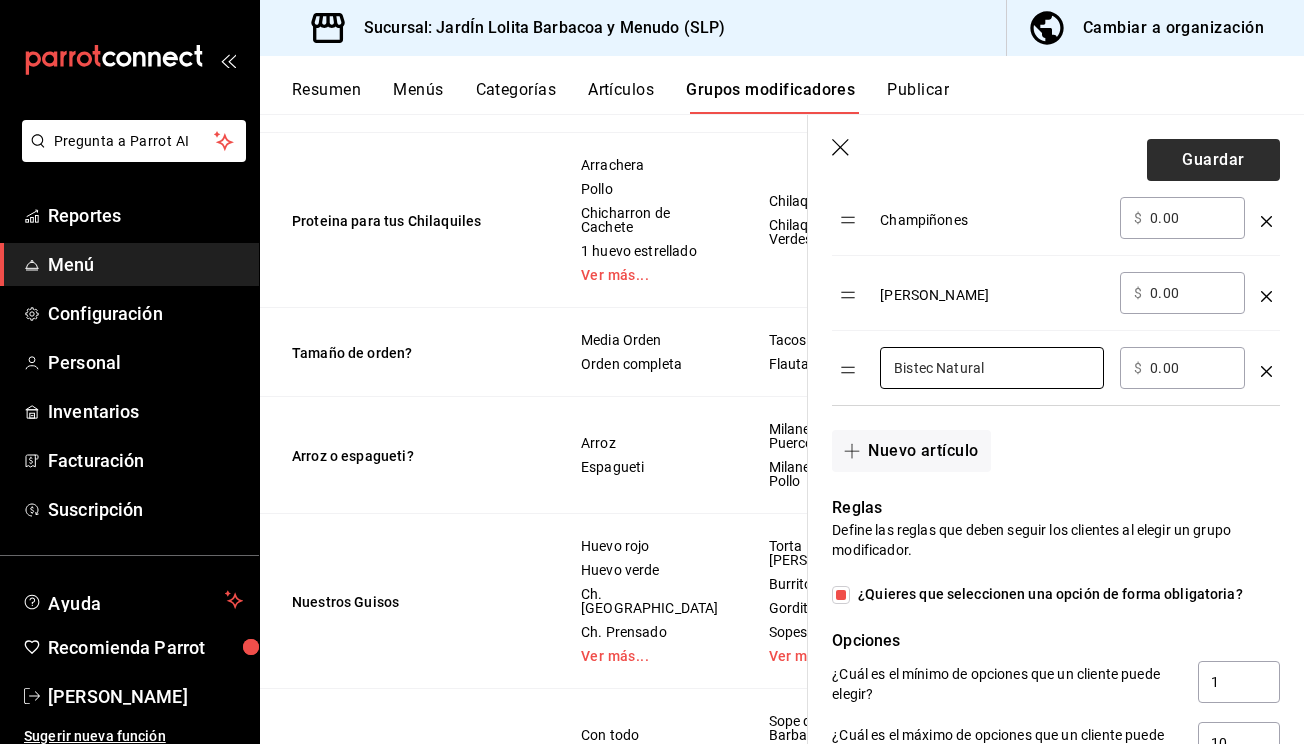 type on "Bistec Natural" 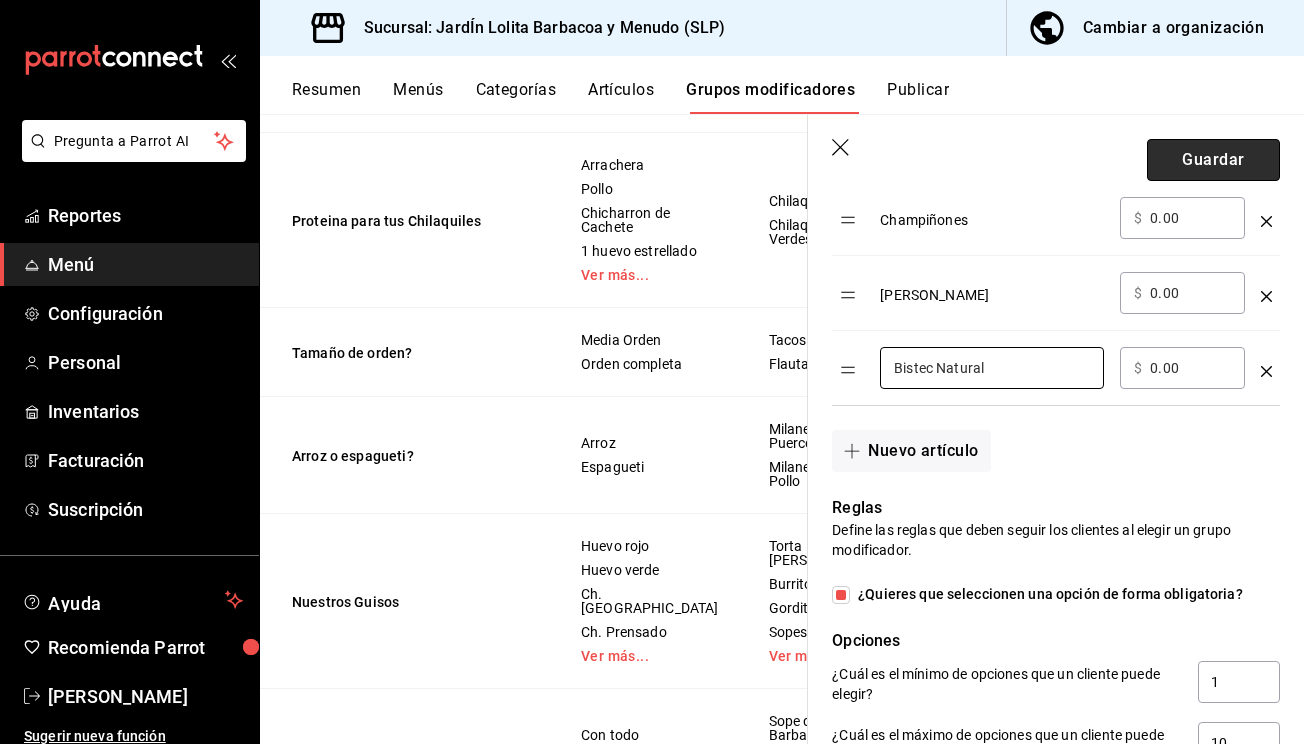click on "Guardar" at bounding box center [1213, 160] 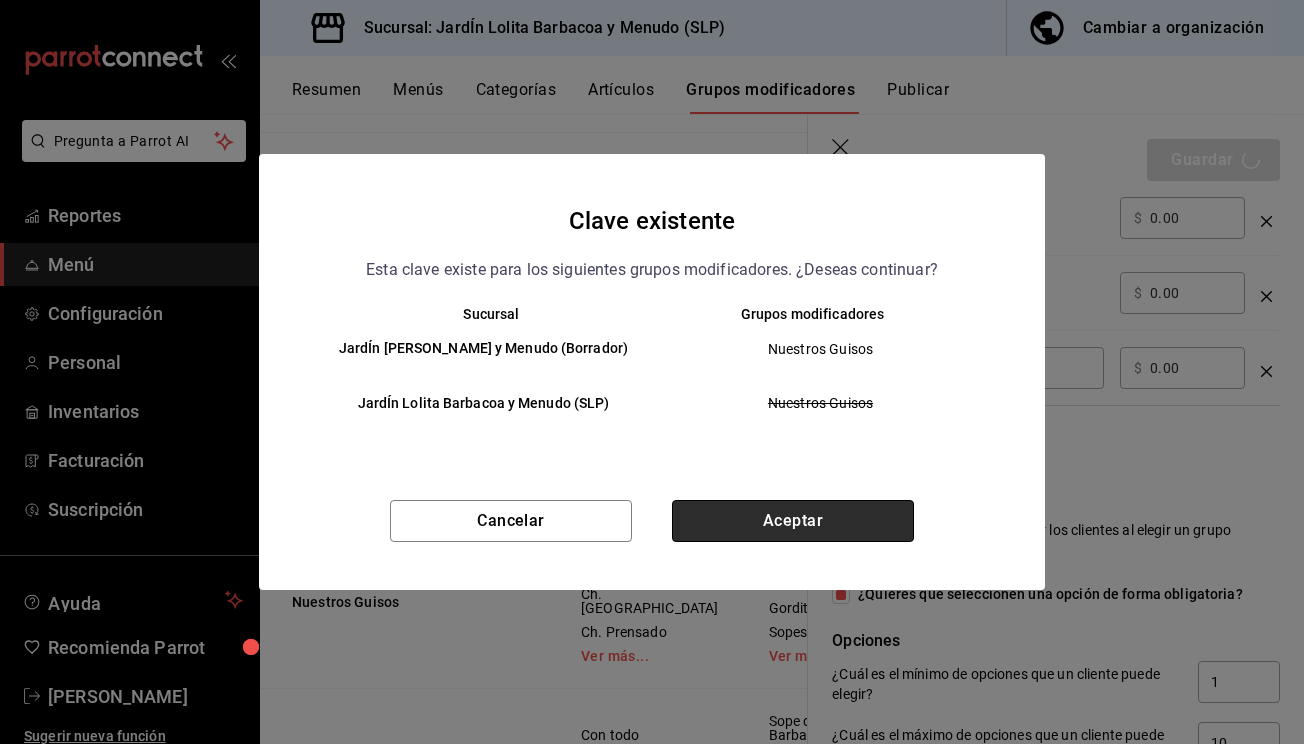 click on "Aceptar" at bounding box center (793, 521) 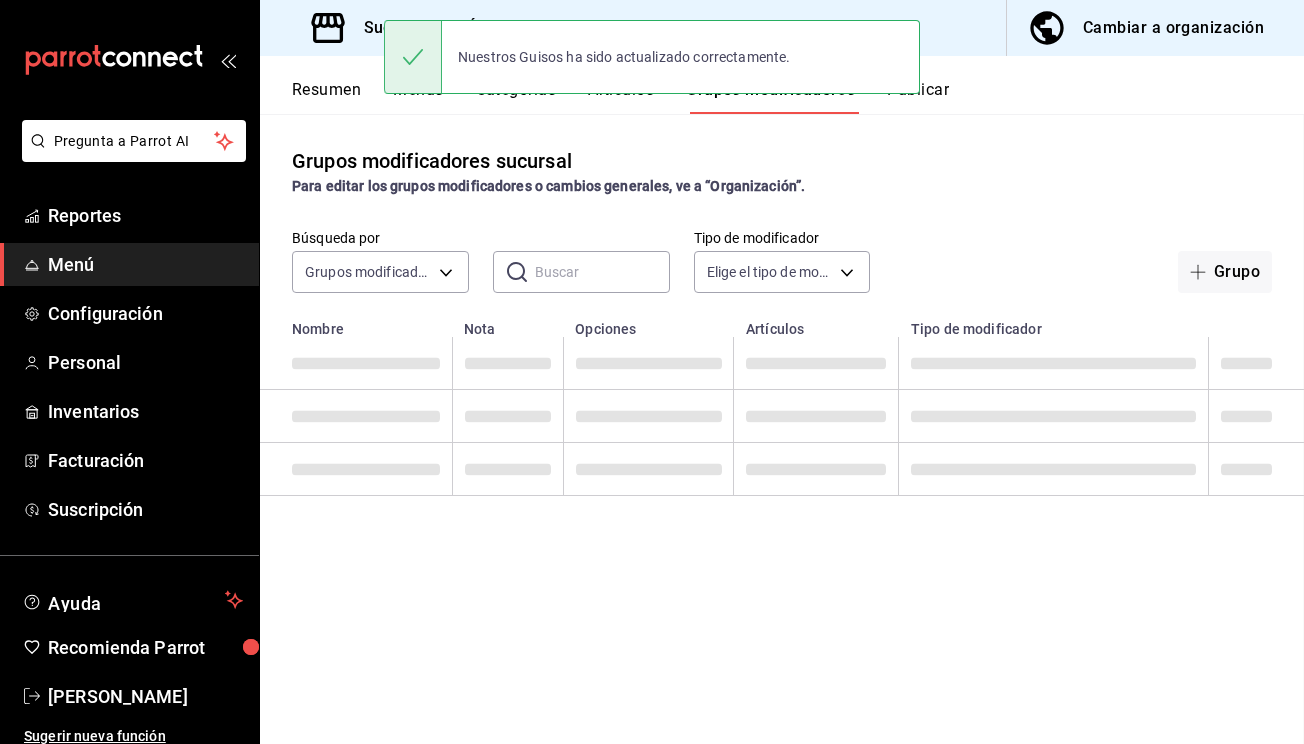 scroll, scrollTop: 0, scrollLeft: 0, axis: both 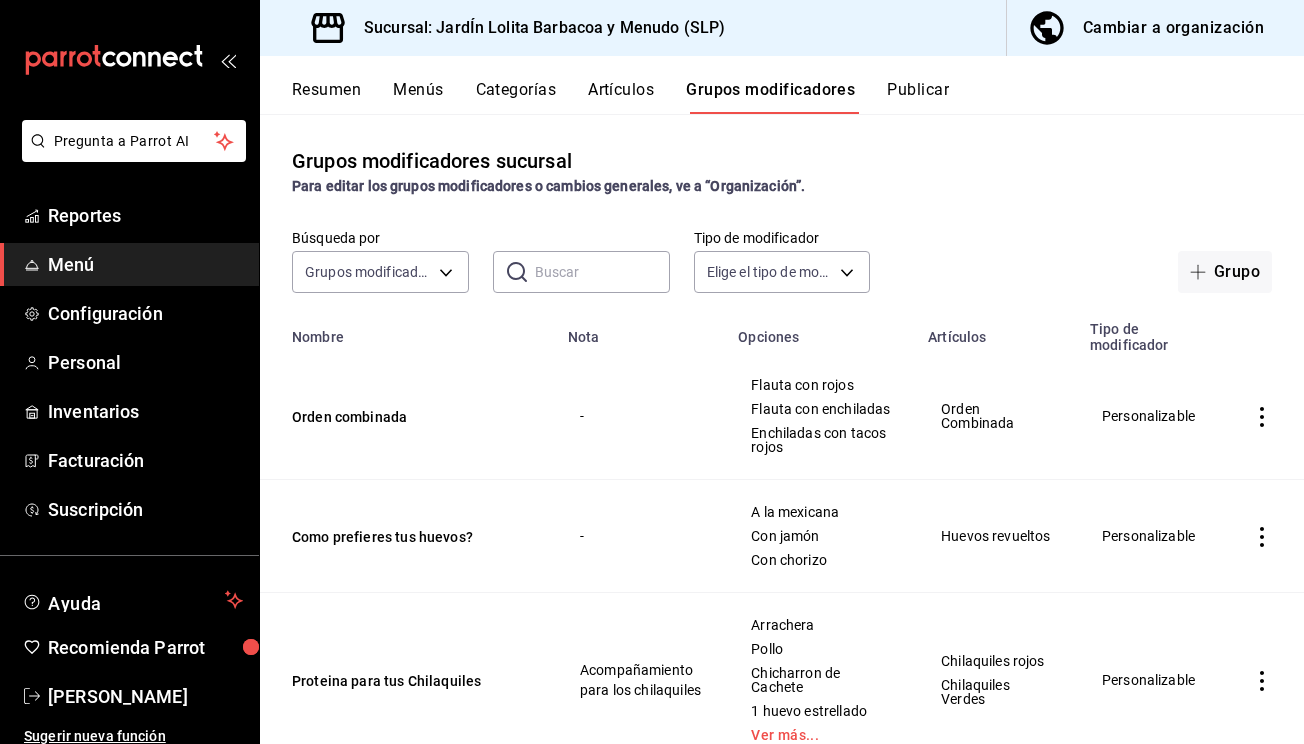 click on "Cambiar a organización" at bounding box center [1173, 28] 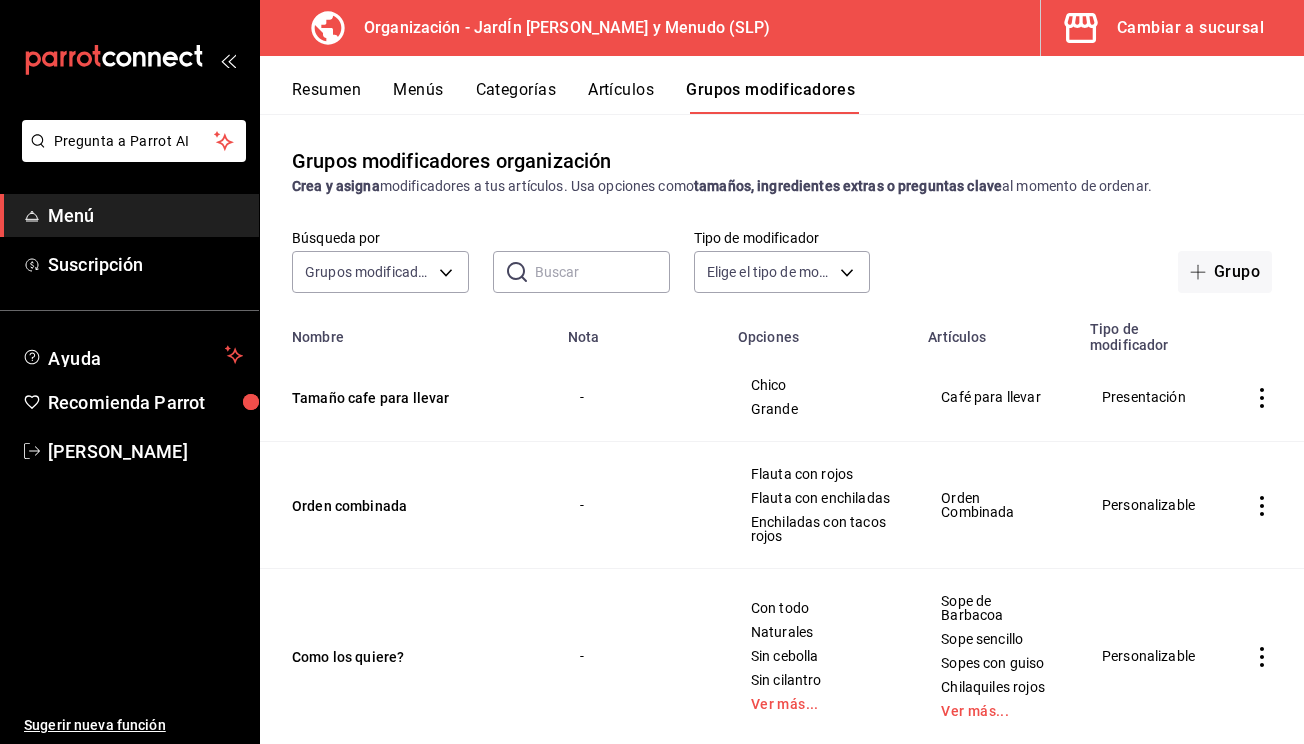 click on "Cambiar a sucursal" at bounding box center [1190, 28] 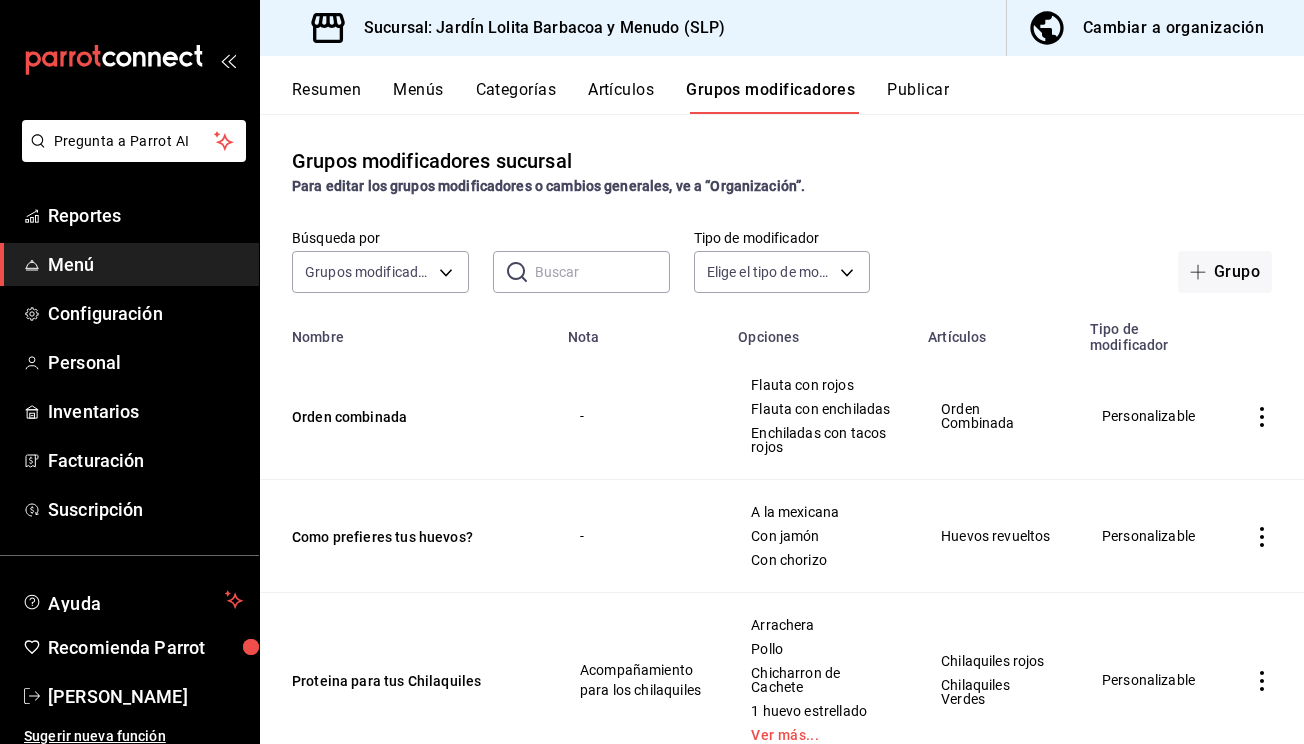 click on "Publicar" at bounding box center (918, 97) 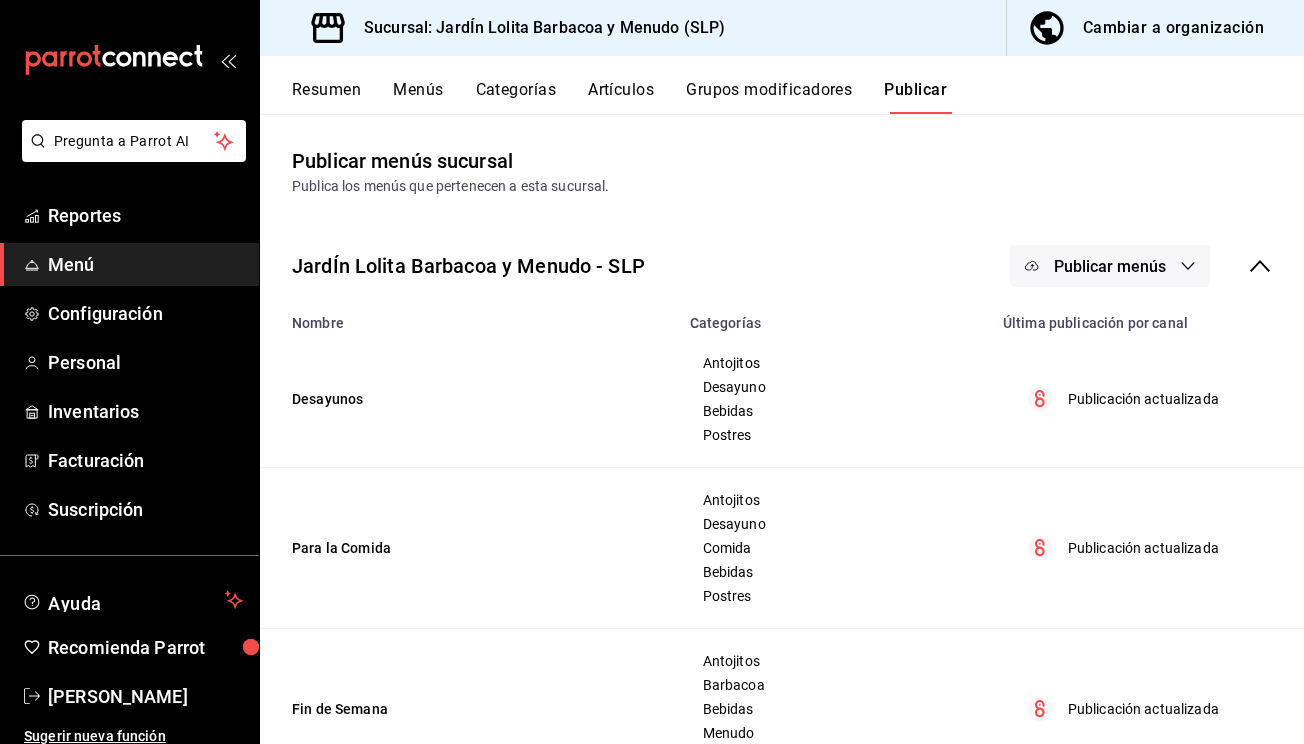 click on "Publicar menús" at bounding box center [1110, 266] 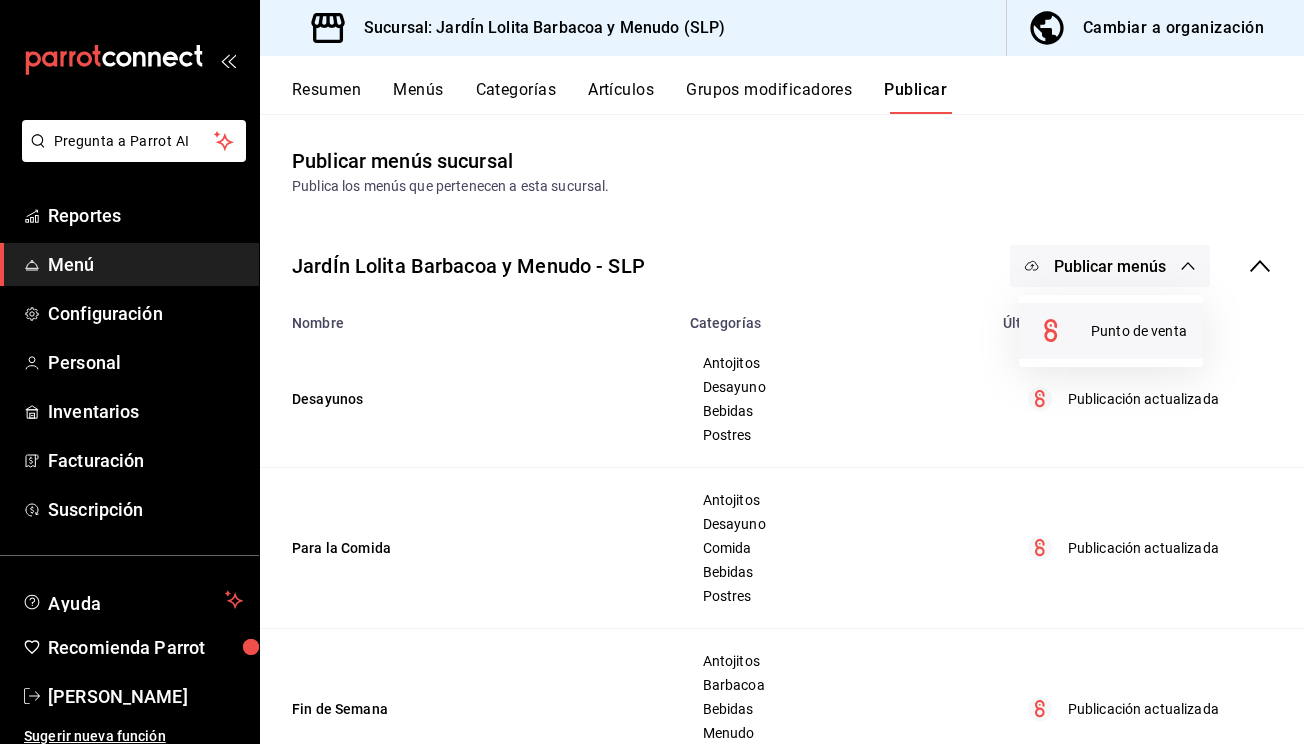 click on "Punto de venta" at bounding box center [1139, 331] 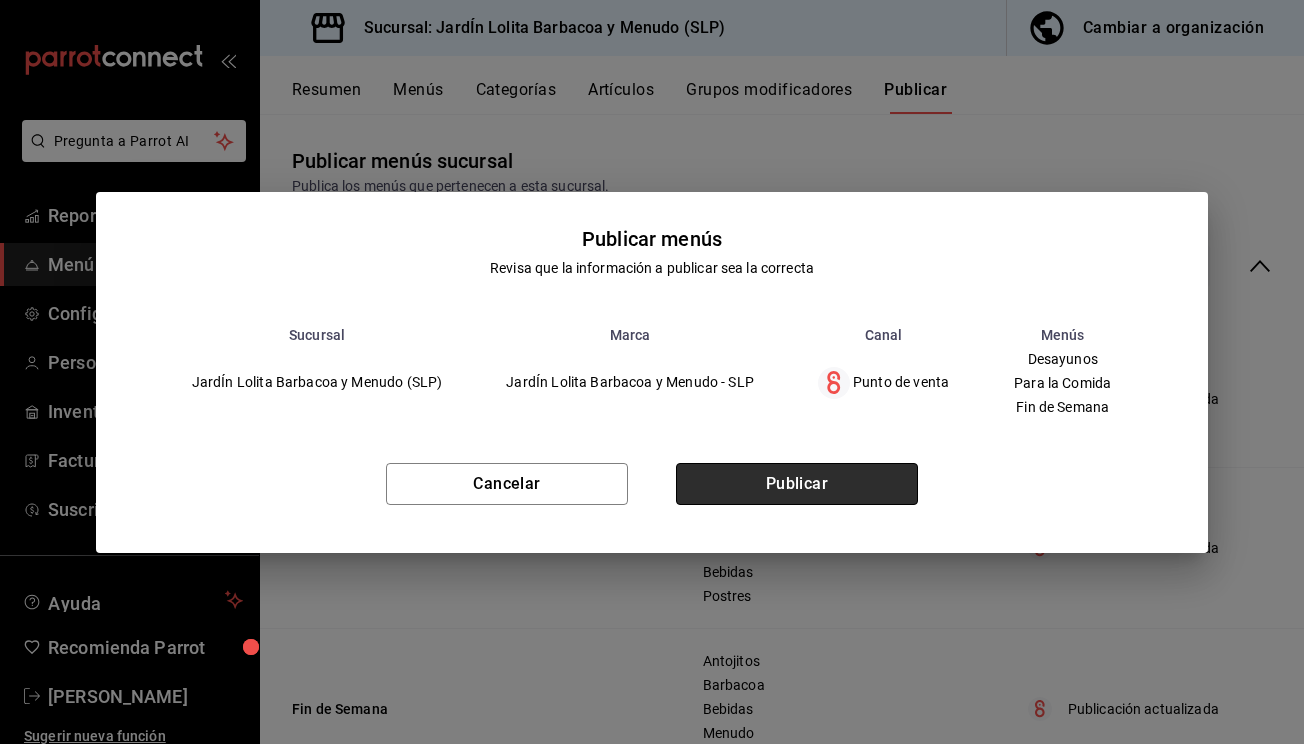 click on "Publicar" at bounding box center [797, 484] 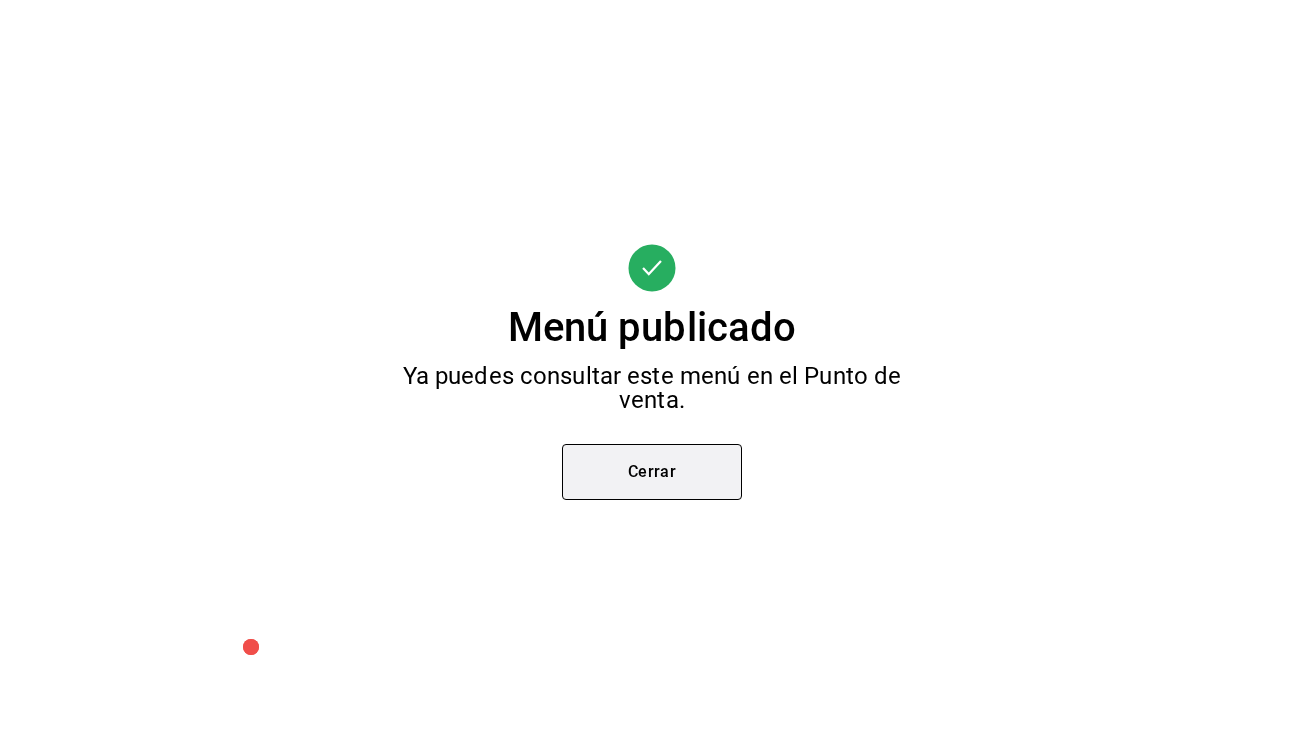 click on "Cerrar" at bounding box center [652, 472] 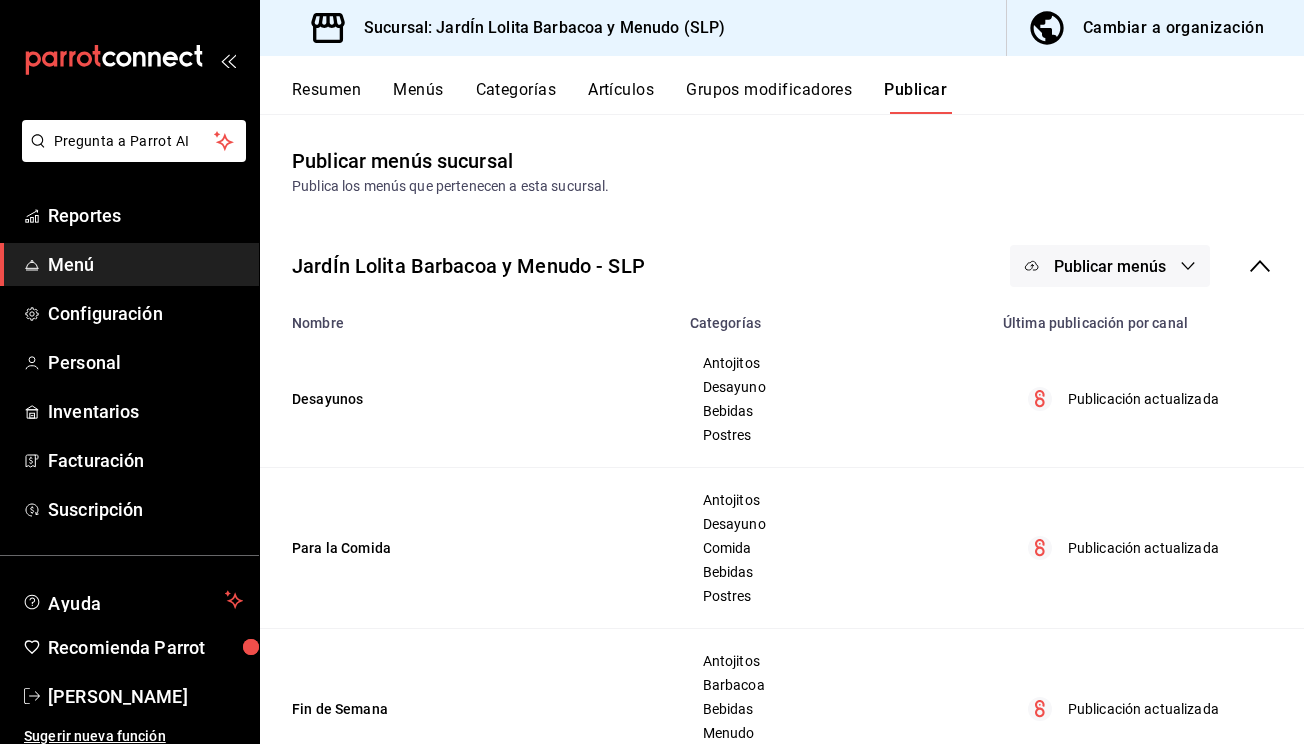 click on "Resumen" at bounding box center (326, 97) 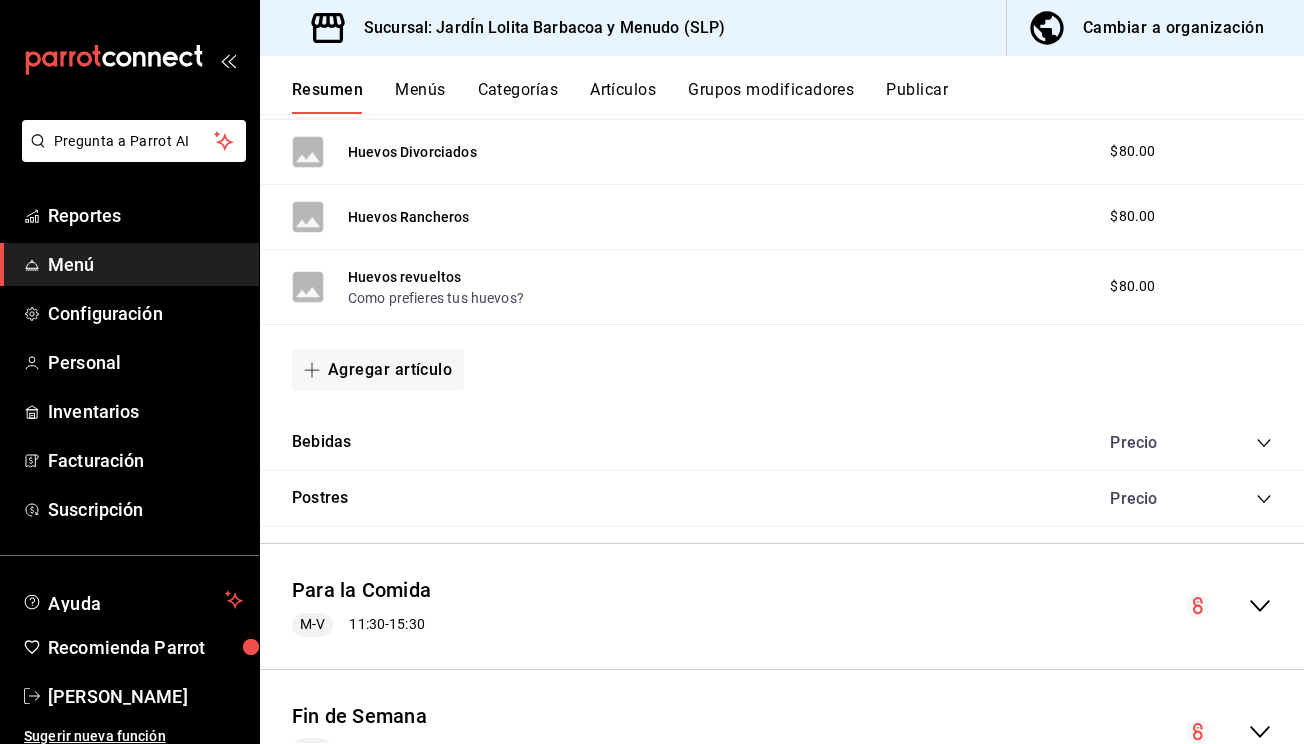 scroll, scrollTop: 1435, scrollLeft: 0, axis: vertical 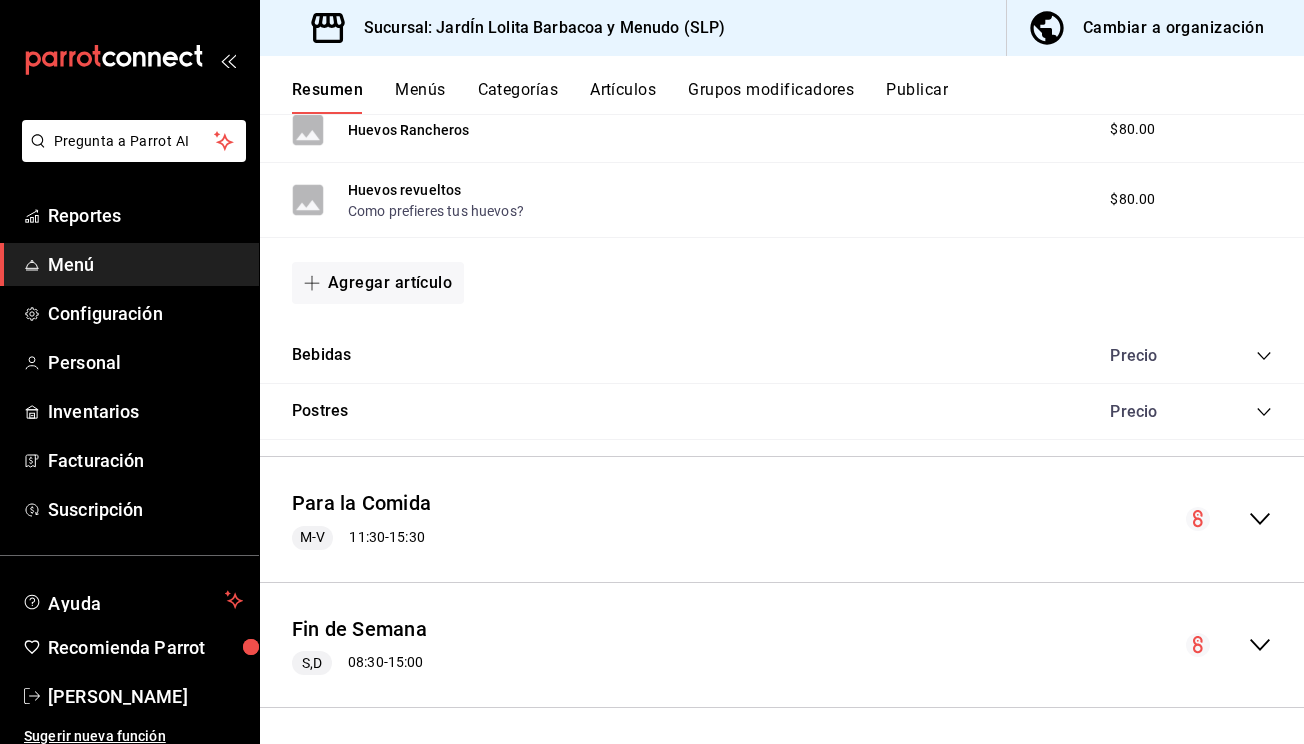 click 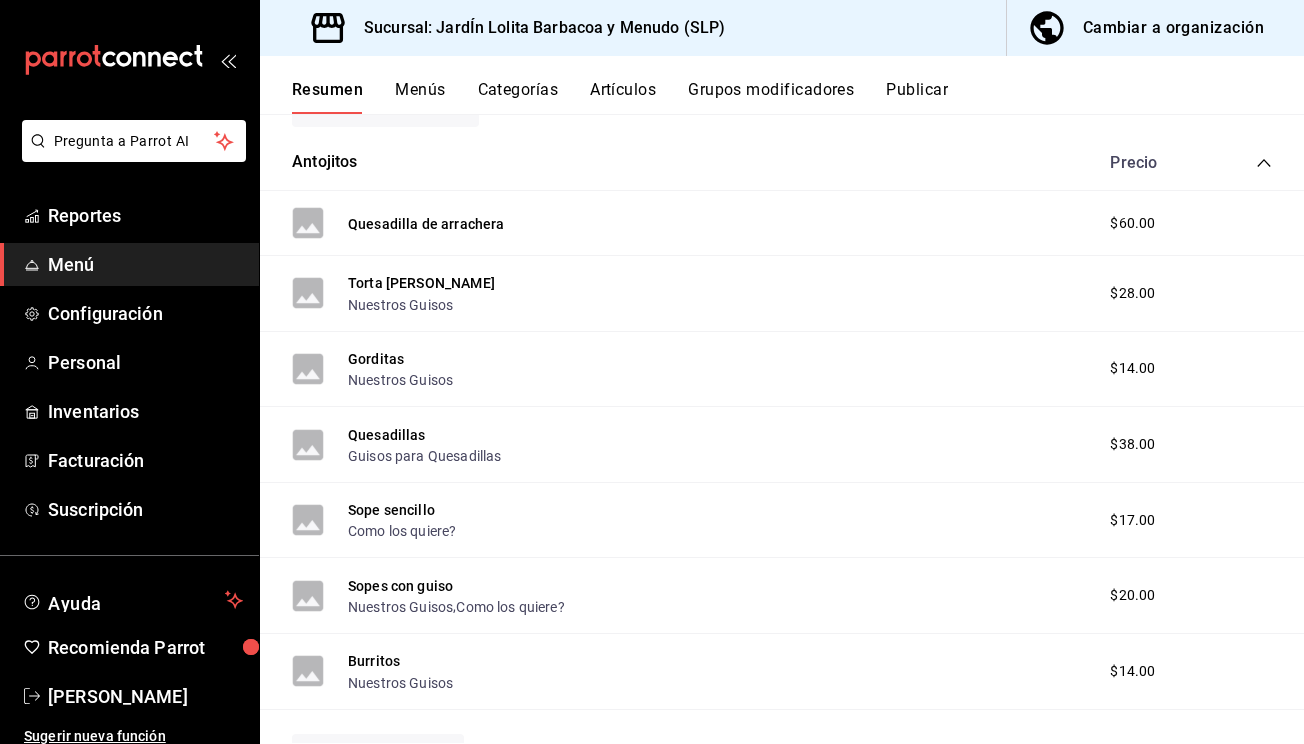 scroll, scrollTop: 2049, scrollLeft: 0, axis: vertical 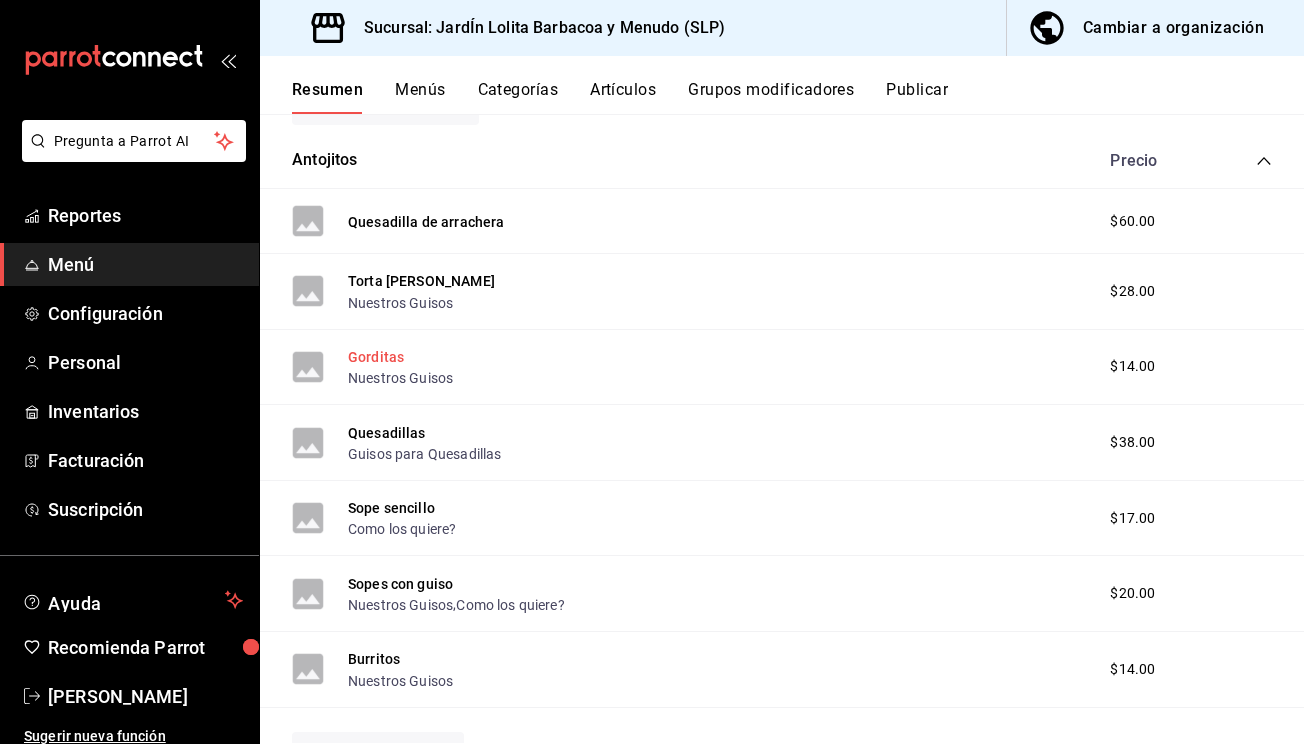 click on "Gorditas" at bounding box center [376, 357] 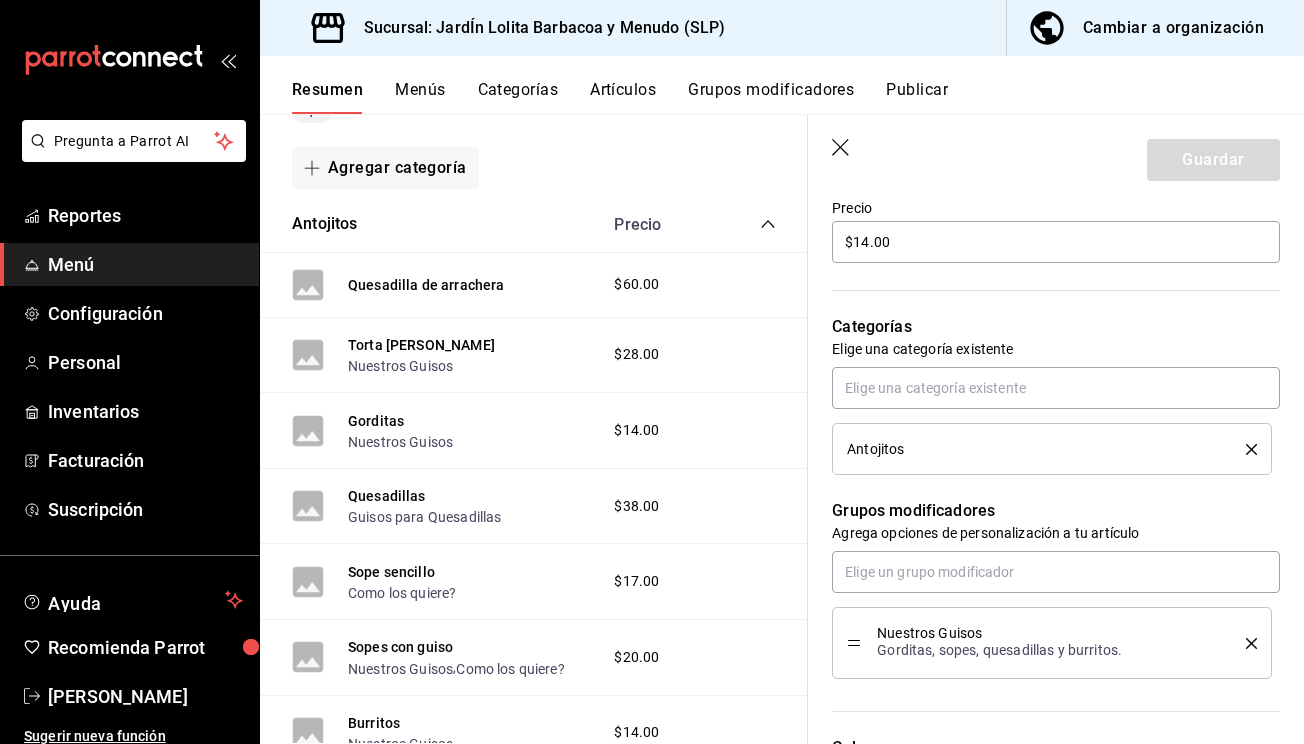 scroll, scrollTop: 581, scrollLeft: 0, axis: vertical 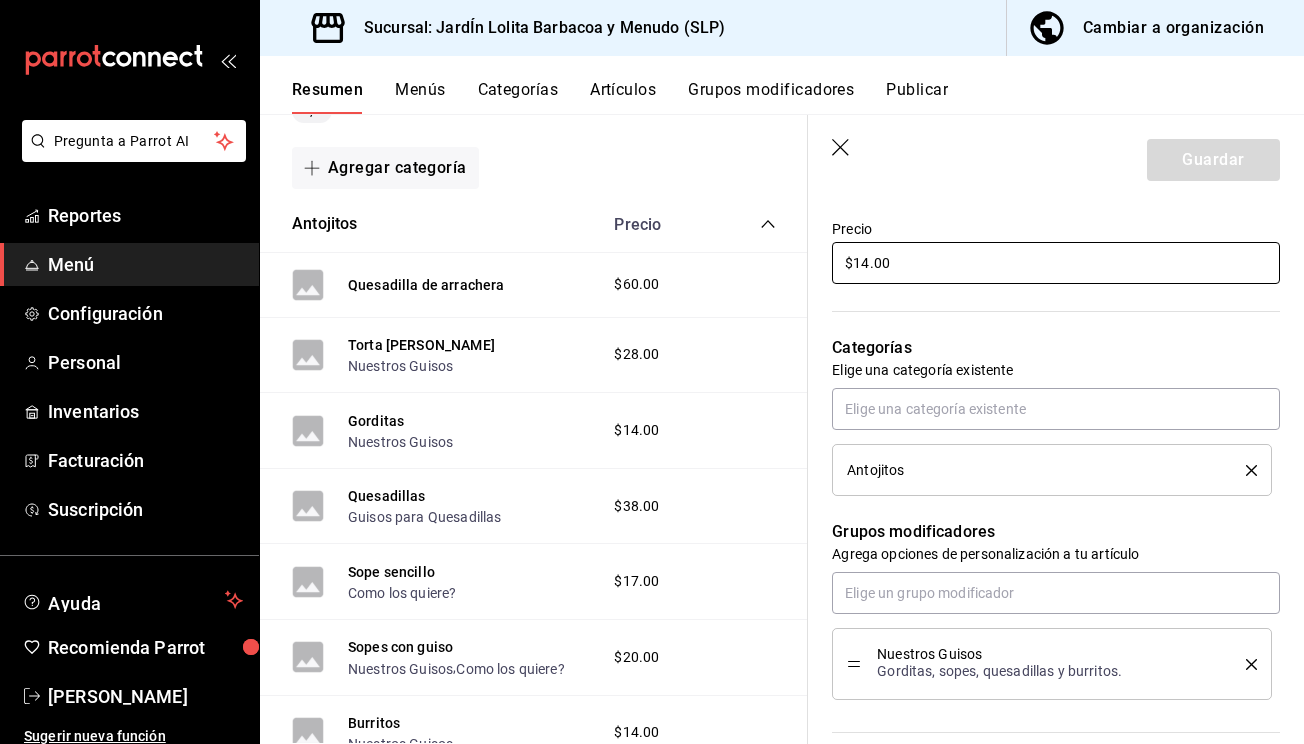 click on "$14.00" at bounding box center (1056, 263) 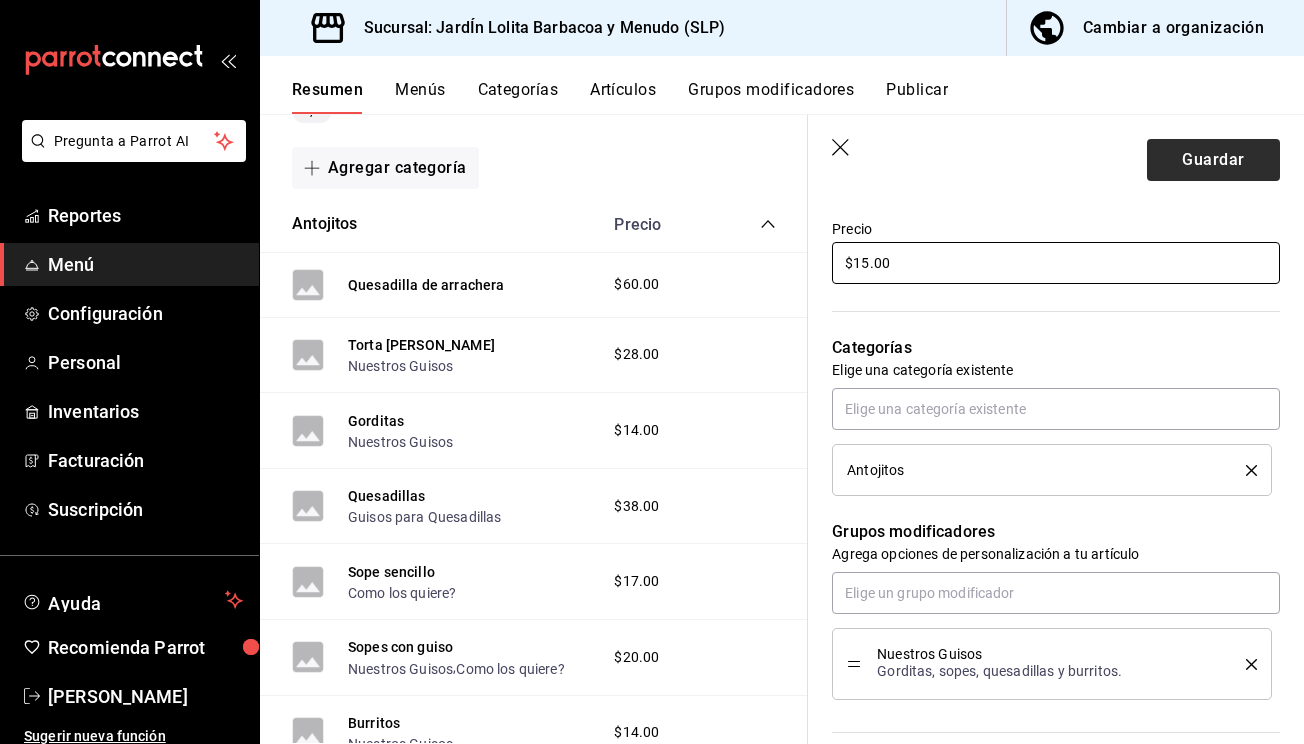 type on "$15.00" 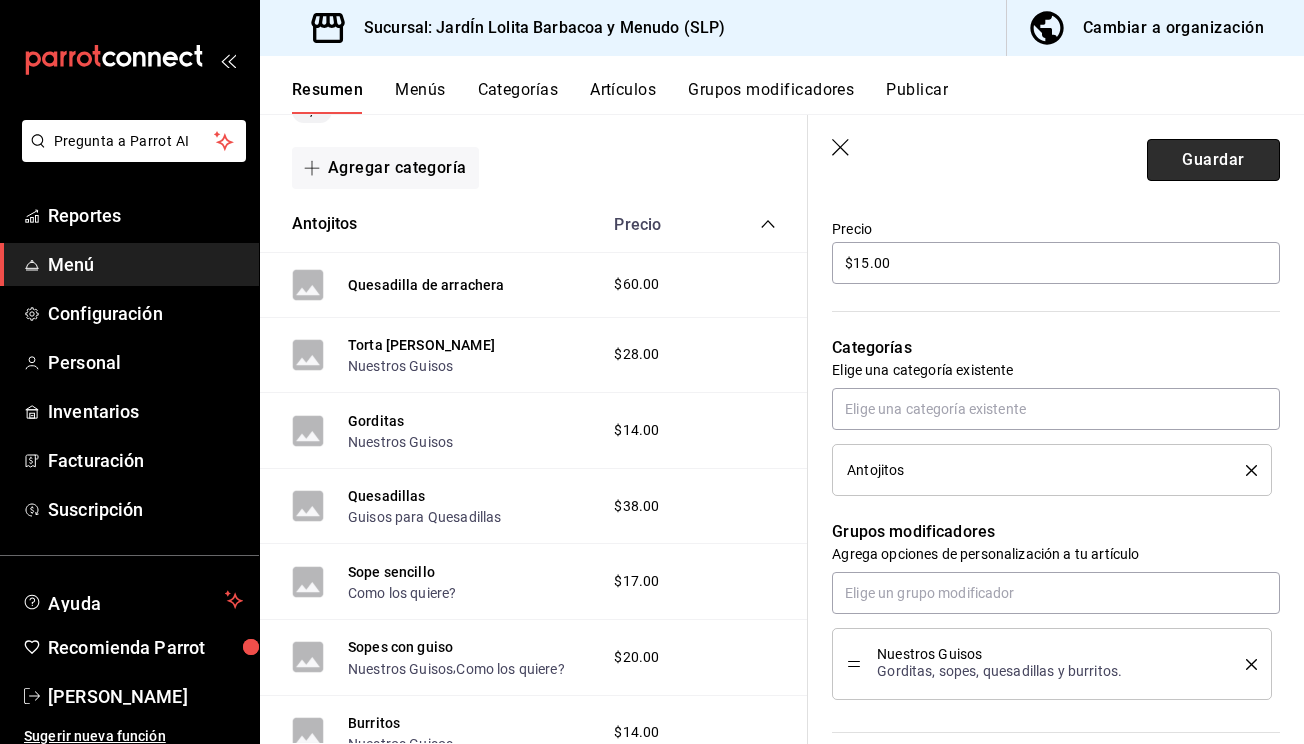 click on "Guardar" at bounding box center [1213, 160] 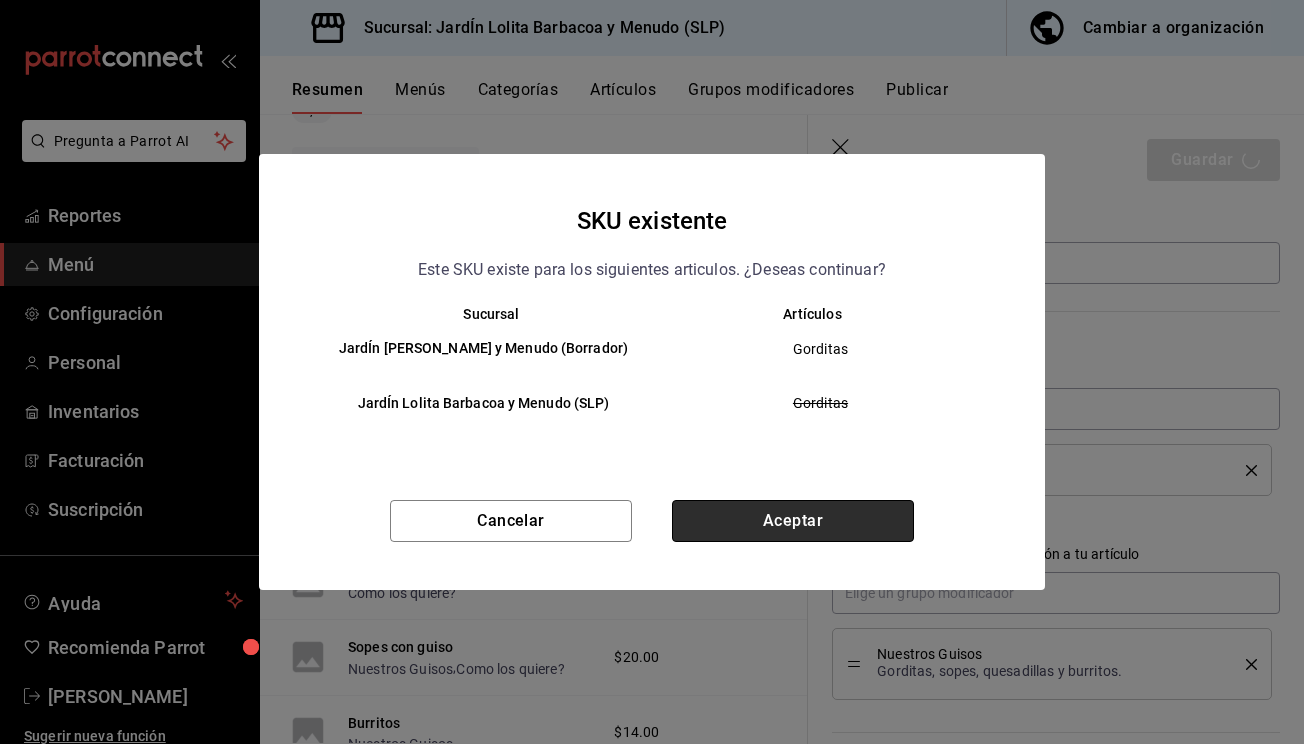 click on "Aceptar" at bounding box center (793, 521) 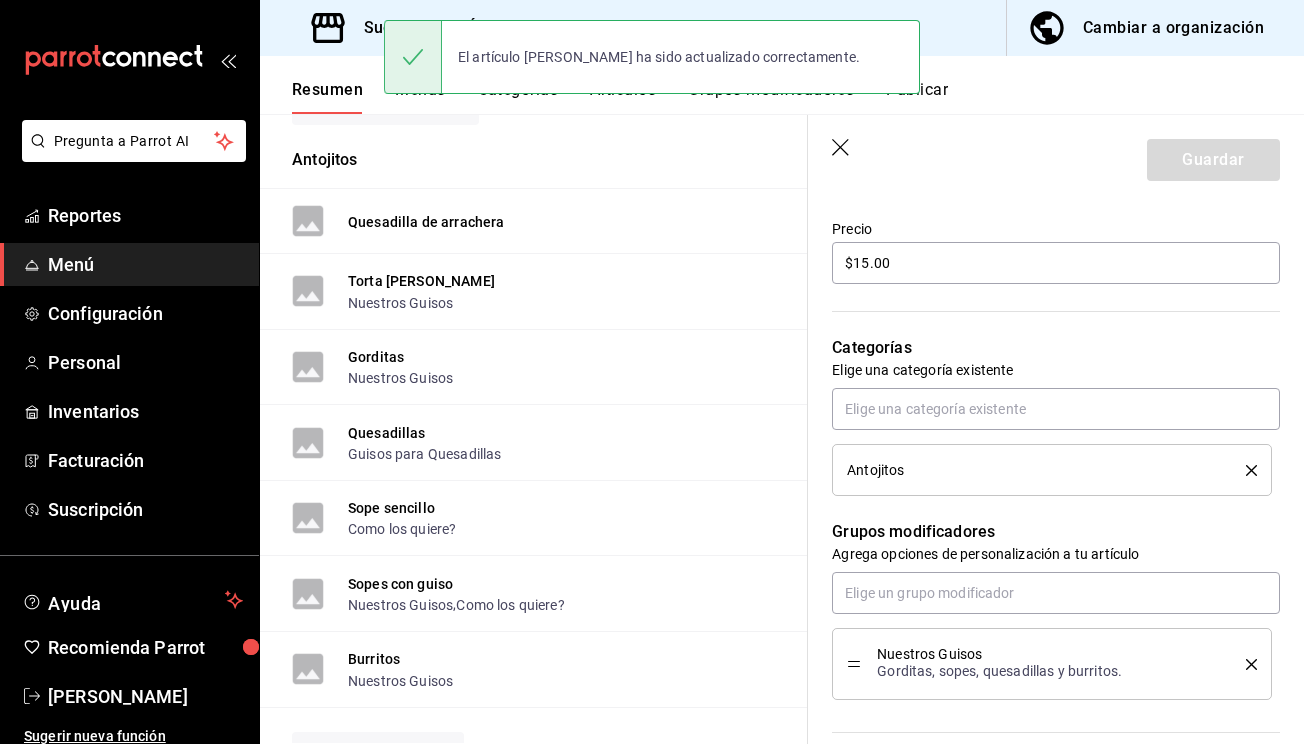 scroll, scrollTop: 0, scrollLeft: 0, axis: both 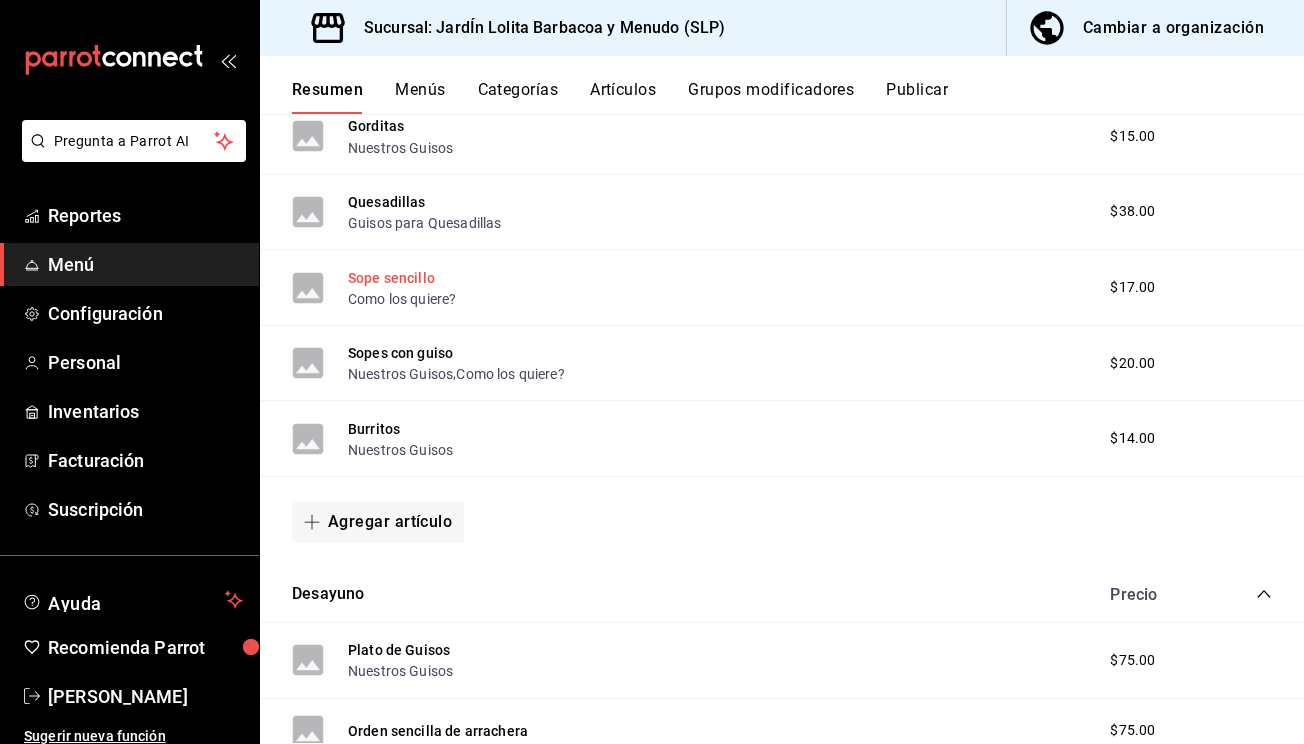click on "Sope sencillo" at bounding box center [391, 278] 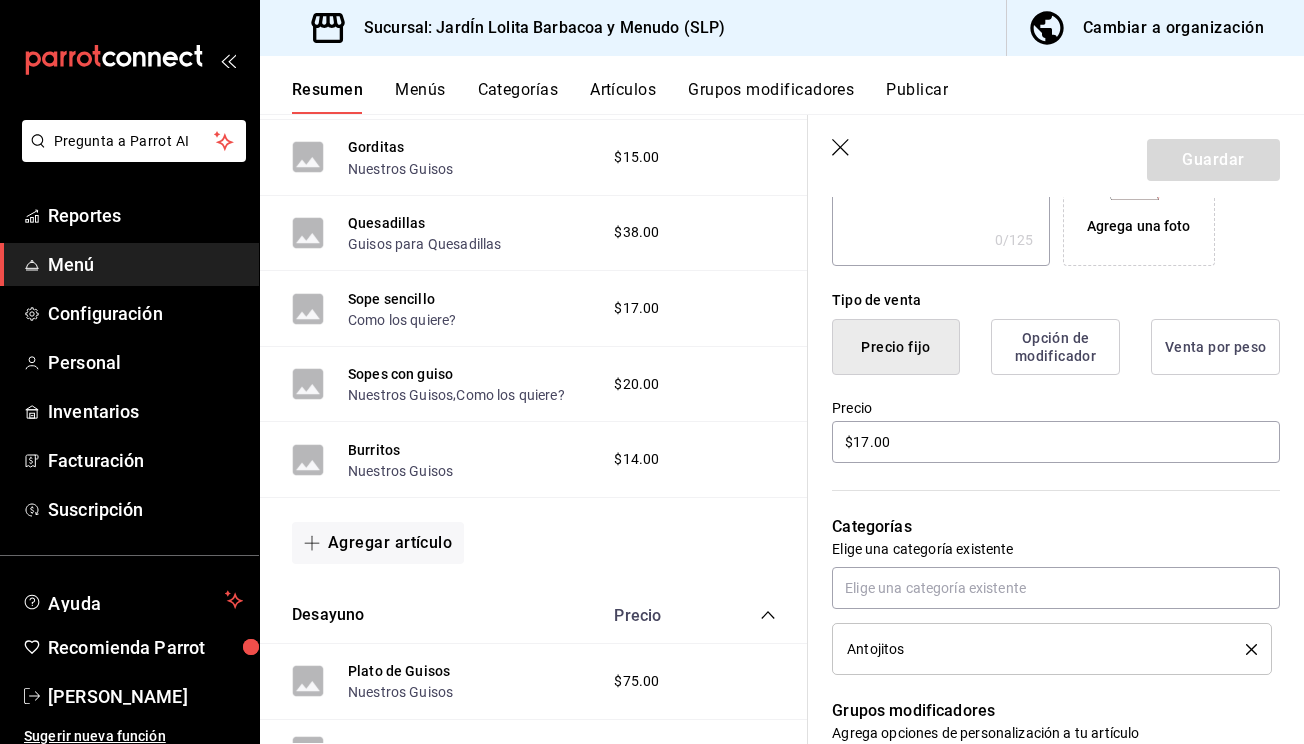 scroll, scrollTop: 433, scrollLeft: 0, axis: vertical 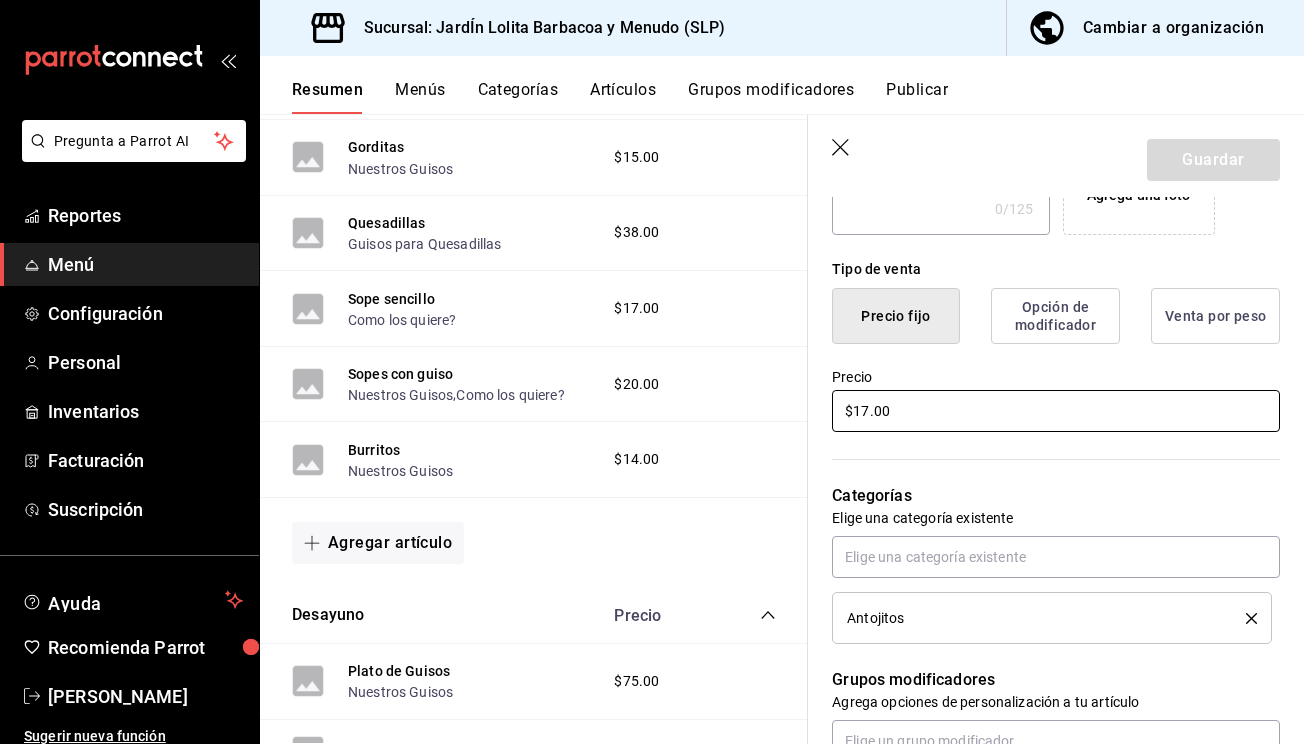 click on "$17.00" at bounding box center (1056, 411) 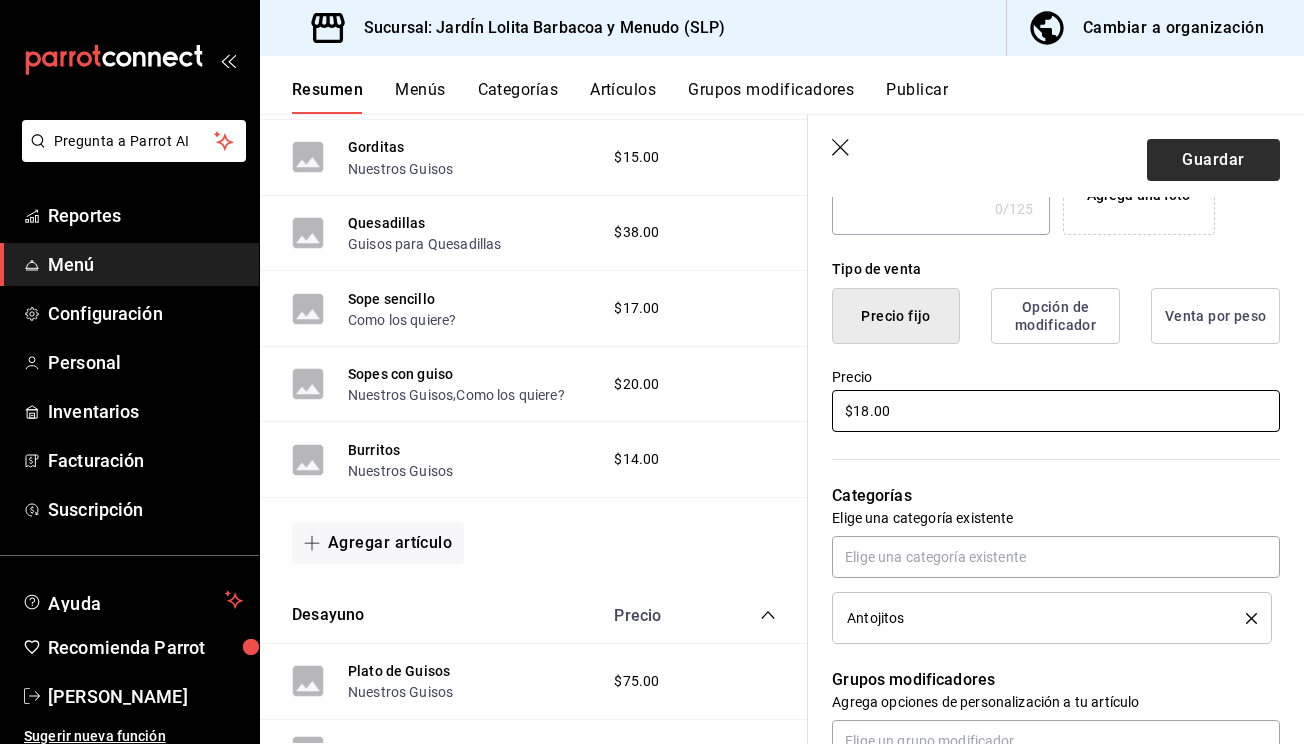 type on "$18.00" 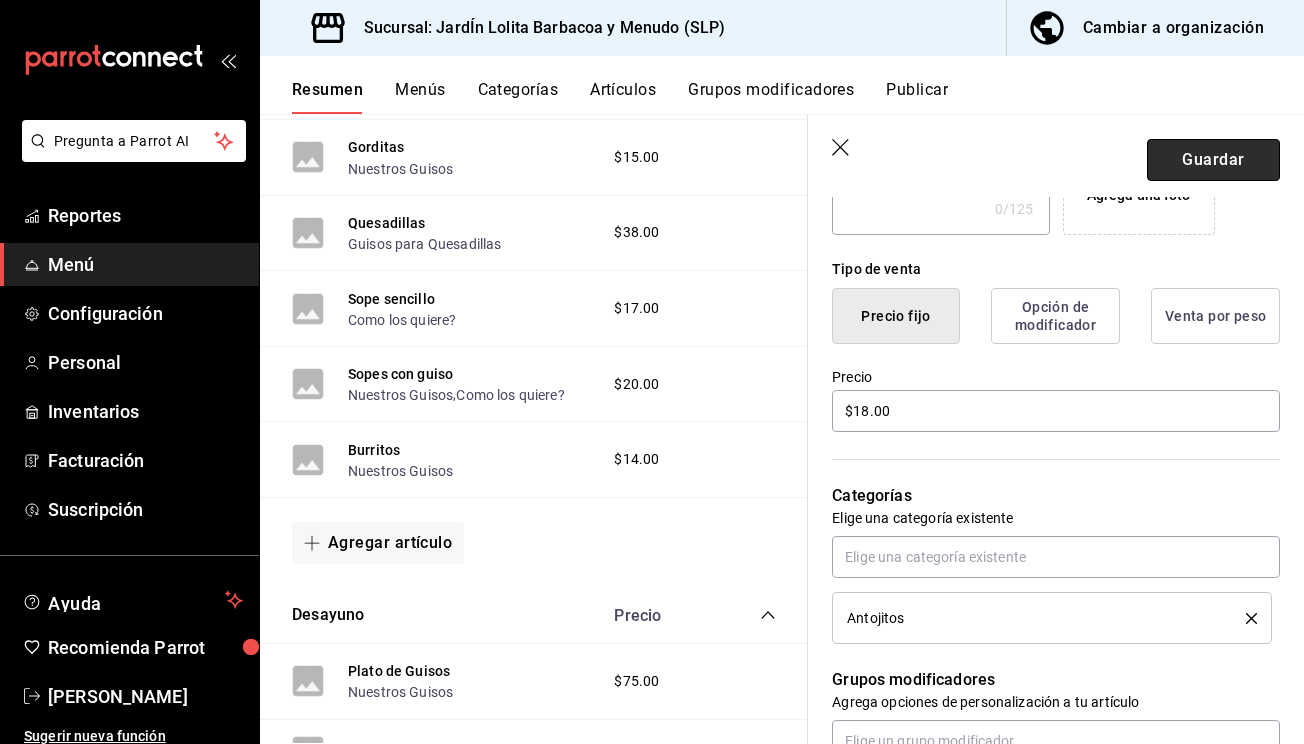 click on "Guardar" at bounding box center (1213, 160) 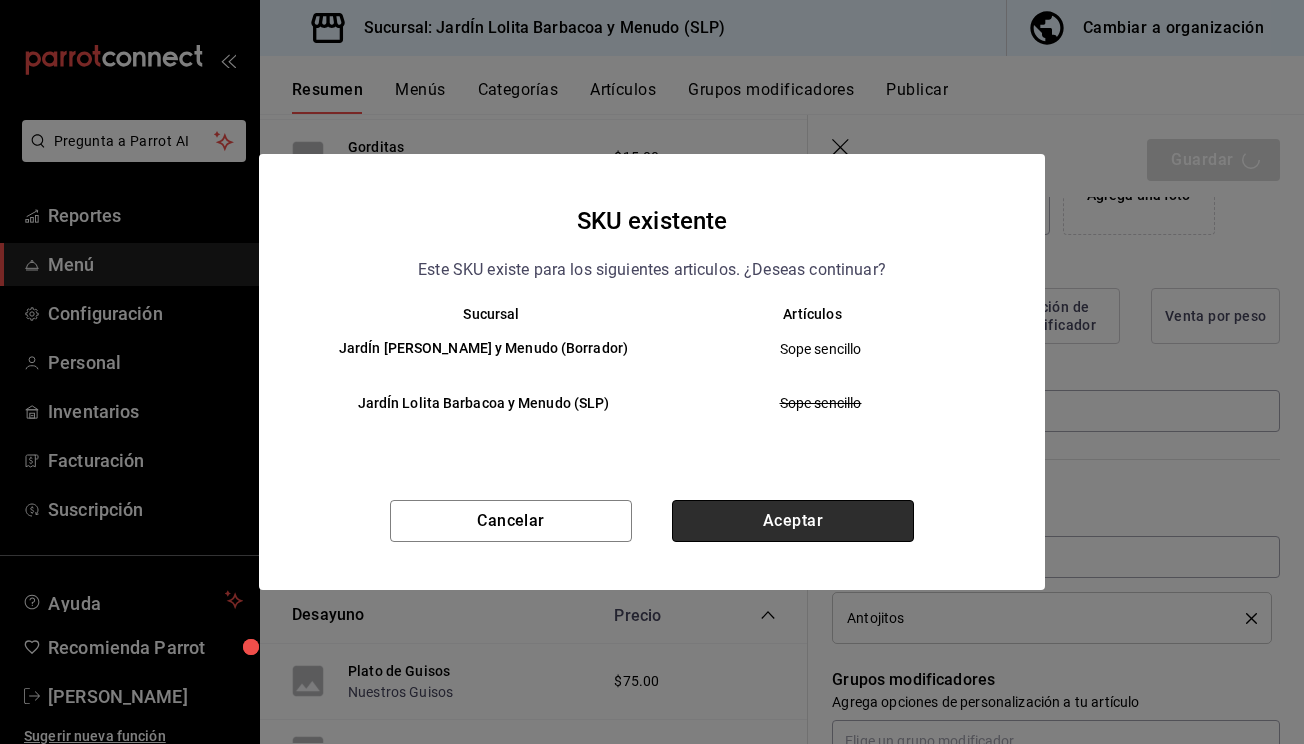 click on "Aceptar" at bounding box center (793, 521) 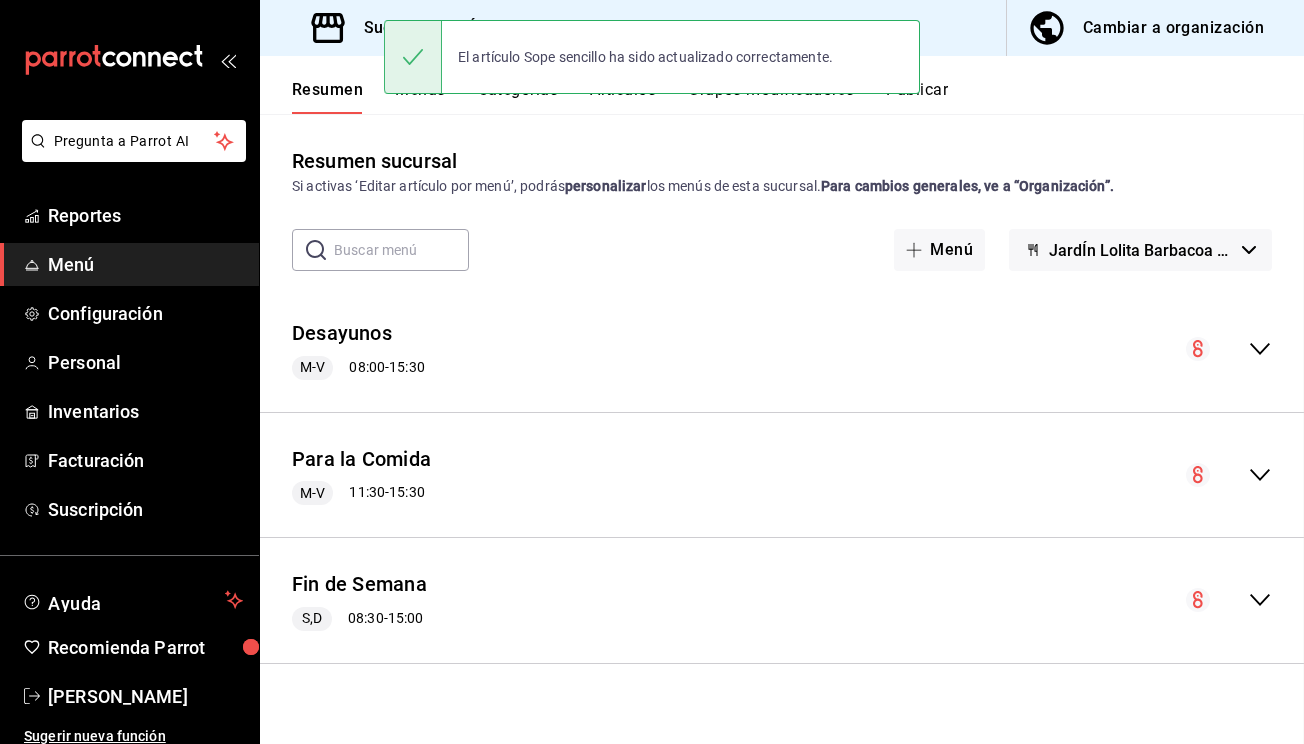 scroll, scrollTop: 0, scrollLeft: 0, axis: both 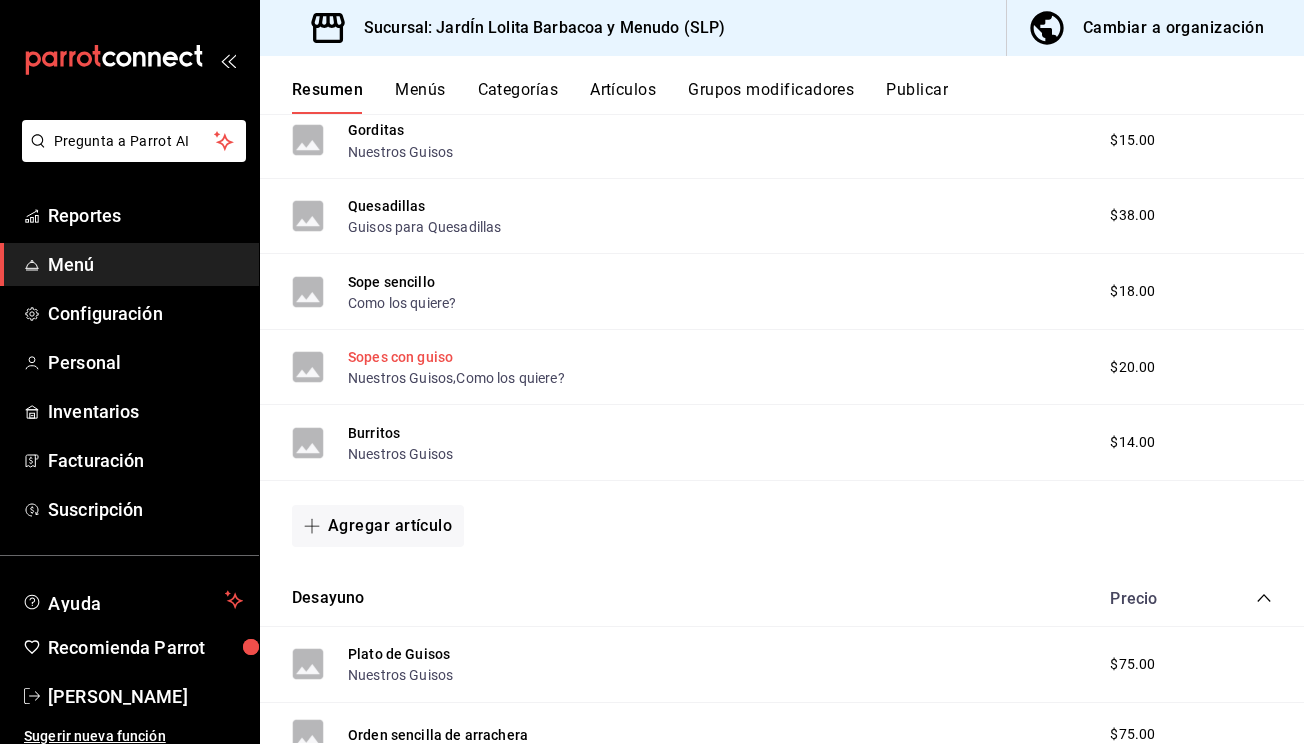 click on "Sopes con guiso" at bounding box center (400, 357) 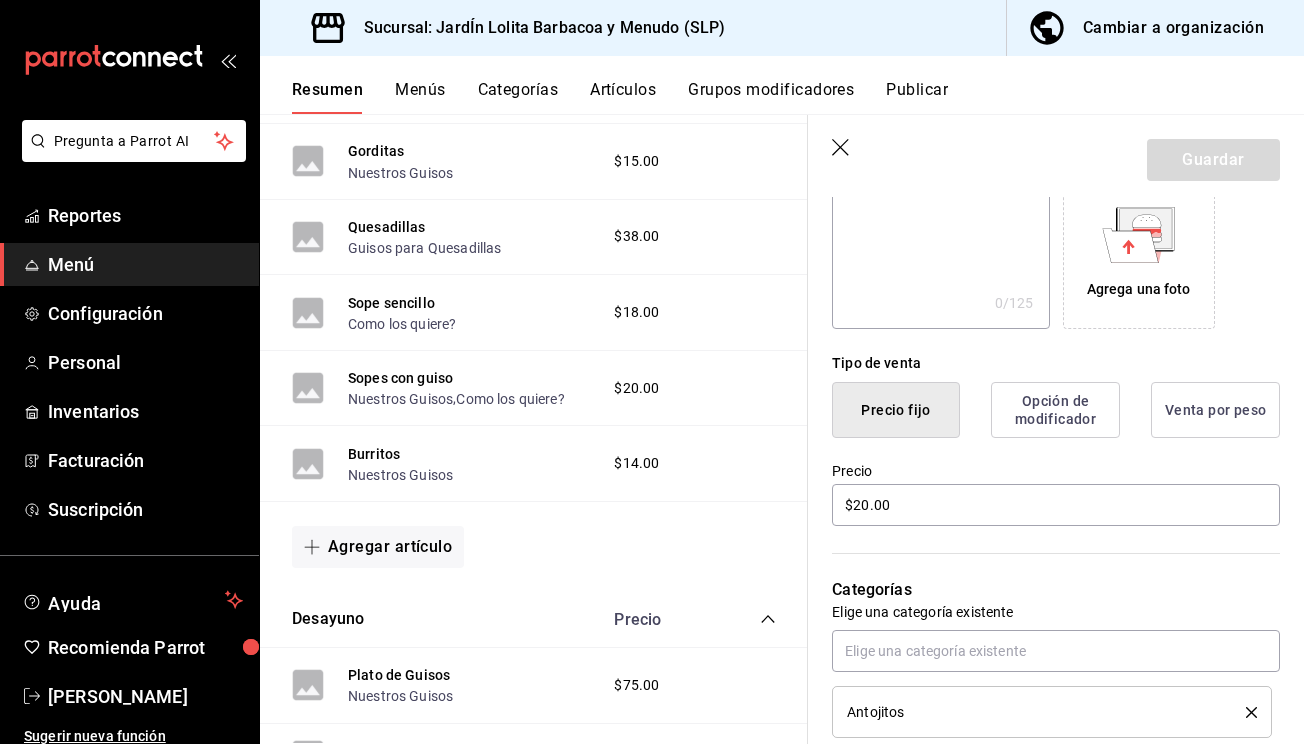 scroll, scrollTop: 366, scrollLeft: 0, axis: vertical 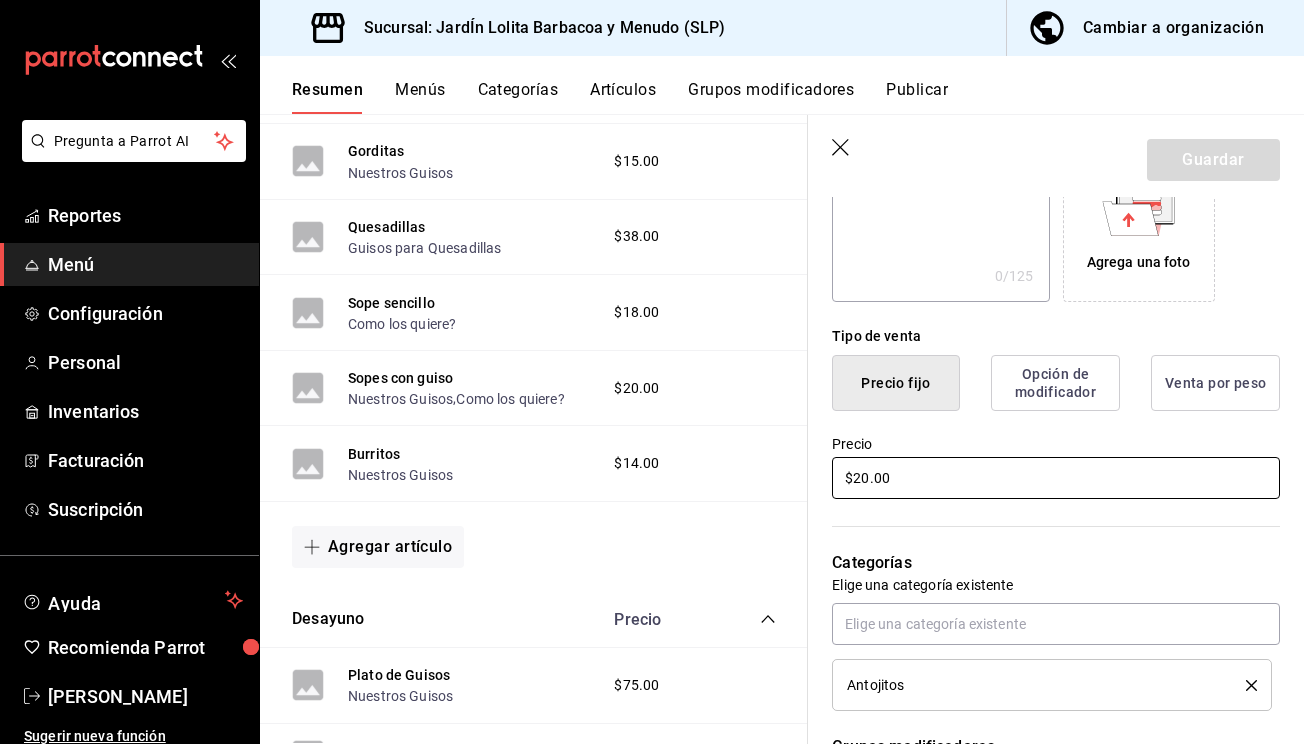 click on "$20.00" at bounding box center [1056, 478] 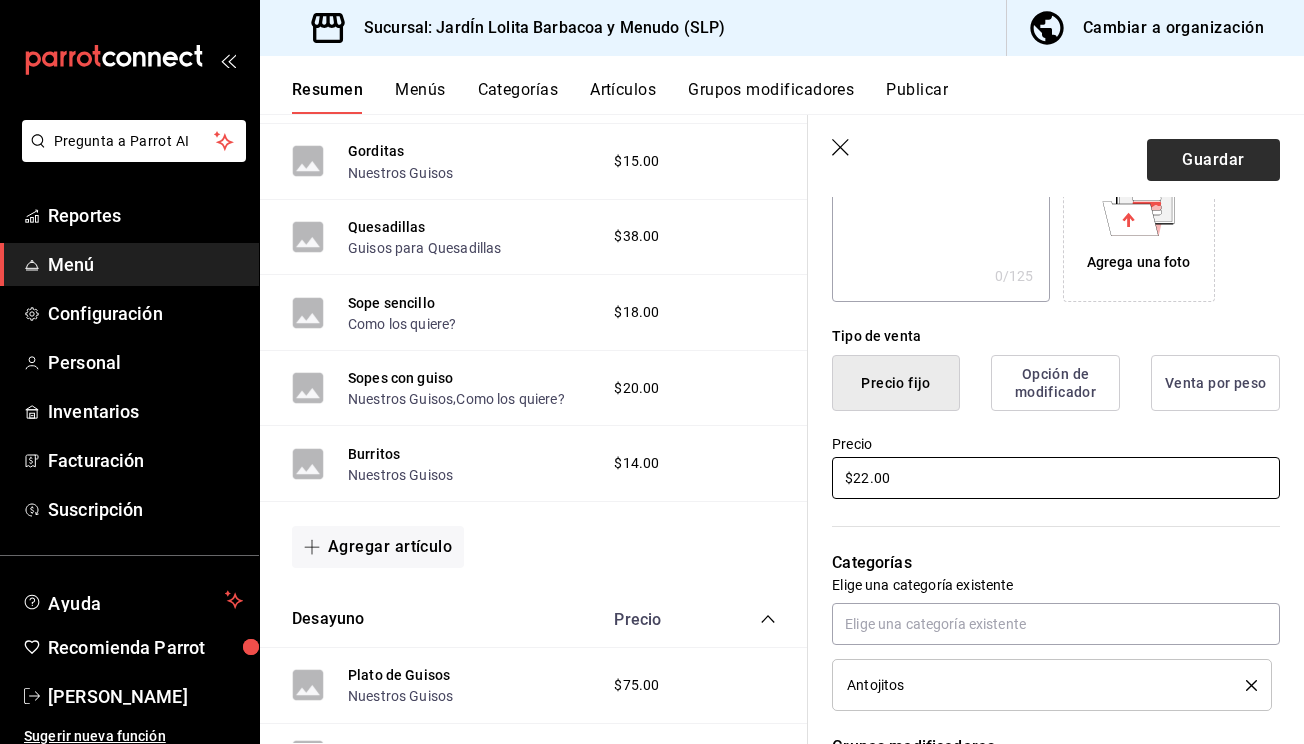 type on "$22.00" 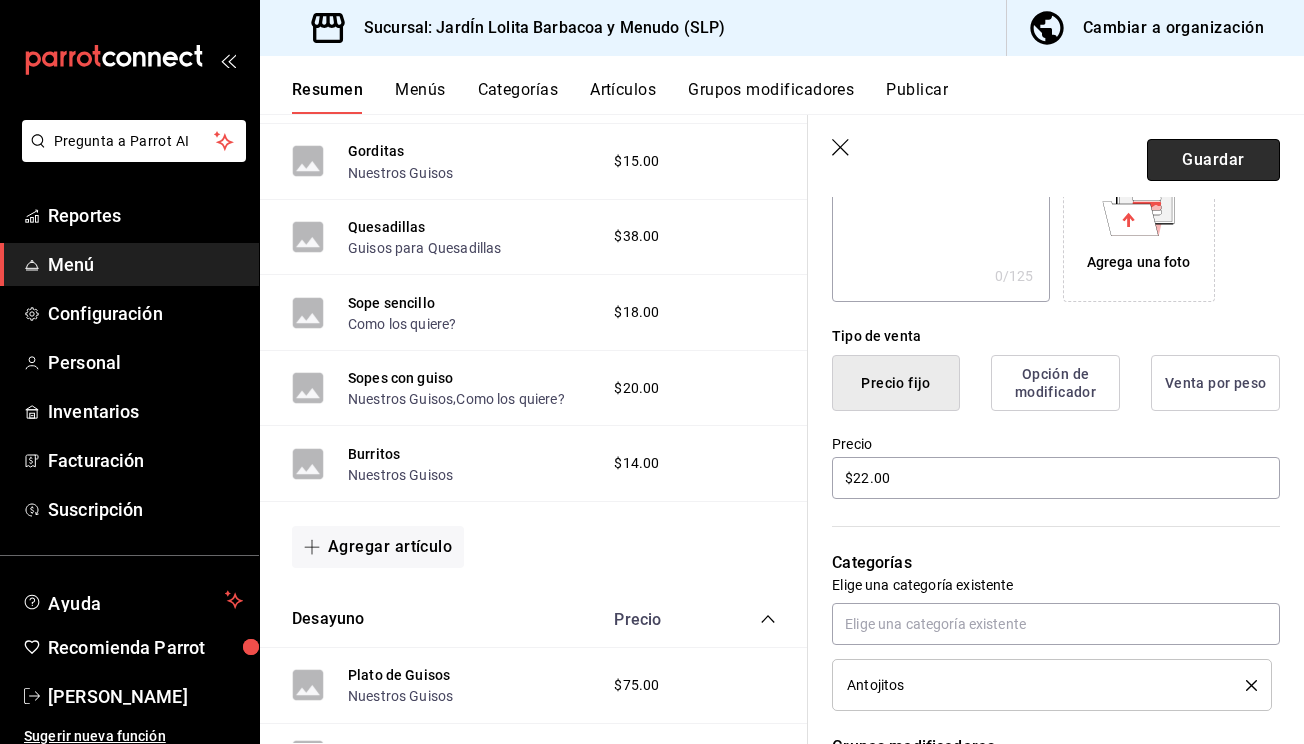 click on "Guardar" at bounding box center [1213, 160] 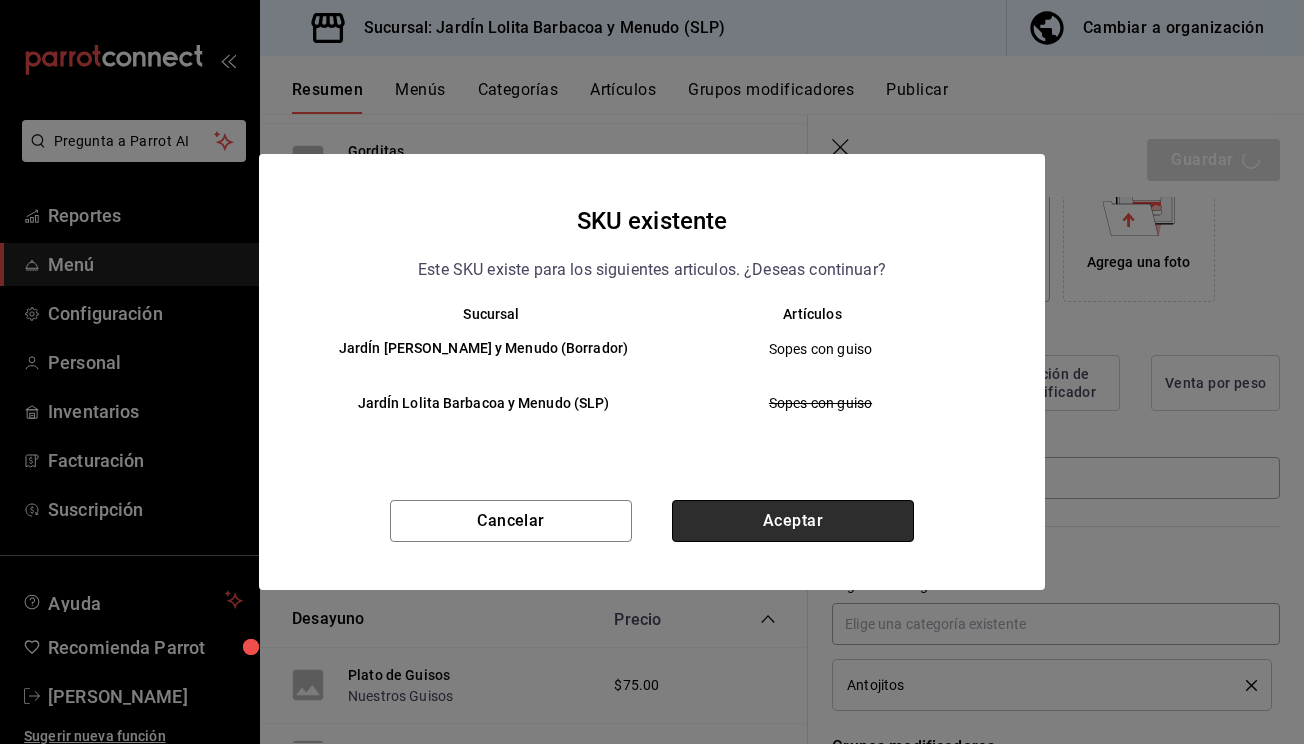click on "Aceptar" at bounding box center (793, 521) 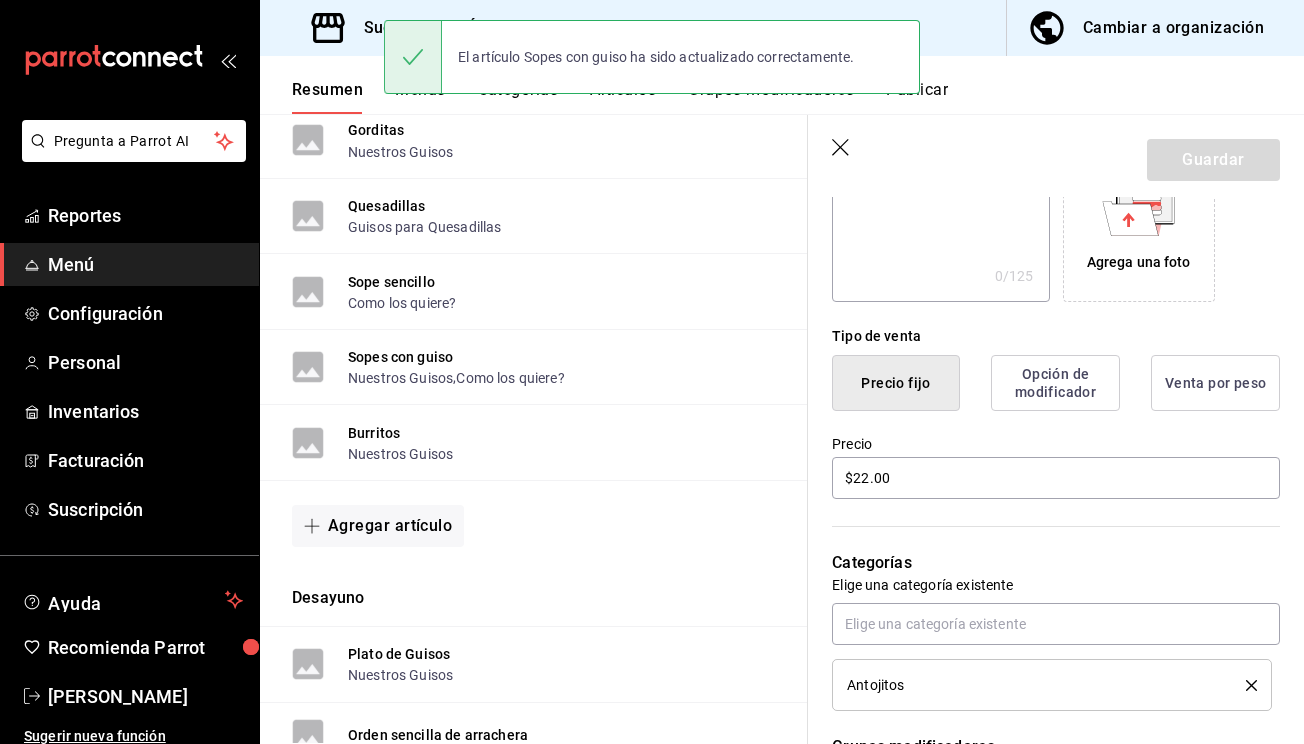 scroll, scrollTop: 0, scrollLeft: 0, axis: both 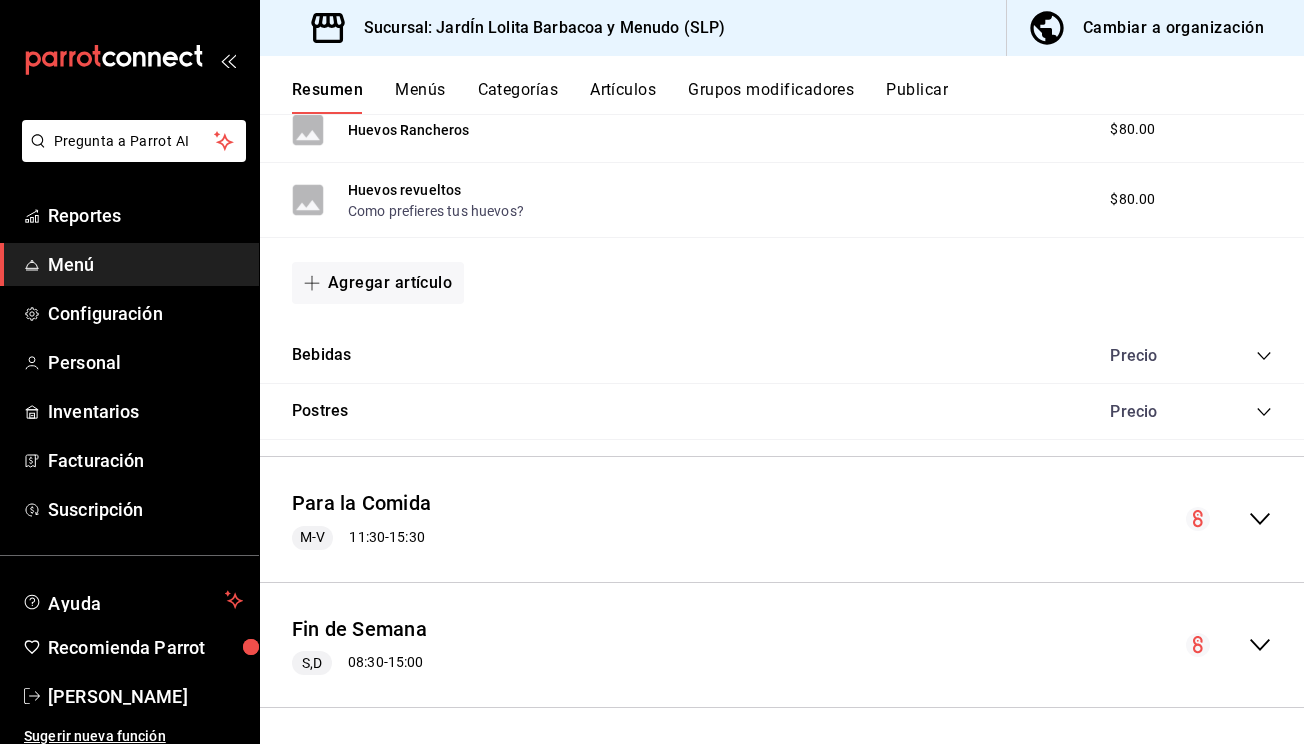 click 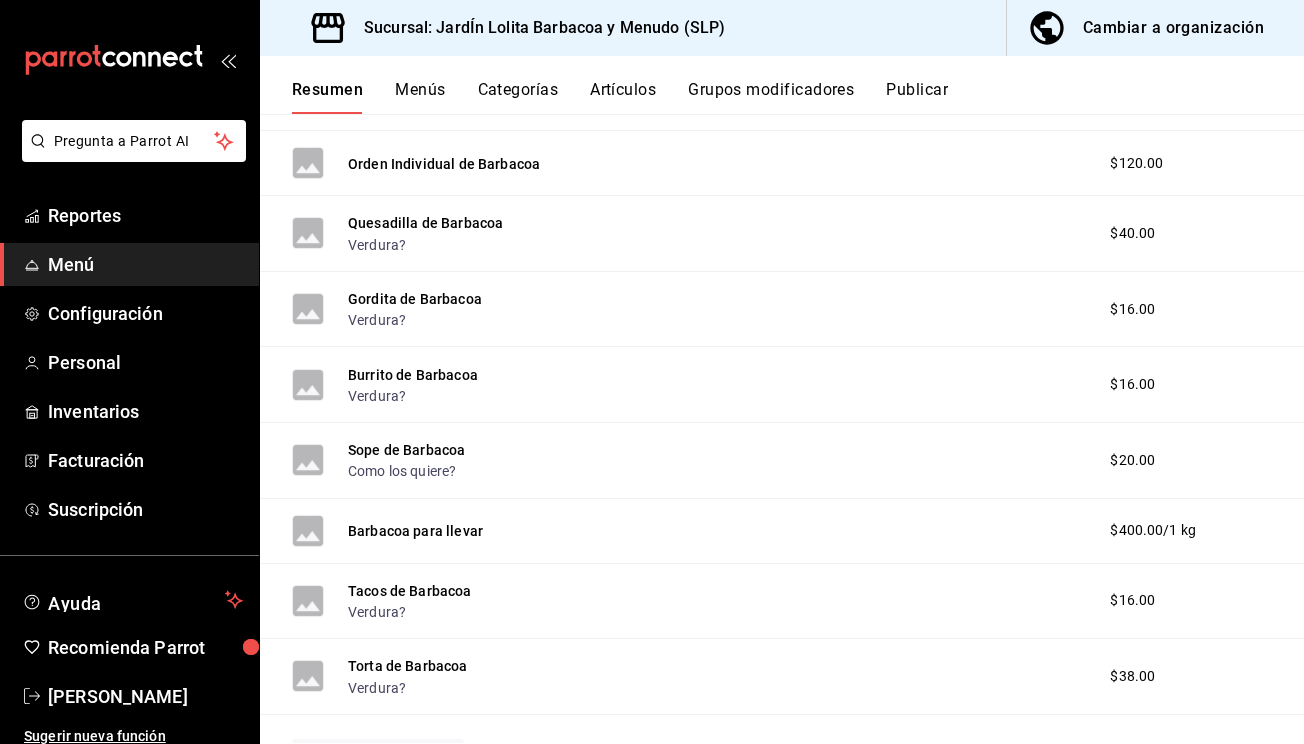scroll, scrollTop: 2895, scrollLeft: 0, axis: vertical 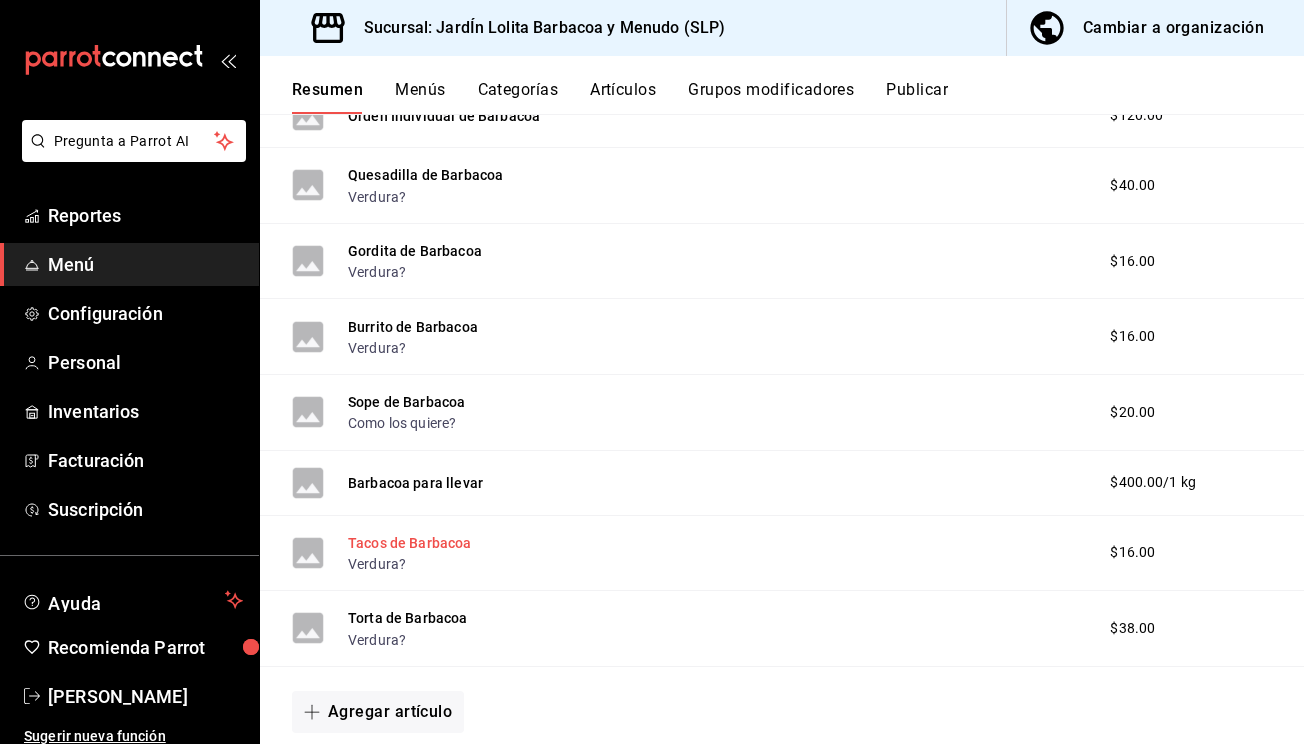 click on "Tacos de Barbacoa" at bounding box center [410, 543] 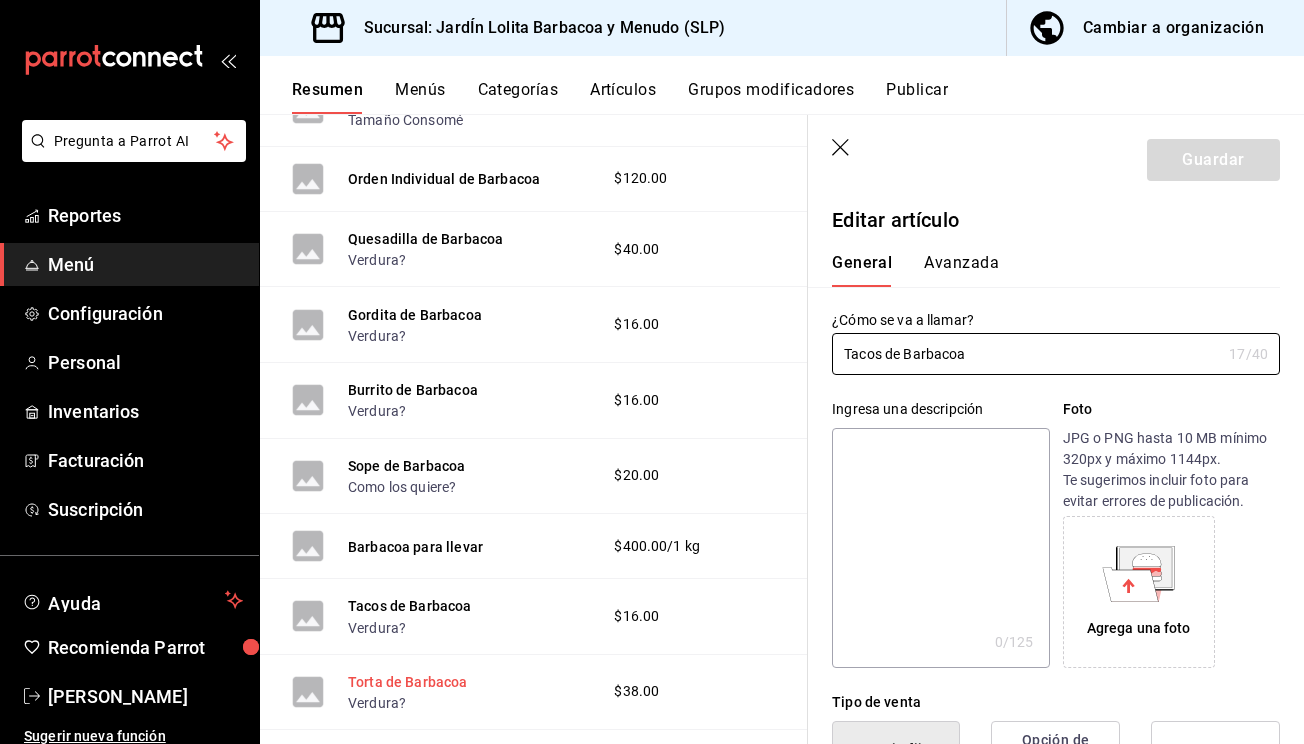click on "Torta de Barbacoa" at bounding box center [408, 682] 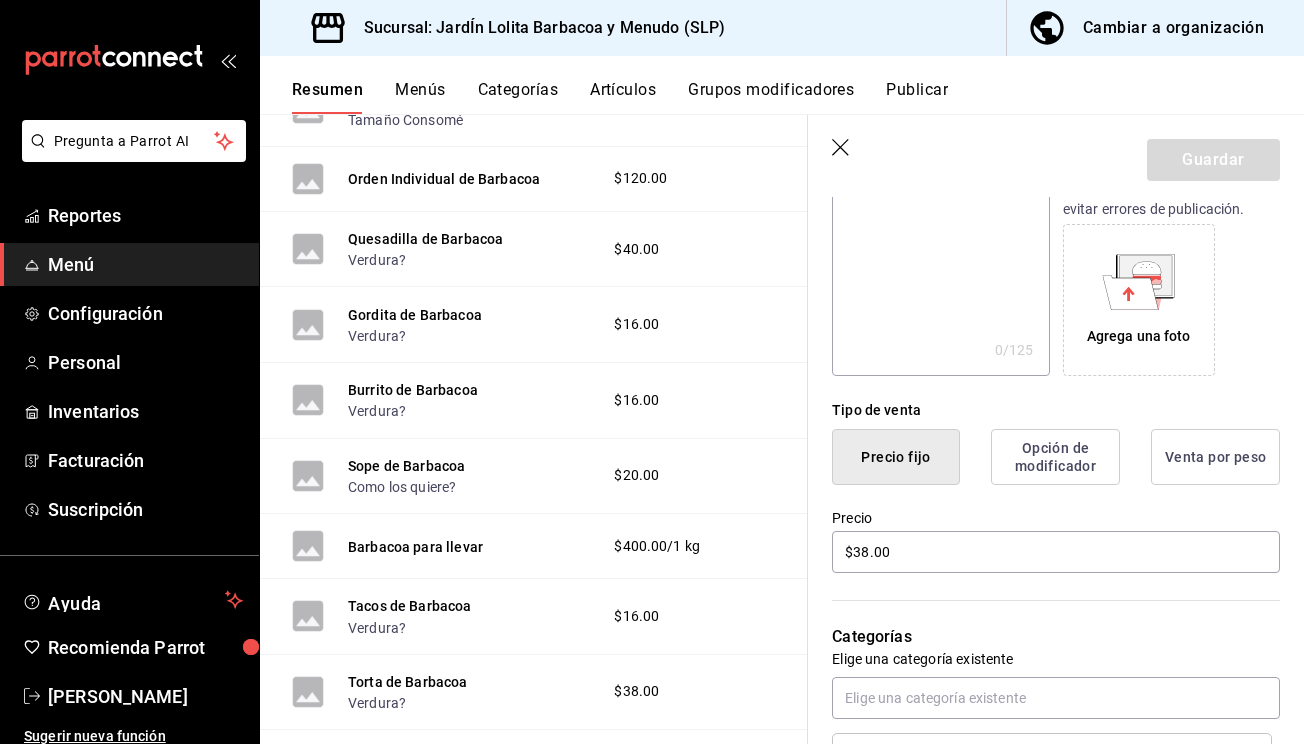 scroll, scrollTop: 343, scrollLeft: 0, axis: vertical 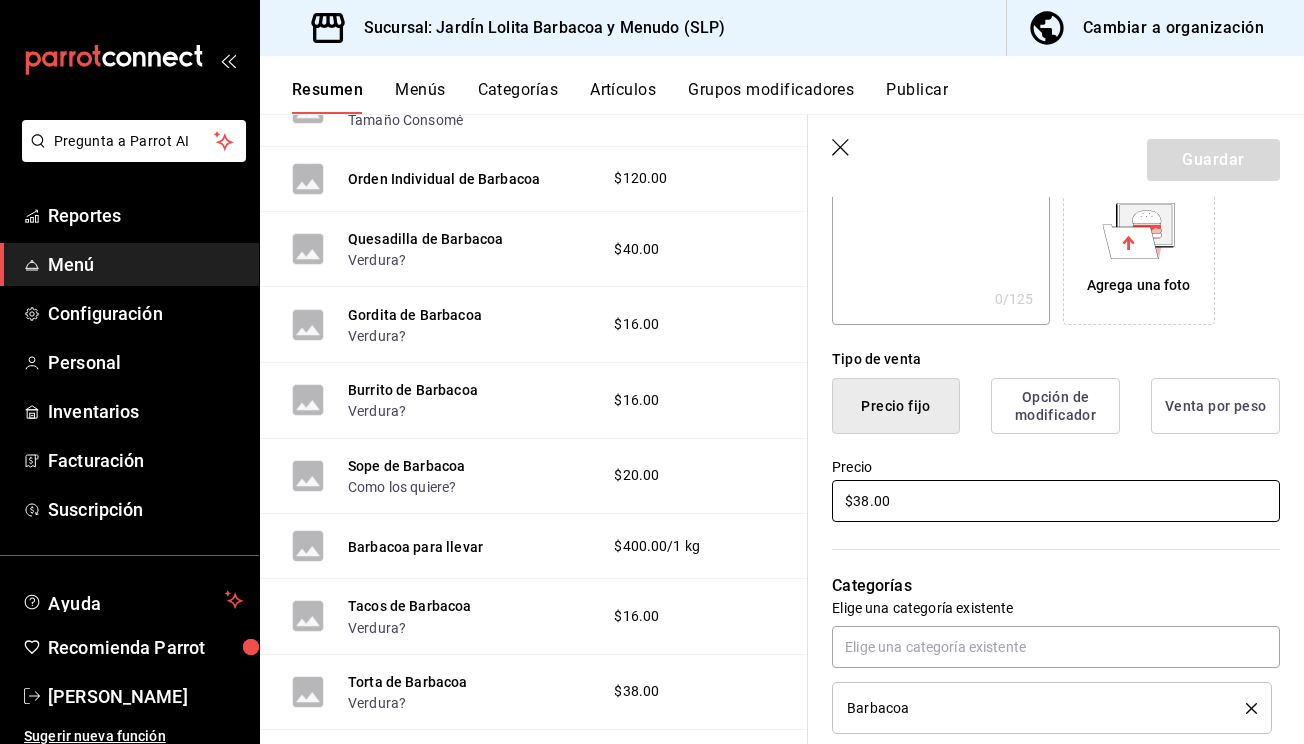click on "$38.00" at bounding box center (1056, 501) 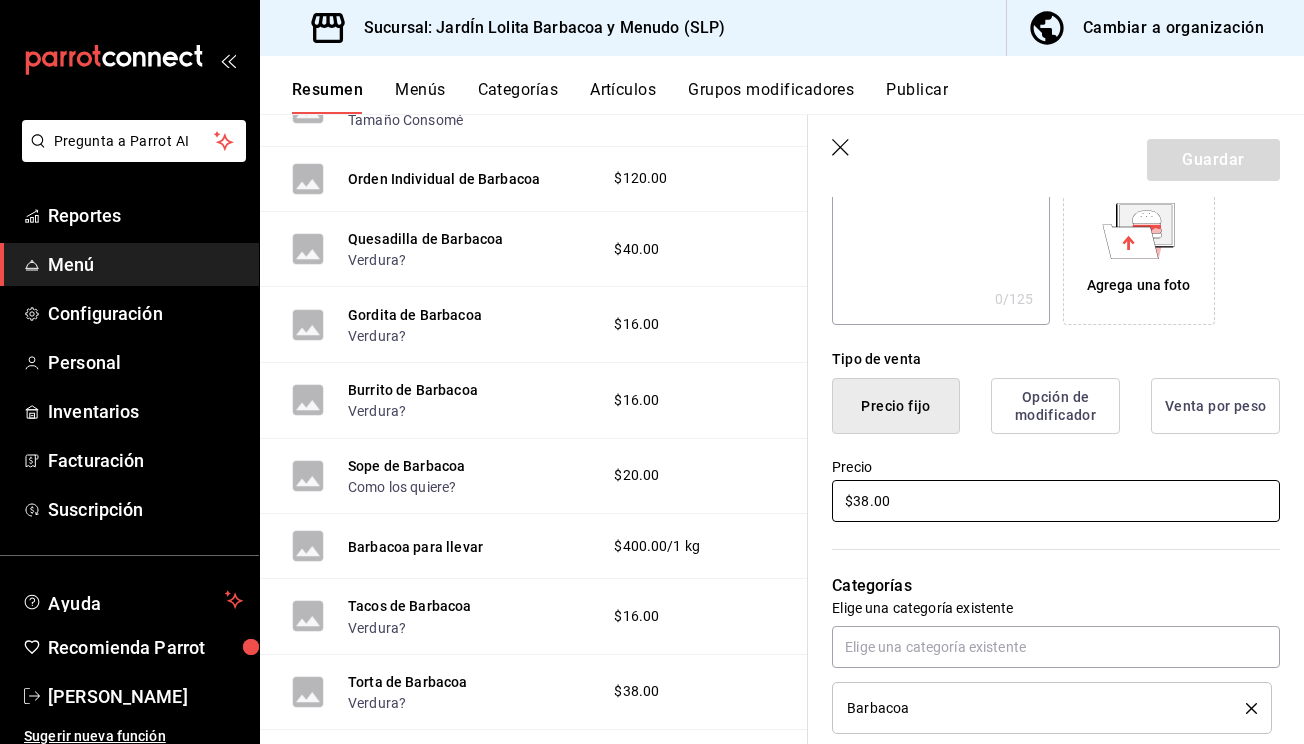 type on "$3.00" 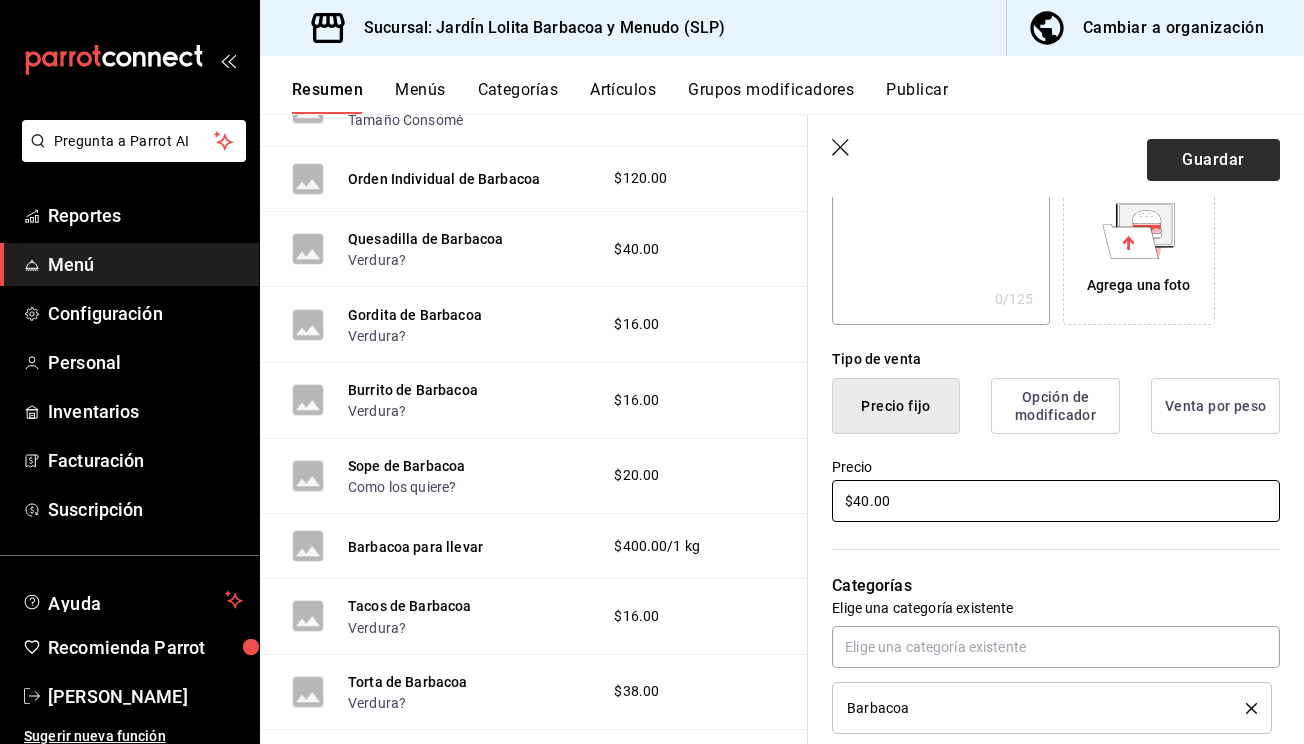 type on "$40.00" 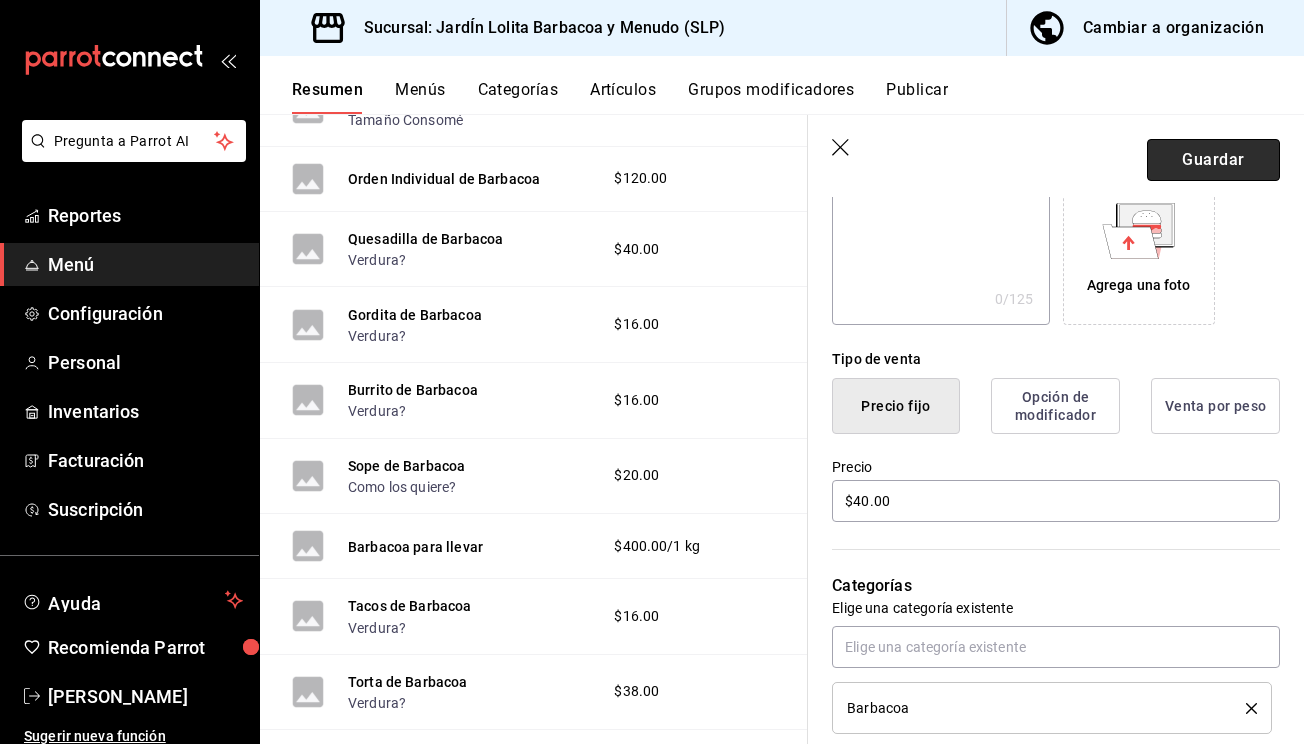 click on "Guardar" at bounding box center [1213, 160] 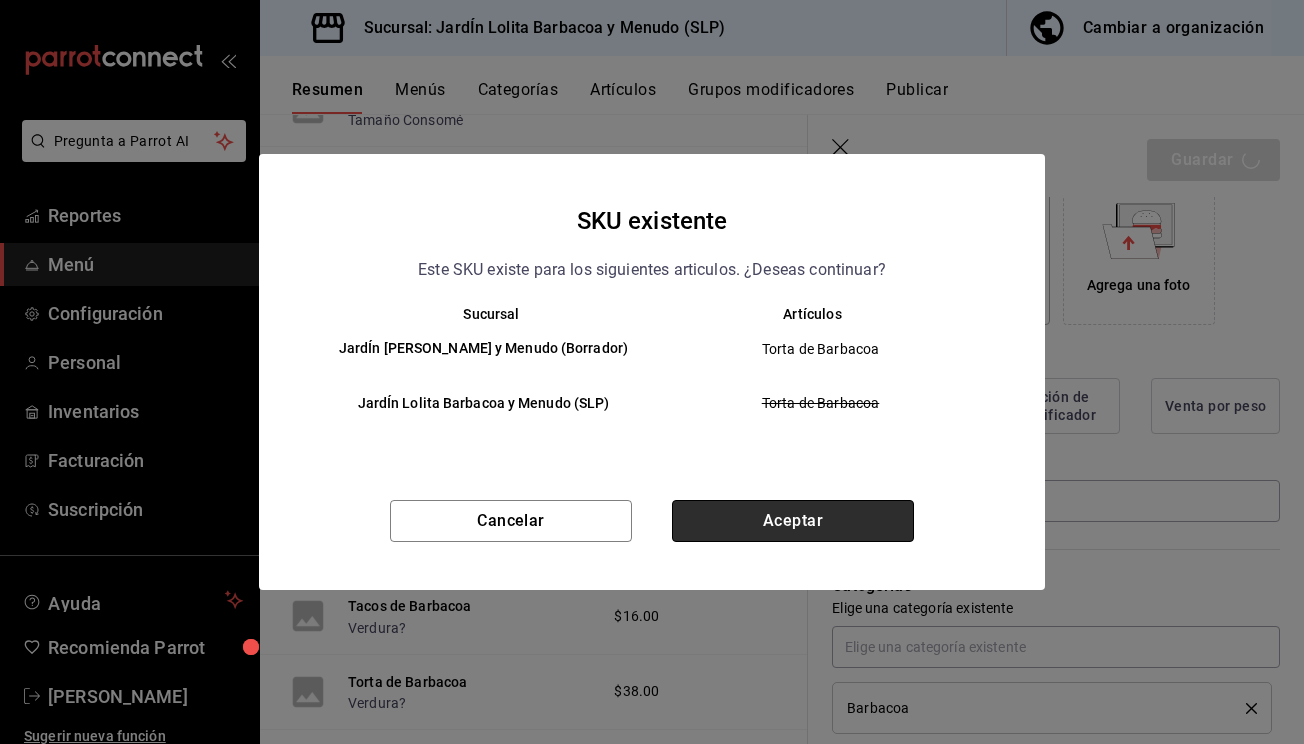 click on "Aceptar" at bounding box center (793, 521) 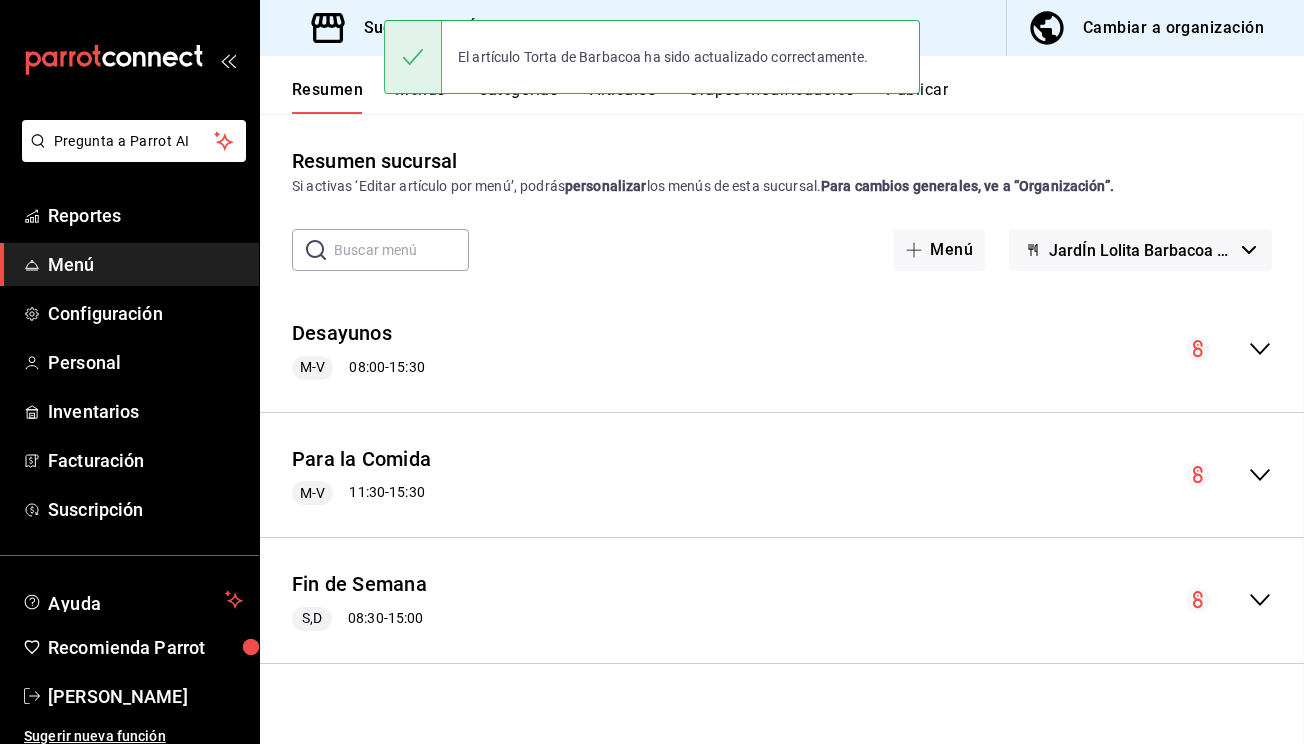 scroll, scrollTop: 0, scrollLeft: 0, axis: both 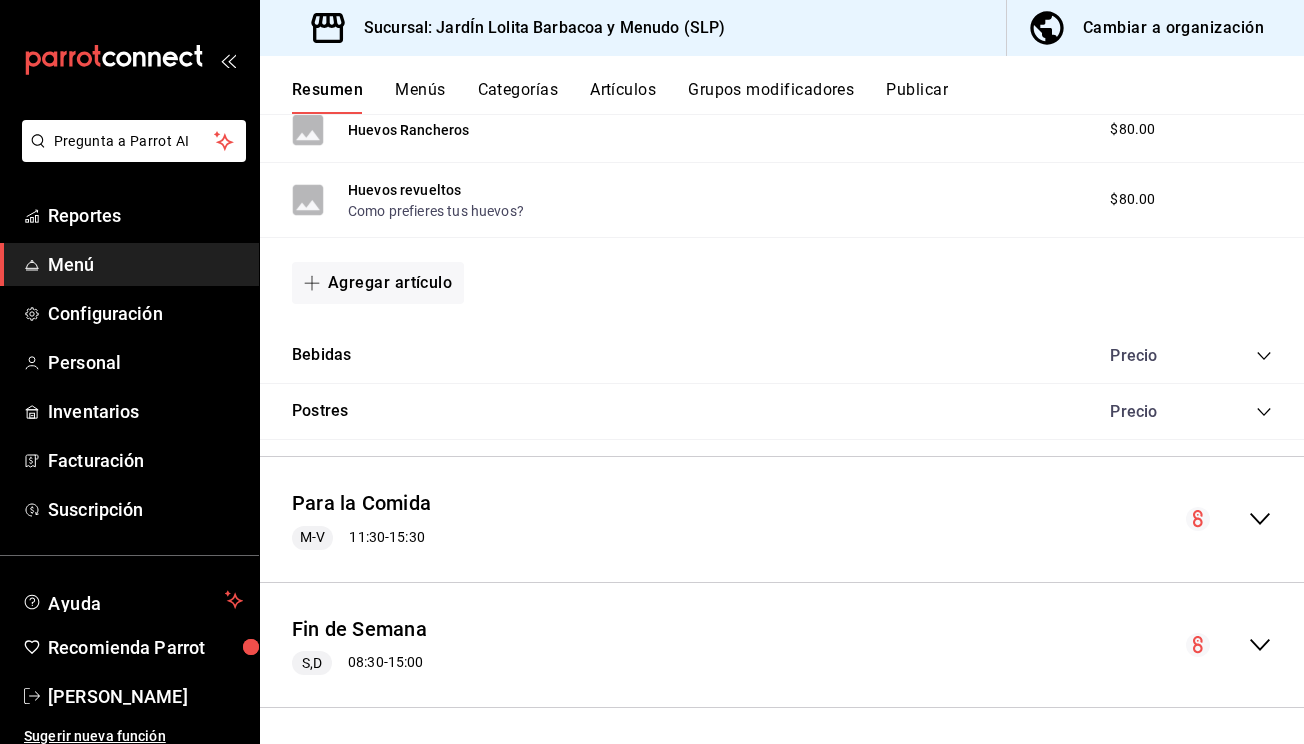click at bounding box center [1229, 645] 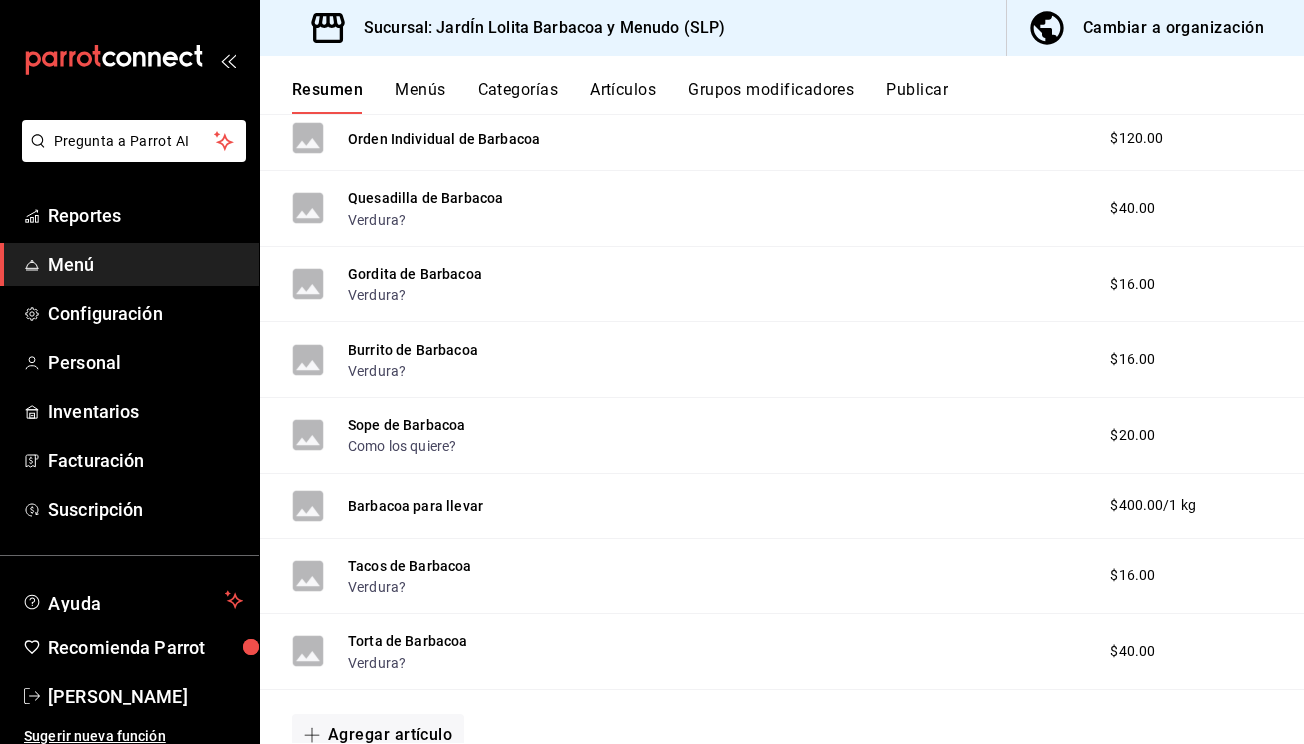 scroll, scrollTop: 2862, scrollLeft: 0, axis: vertical 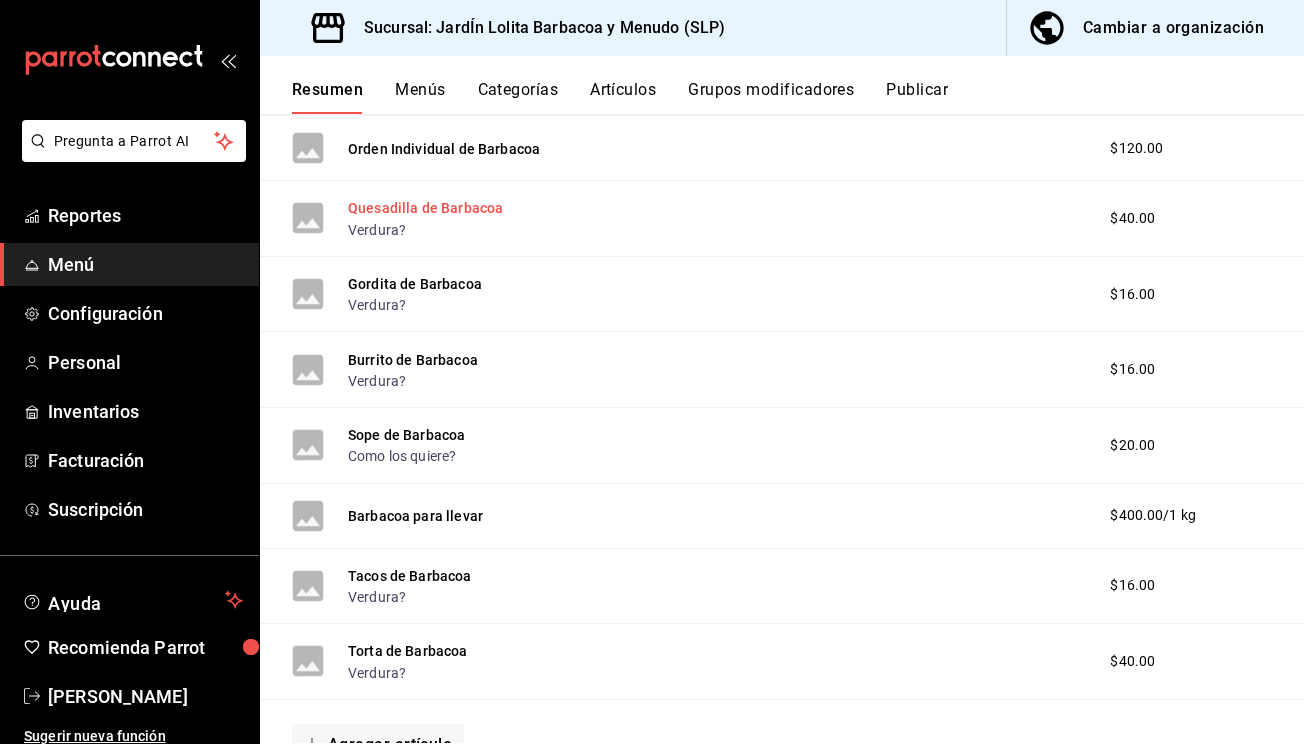 click on "Quesadilla de Barbacoa" at bounding box center [425, 208] 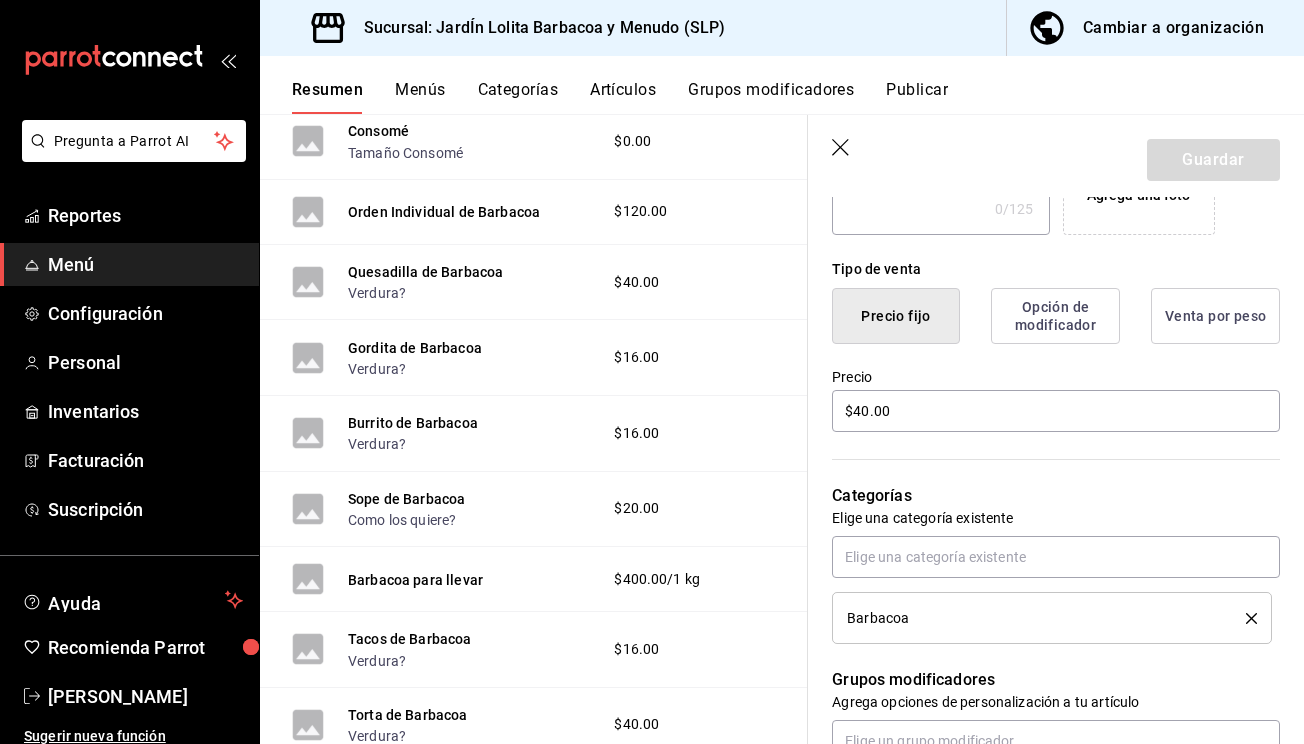 scroll, scrollTop: 523, scrollLeft: 0, axis: vertical 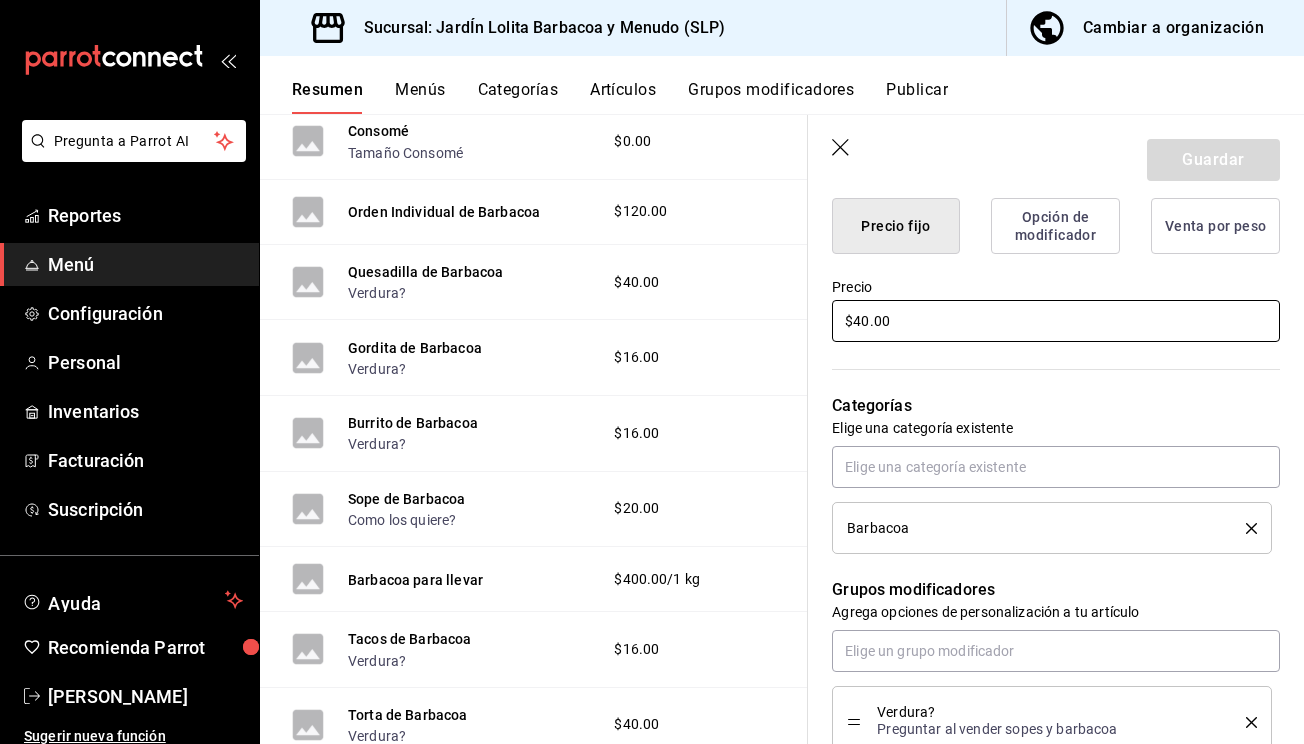 click on "$40.00" at bounding box center (1056, 321) 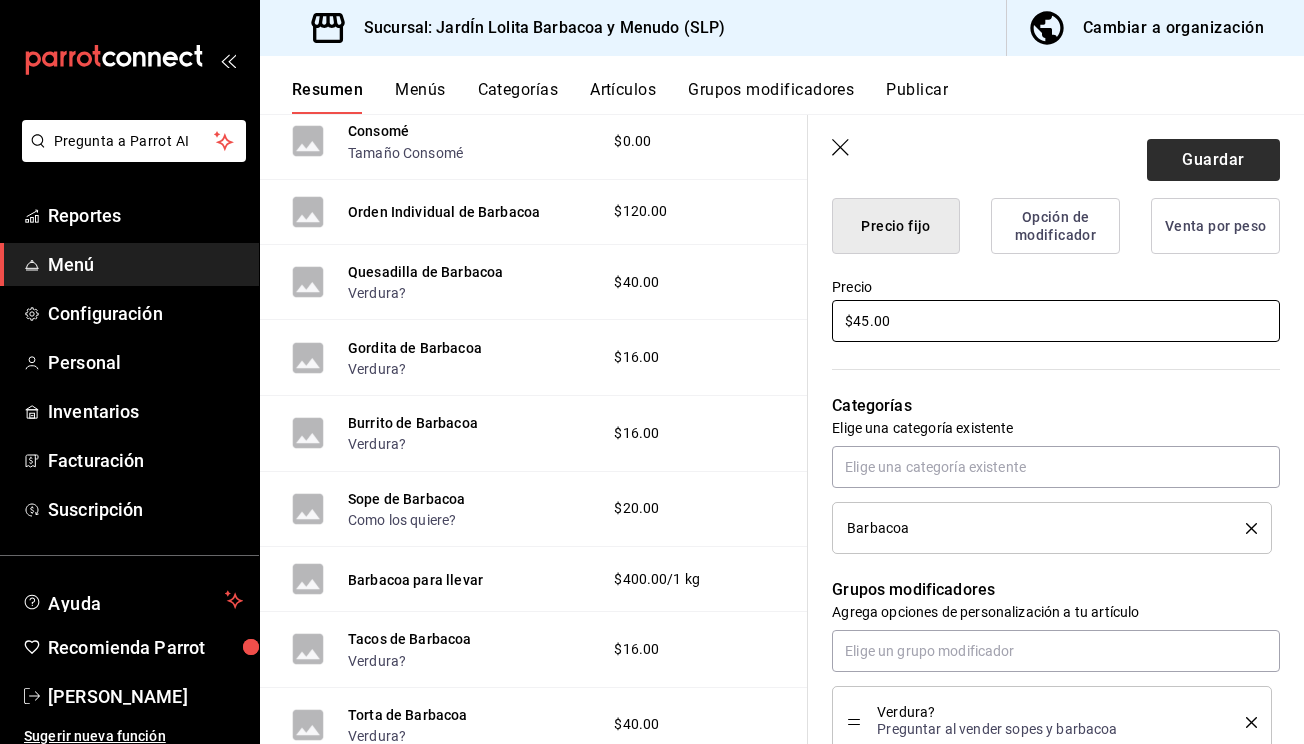 type on "$45.00" 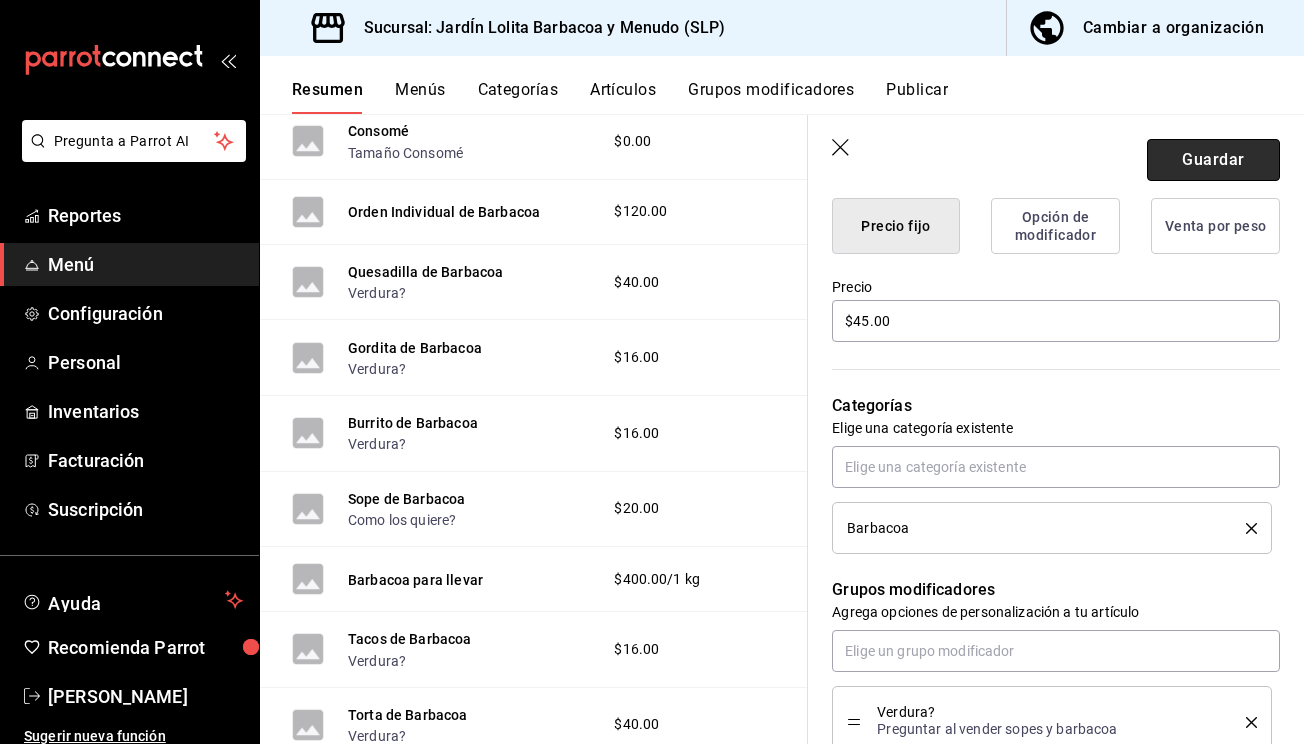 click on "Guardar" at bounding box center (1213, 160) 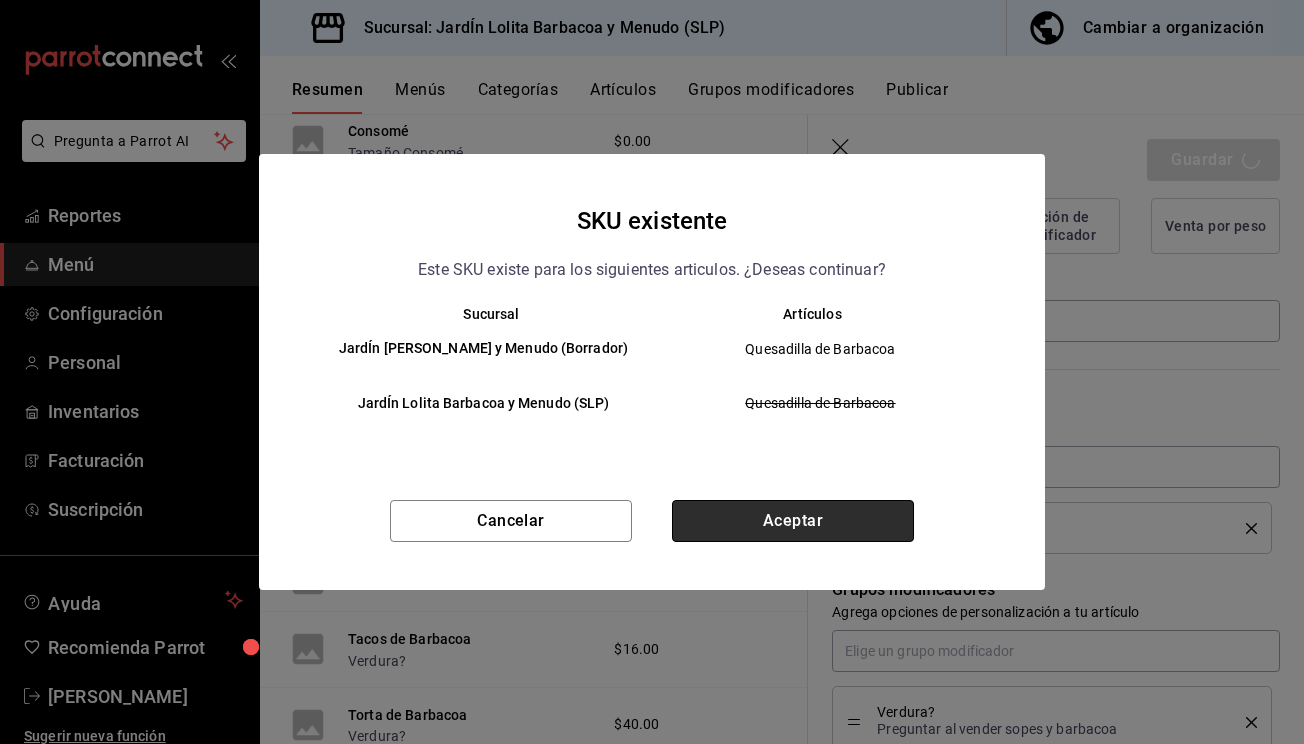 click on "Aceptar" at bounding box center [793, 521] 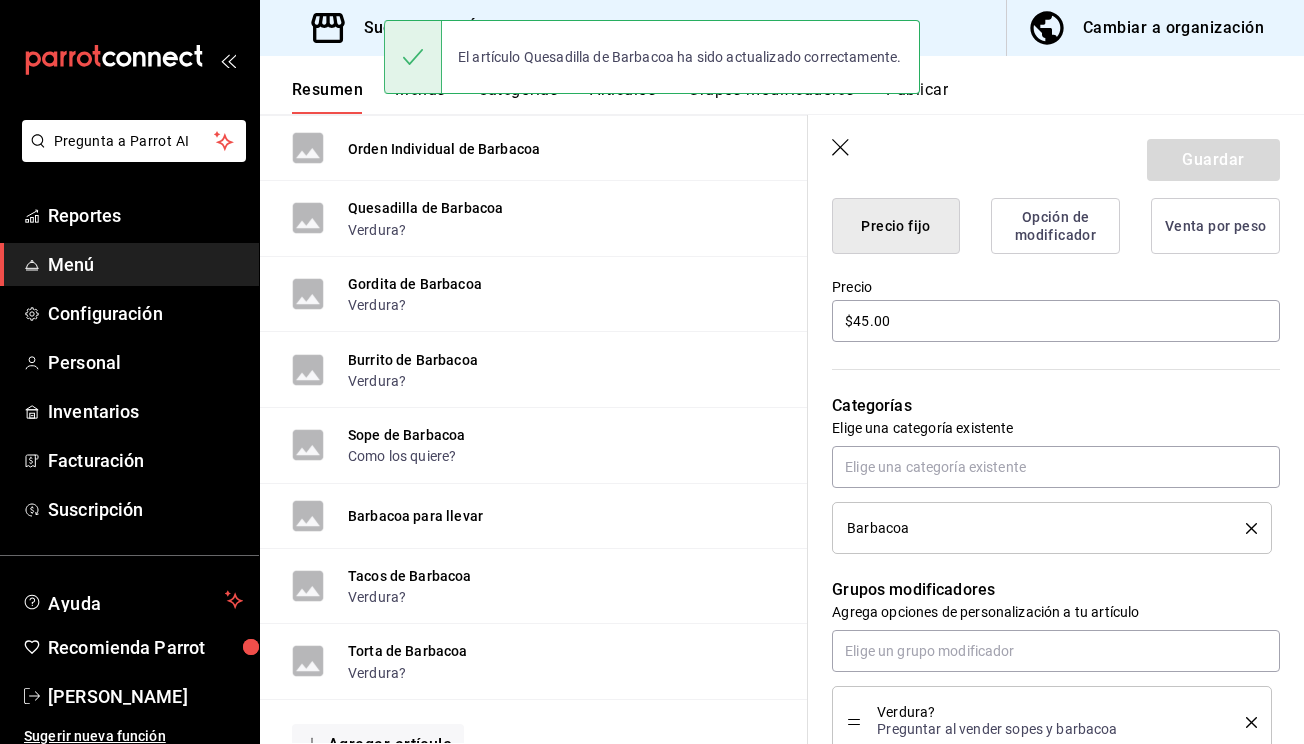 scroll, scrollTop: 0, scrollLeft: 0, axis: both 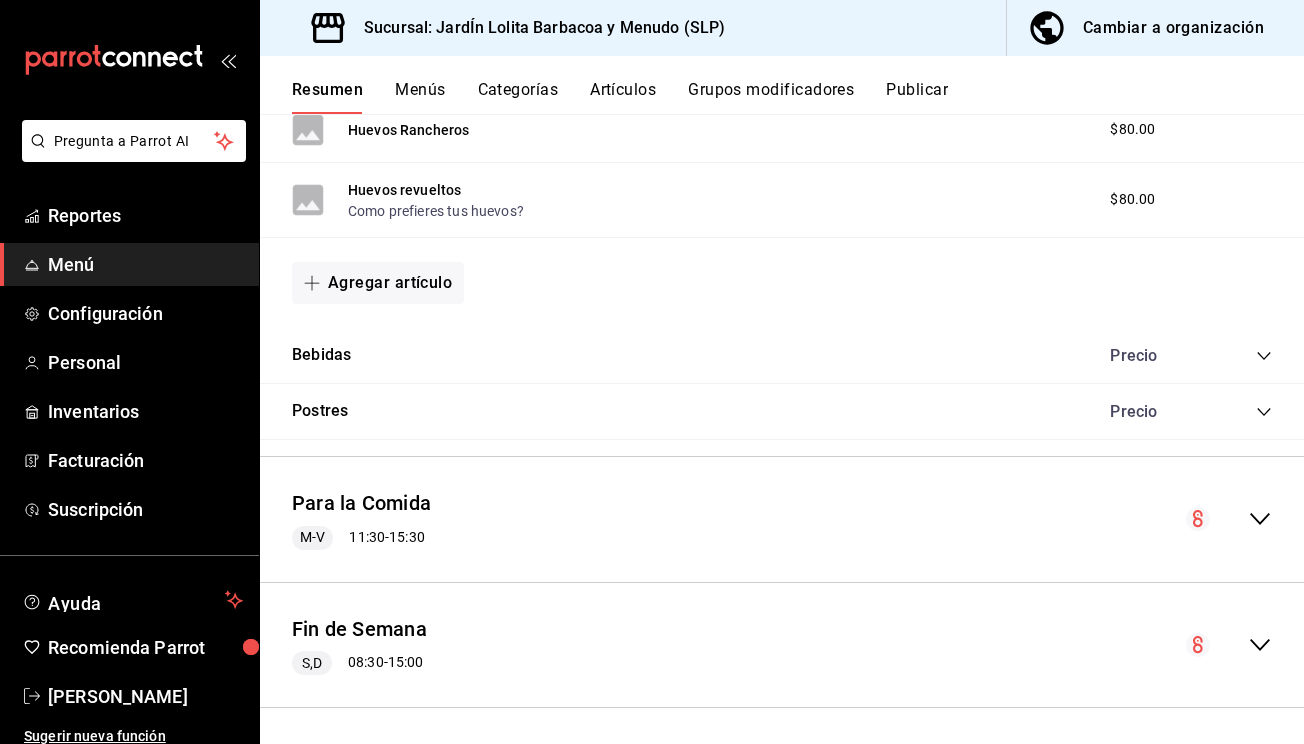 click 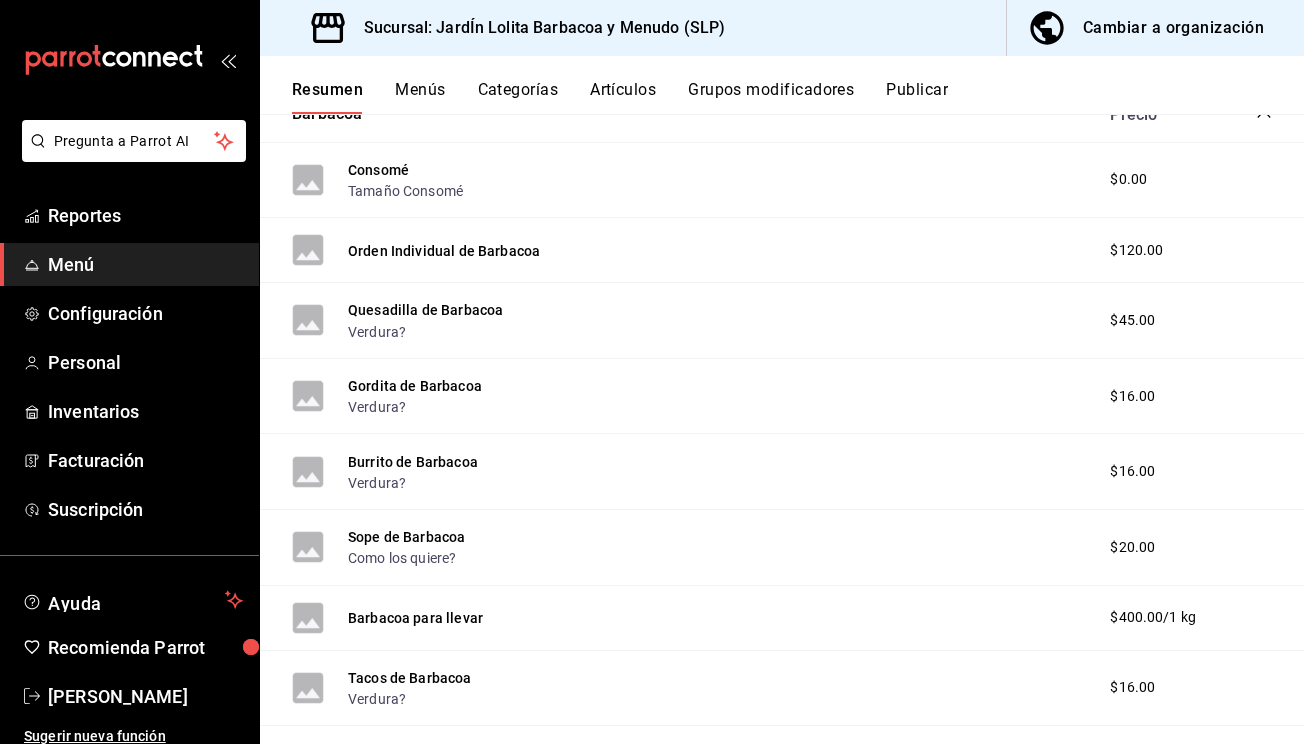 scroll, scrollTop: 2735, scrollLeft: 0, axis: vertical 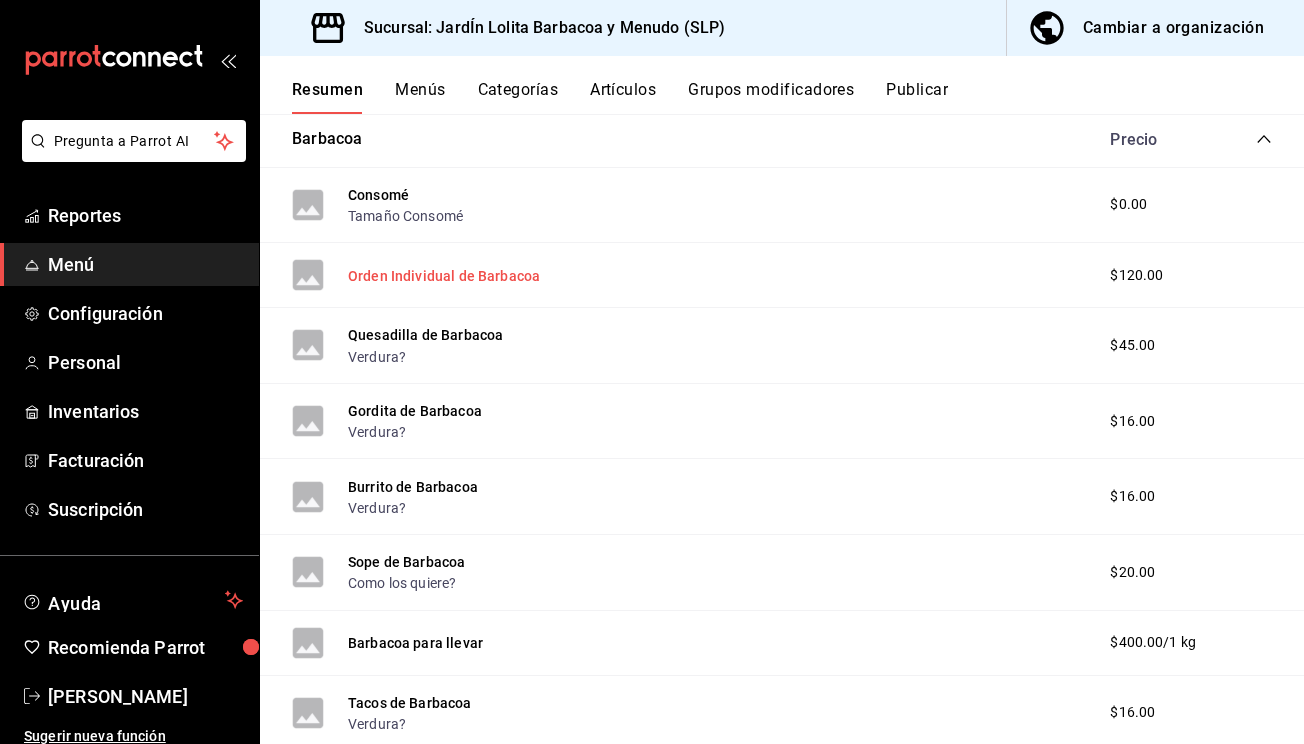 click on "Orden Individual de Barbacoa" at bounding box center [444, 276] 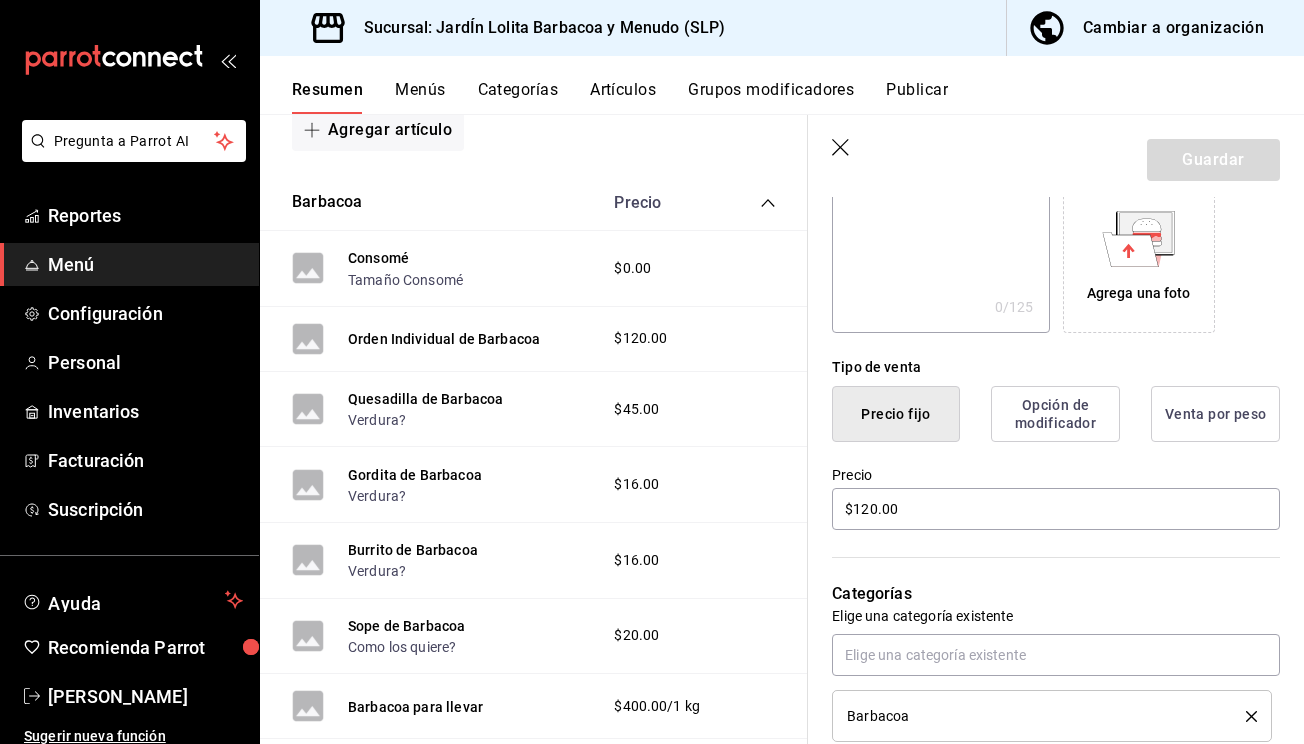 scroll, scrollTop: 341, scrollLeft: 0, axis: vertical 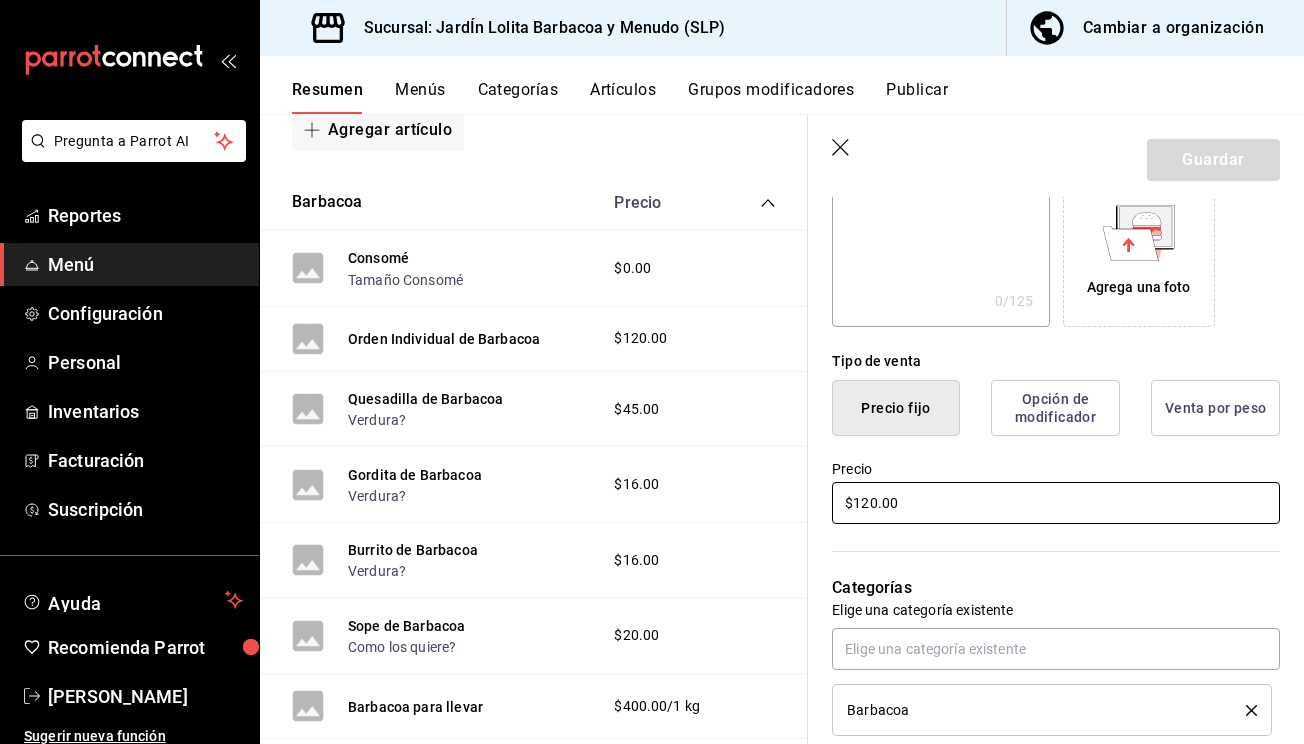click on "$120.00" at bounding box center (1056, 503) 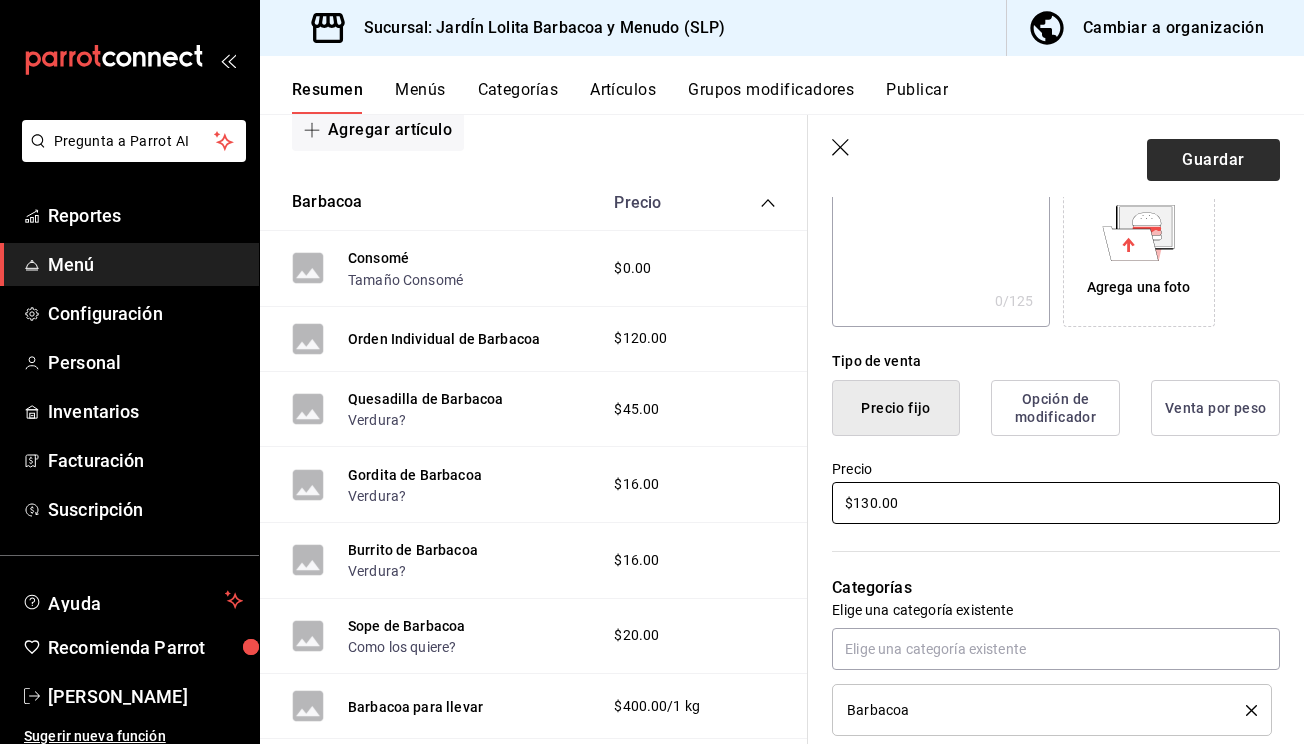 type on "$130.00" 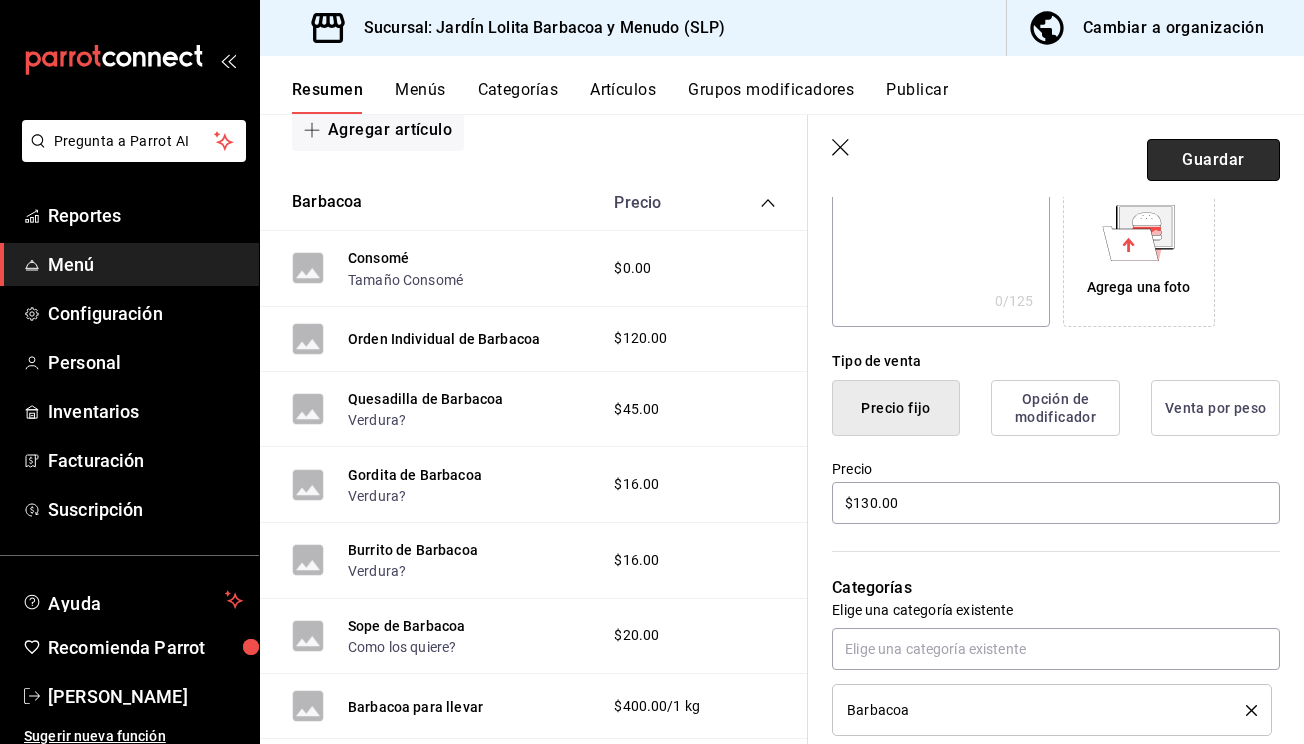 click on "Guardar" at bounding box center [1213, 160] 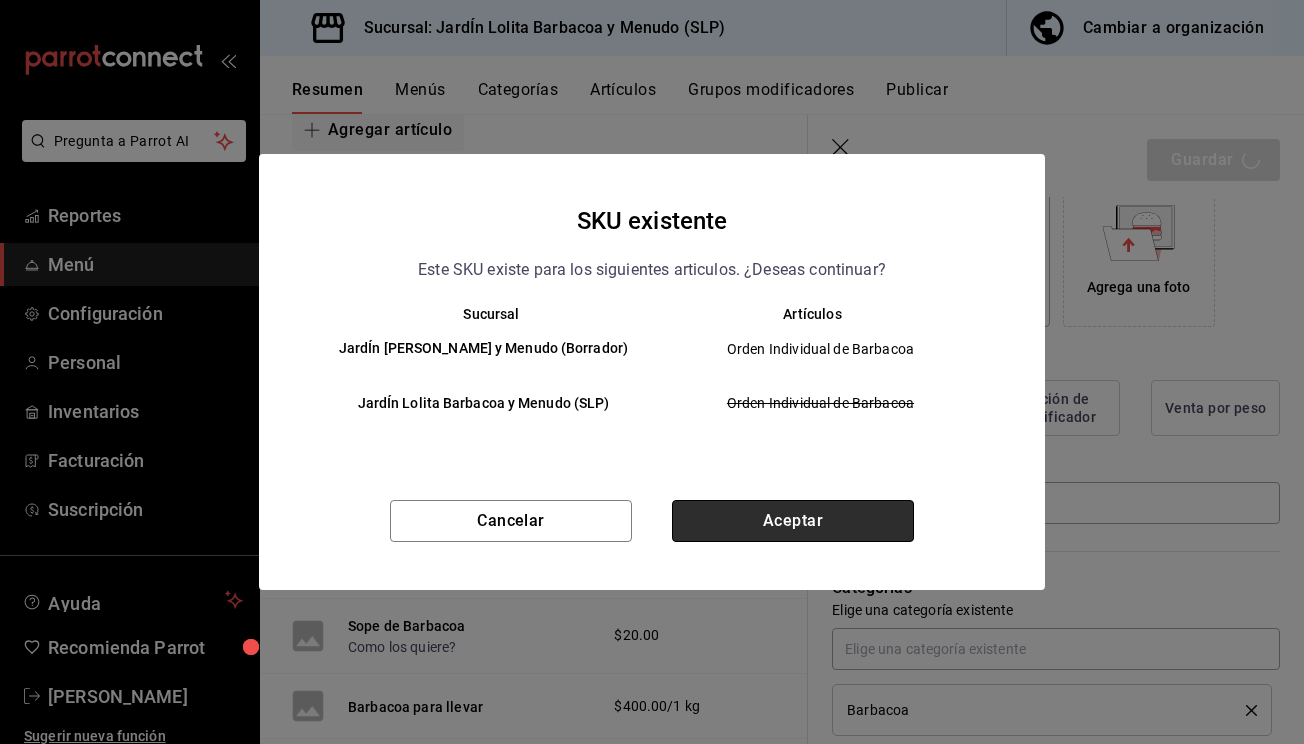 click on "Aceptar" at bounding box center (793, 521) 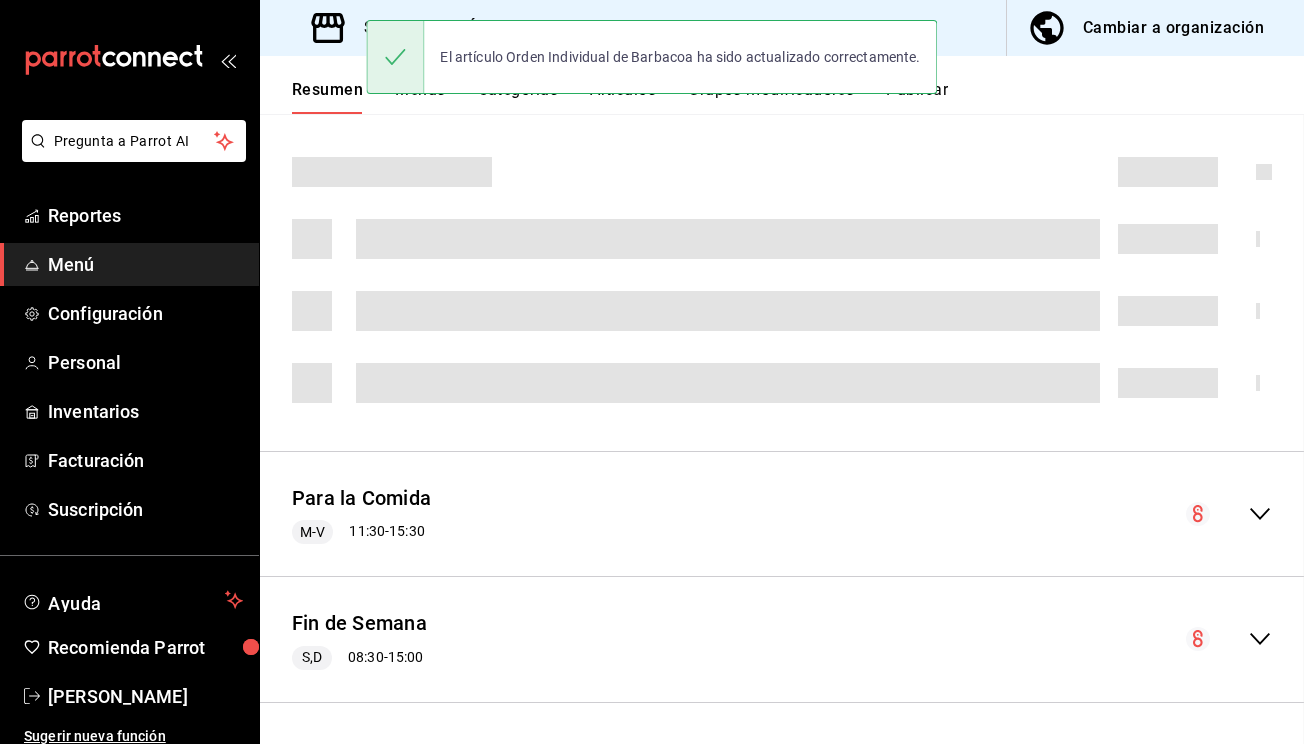 scroll, scrollTop: 0, scrollLeft: 0, axis: both 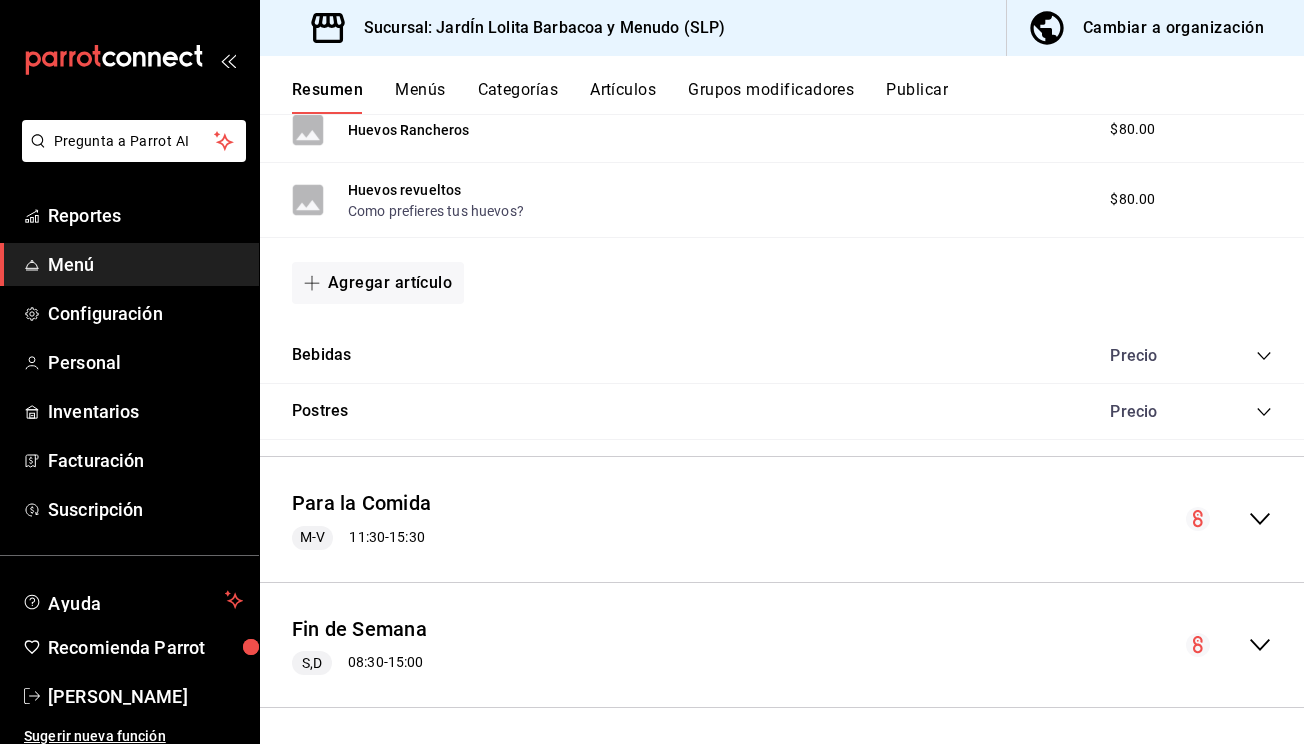 click 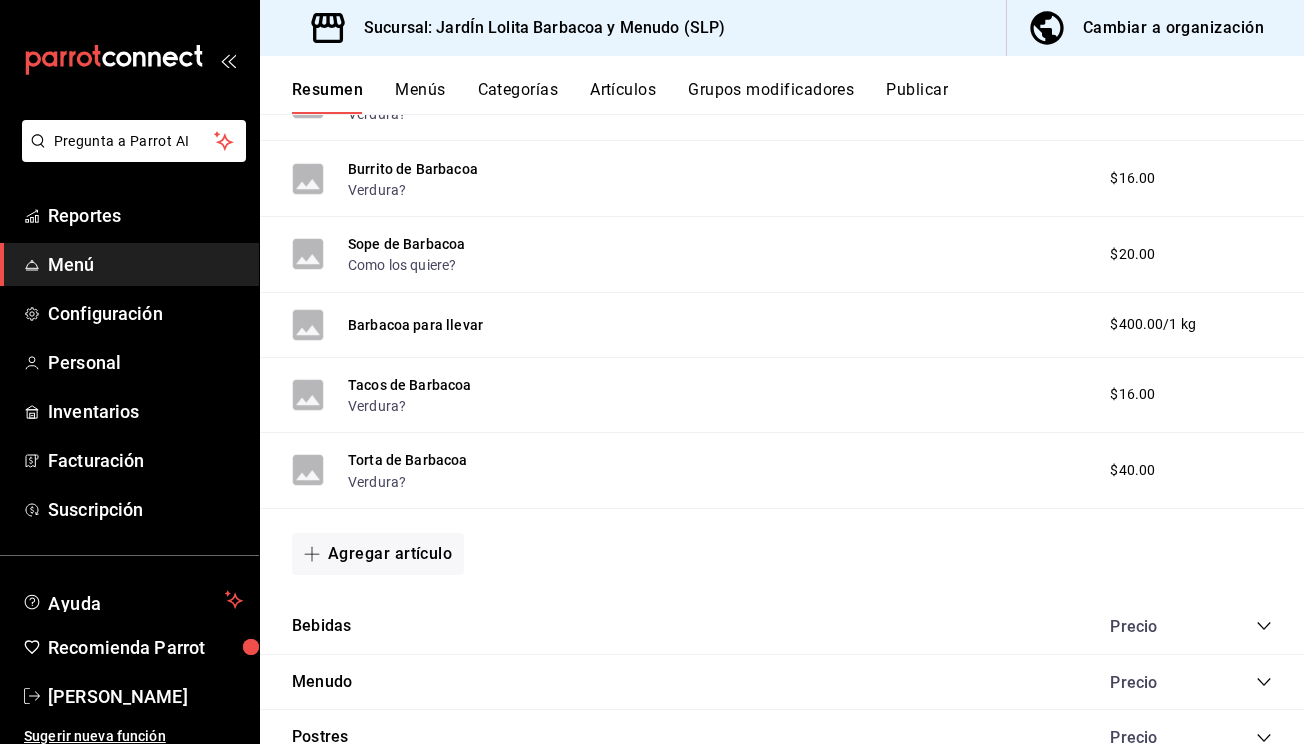 scroll, scrollTop: 3039, scrollLeft: 0, axis: vertical 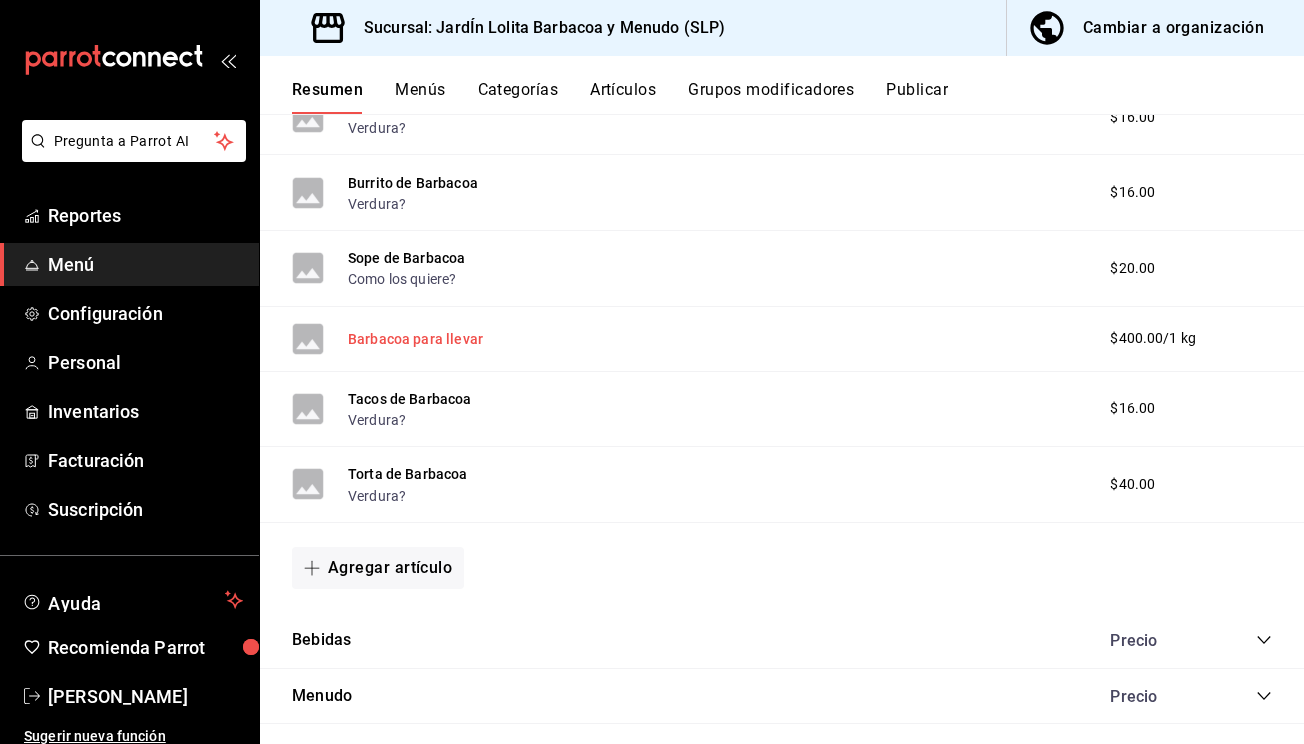 click on "Barbacoa para llevar" at bounding box center (415, 339) 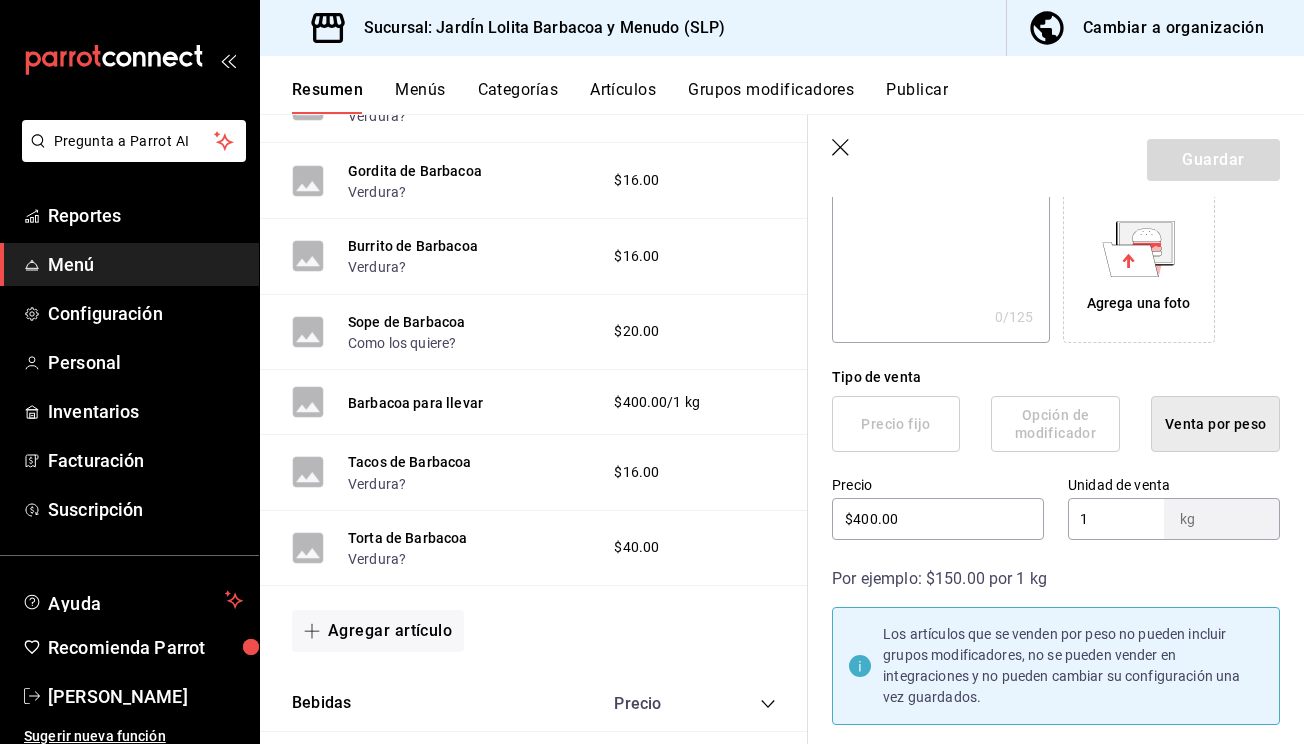 scroll, scrollTop: 389, scrollLeft: 0, axis: vertical 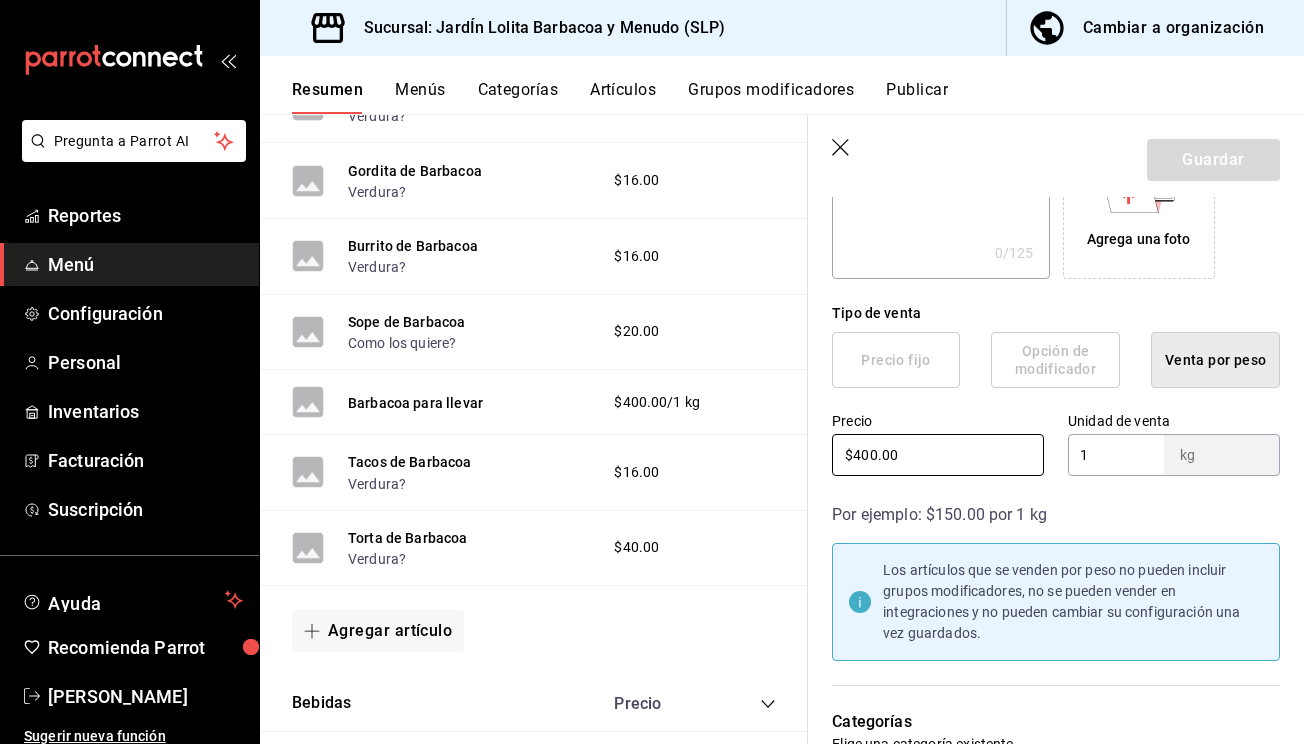 click on "$400.00" at bounding box center [938, 455] 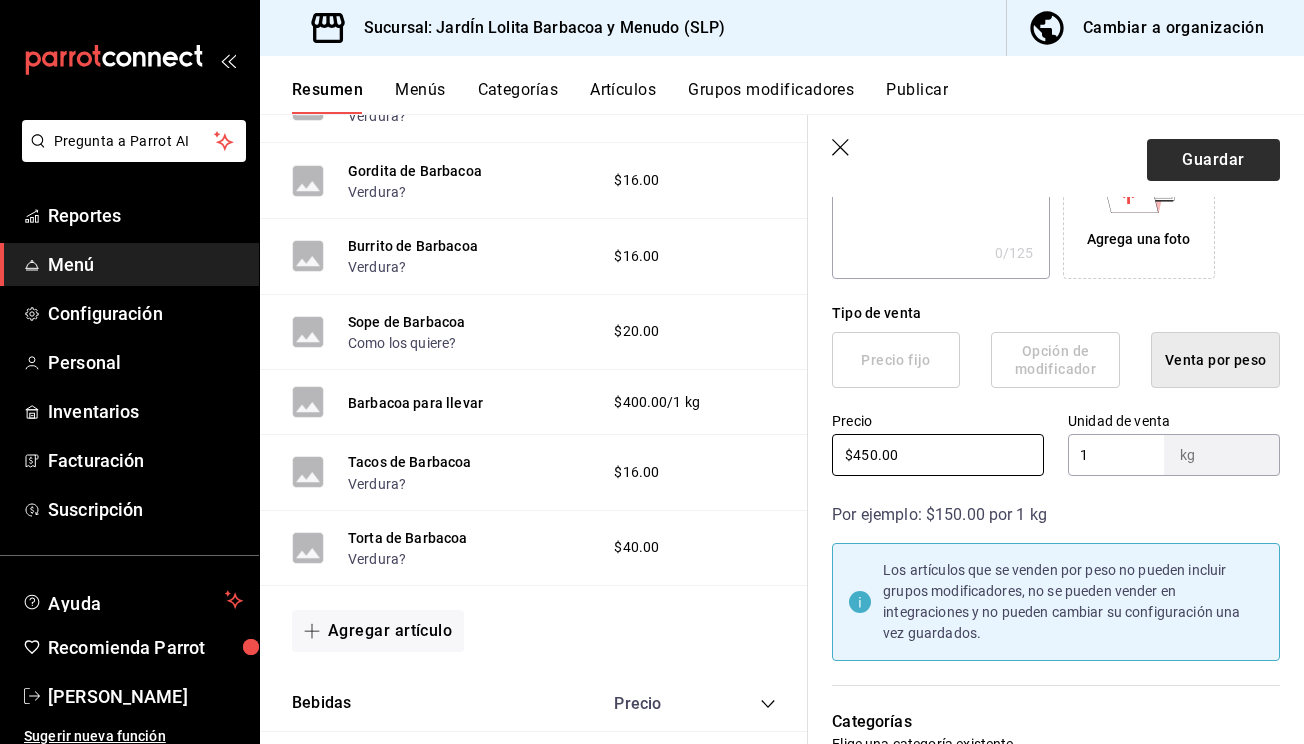 type on "$450.00" 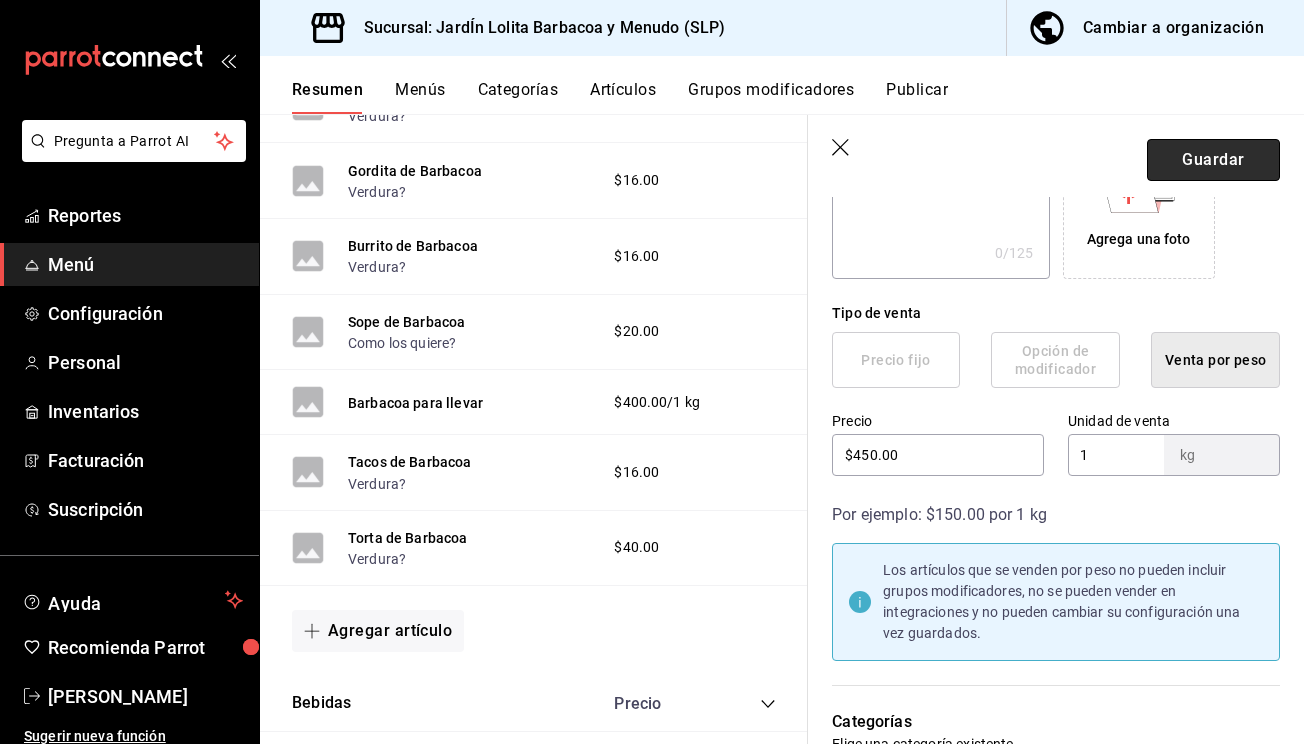 click on "Guardar" at bounding box center [1213, 160] 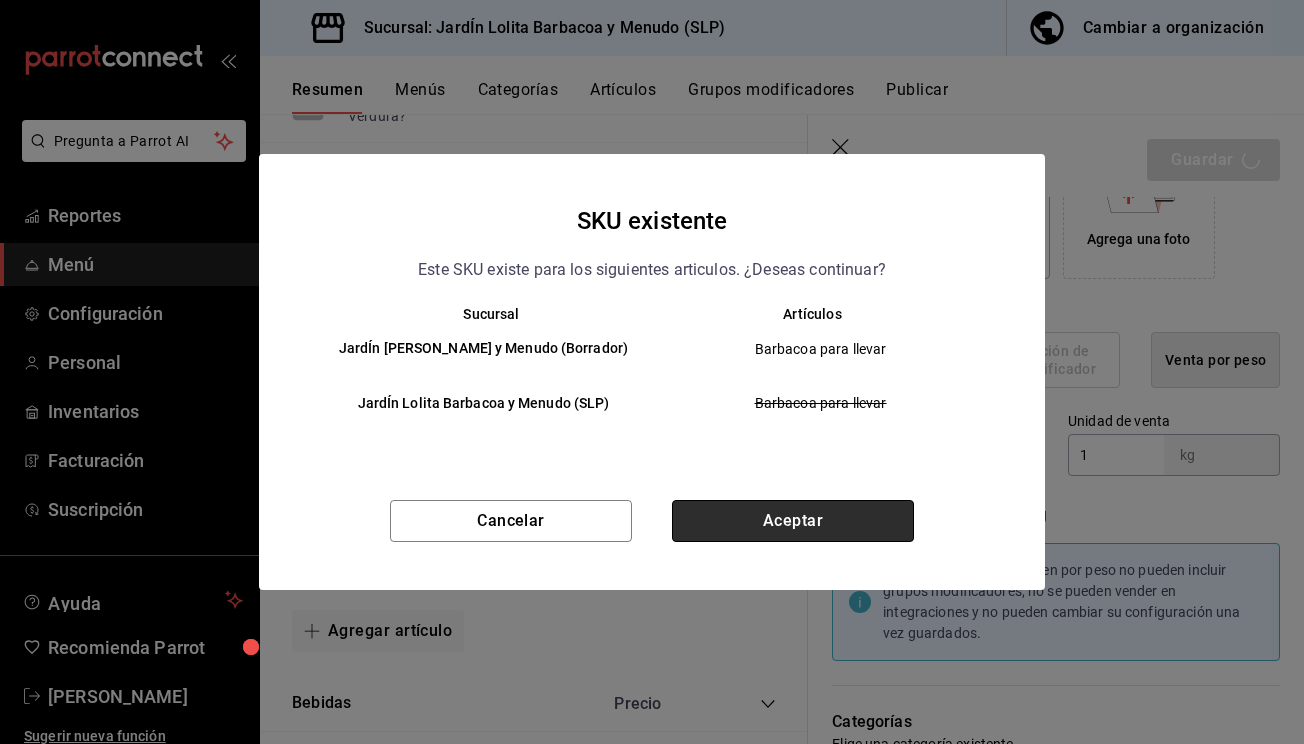 click on "Aceptar" at bounding box center (793, 521) 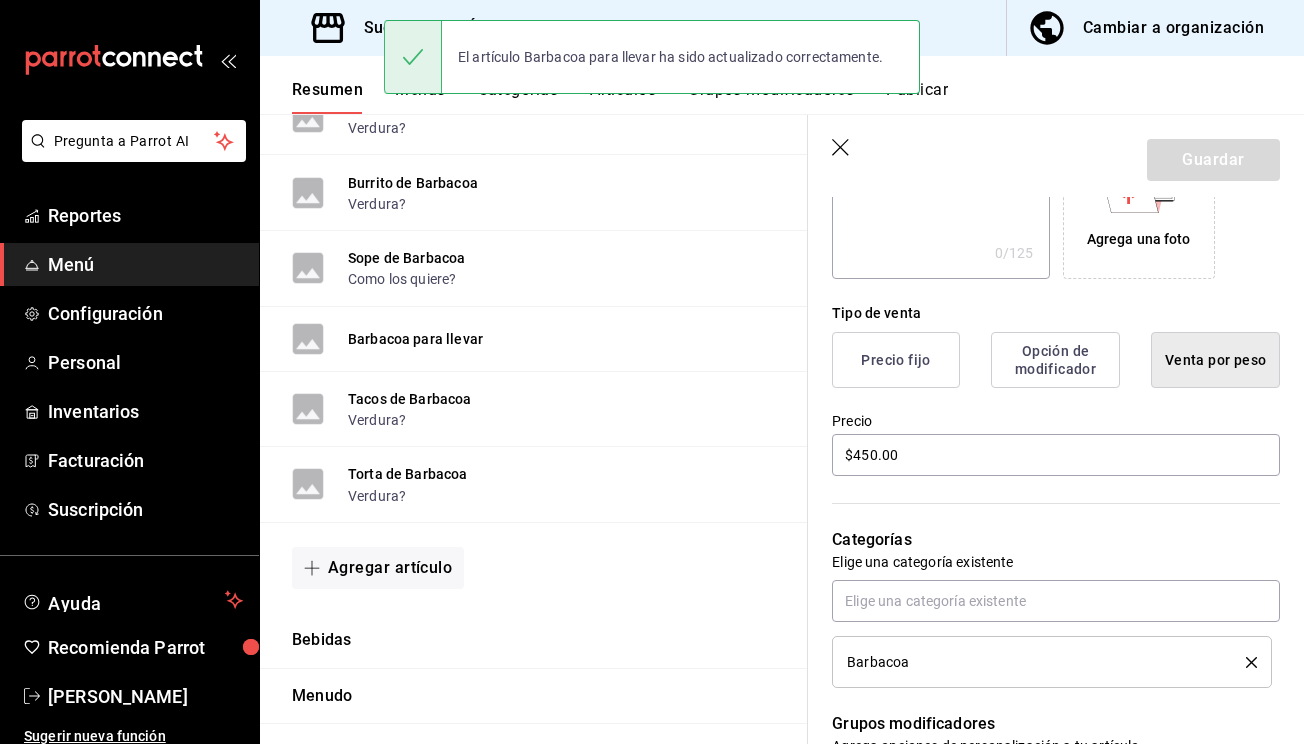 scroll, scrollTop: 0, scrollLeft: 0, axis: both 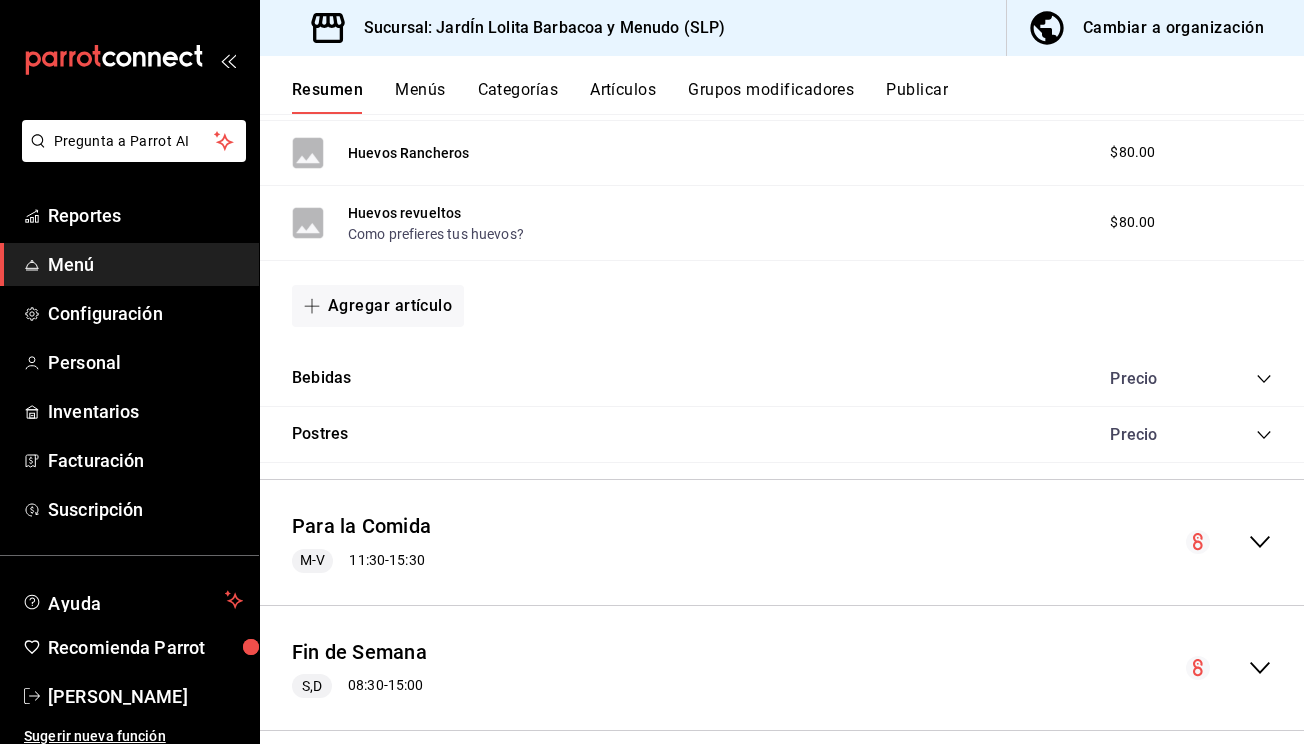 click 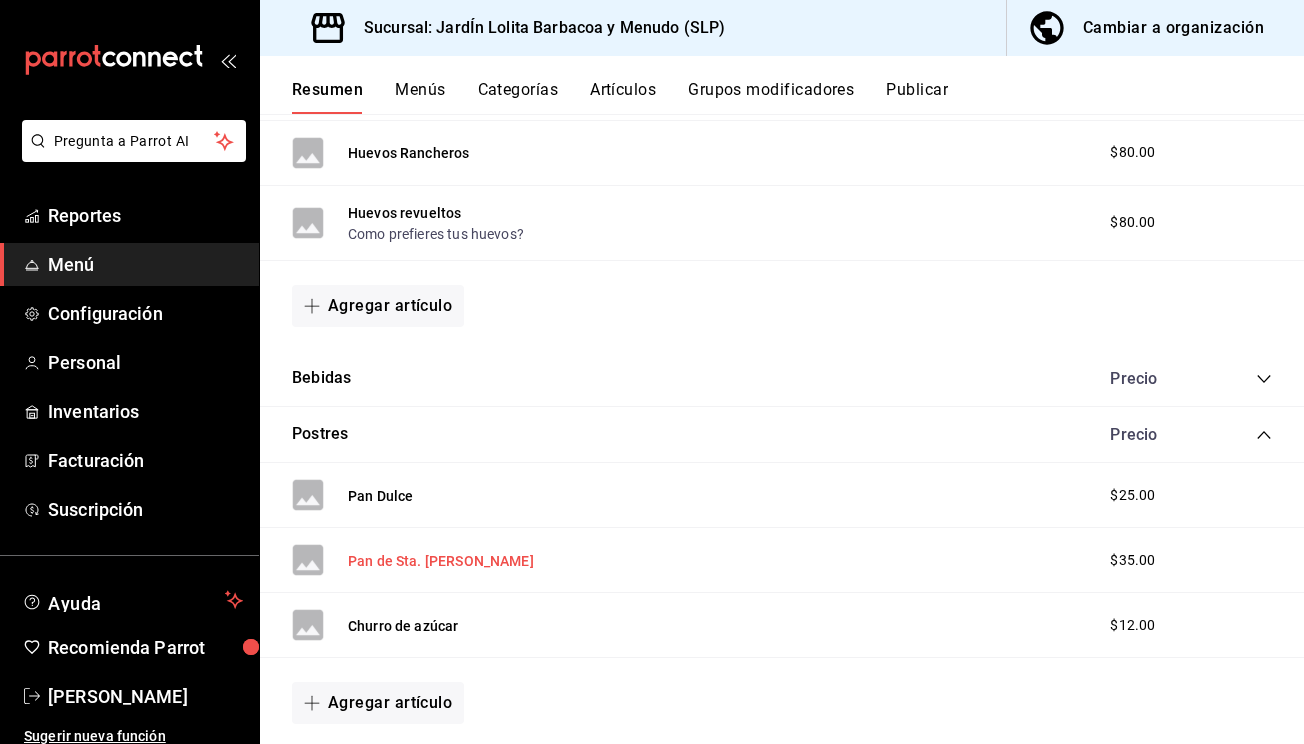 click on "Pan de Sta. [PERSON_NAME]" at bounding box center (441, 561) 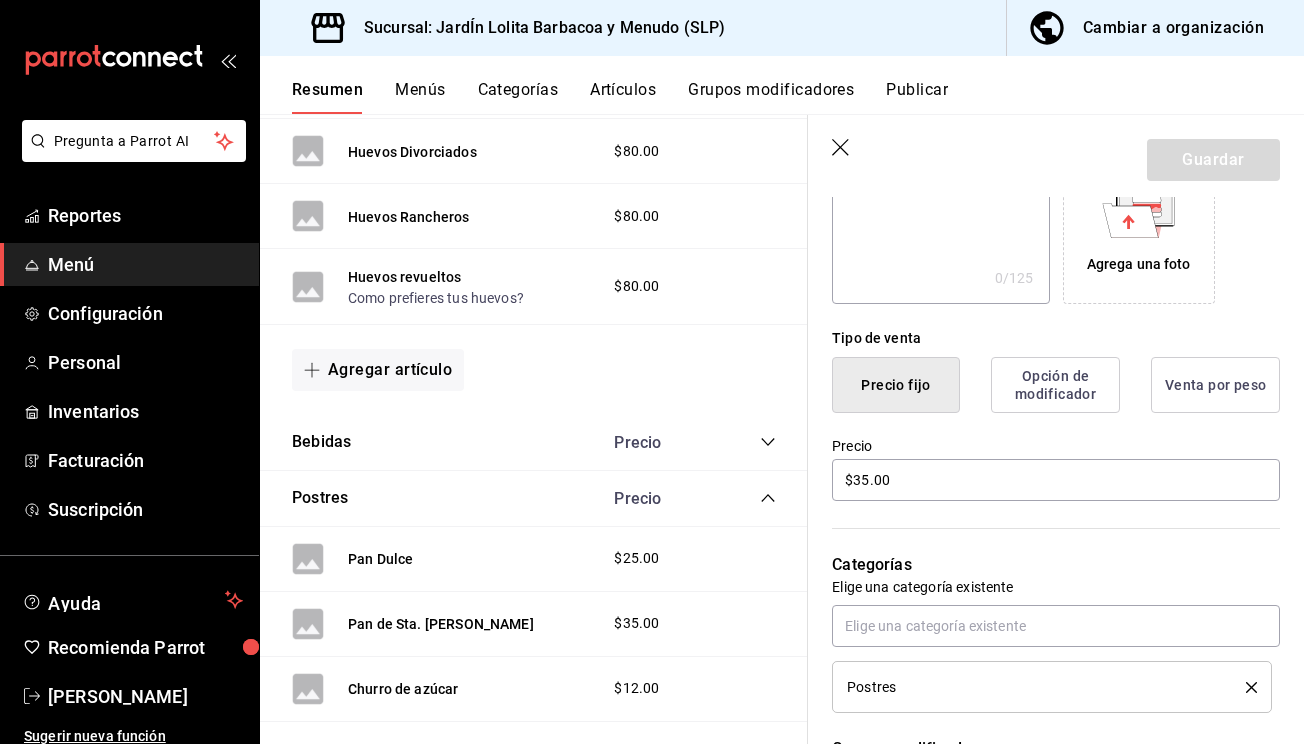 scroll, scrollTop: 376, scrollLeft: 0, axis: vertical 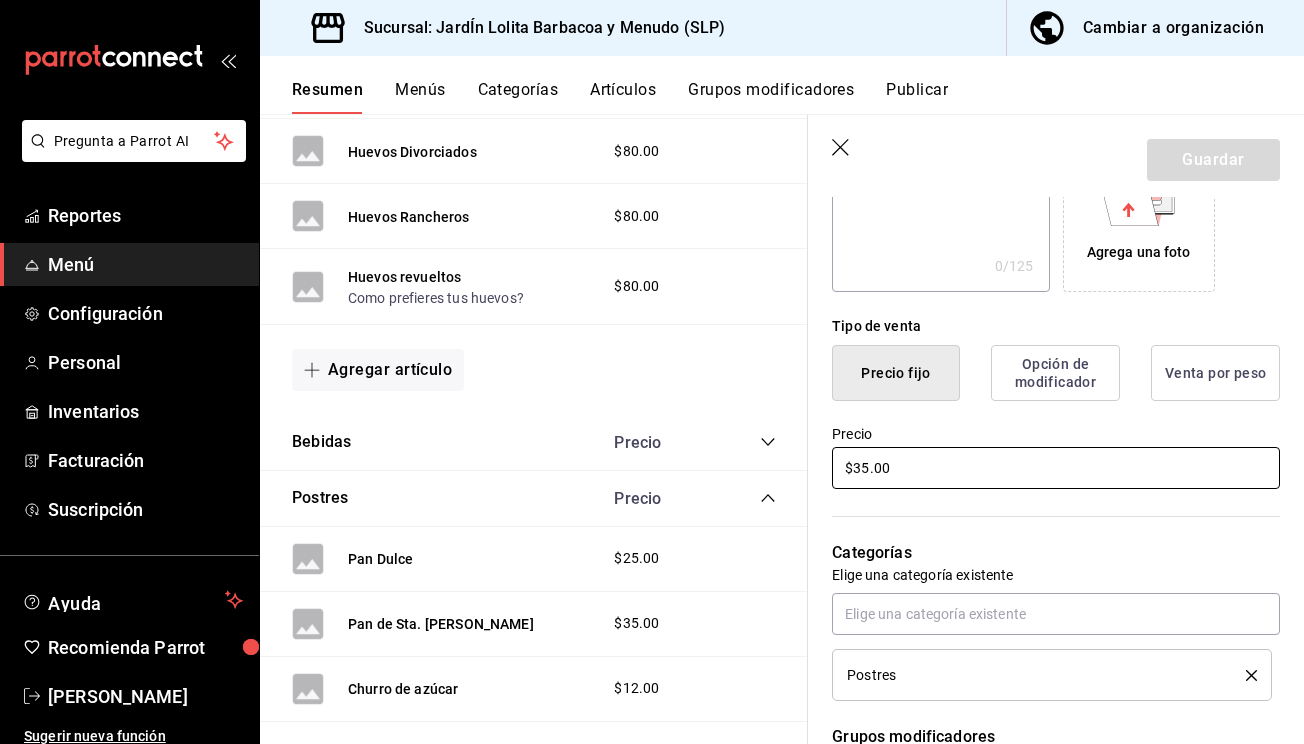 click on "$35.00" at bounding box center [1056, 468] 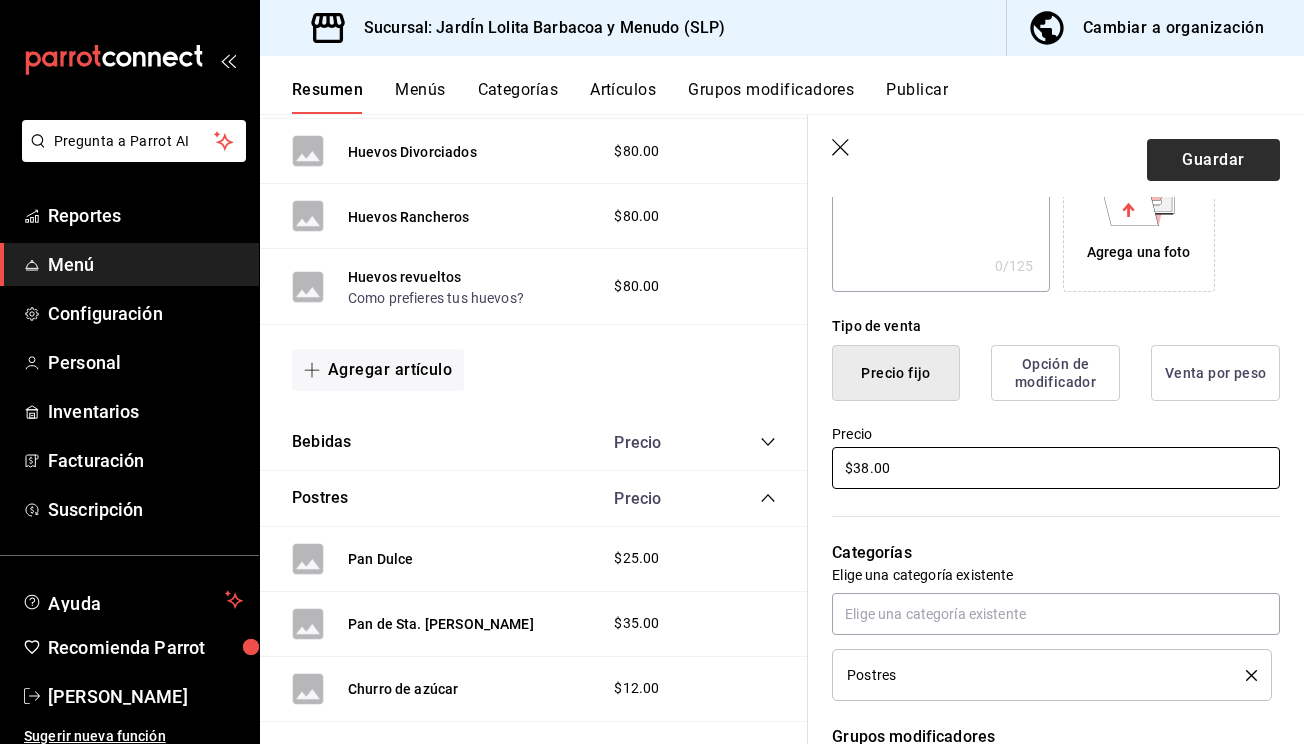 type on "$38.00" 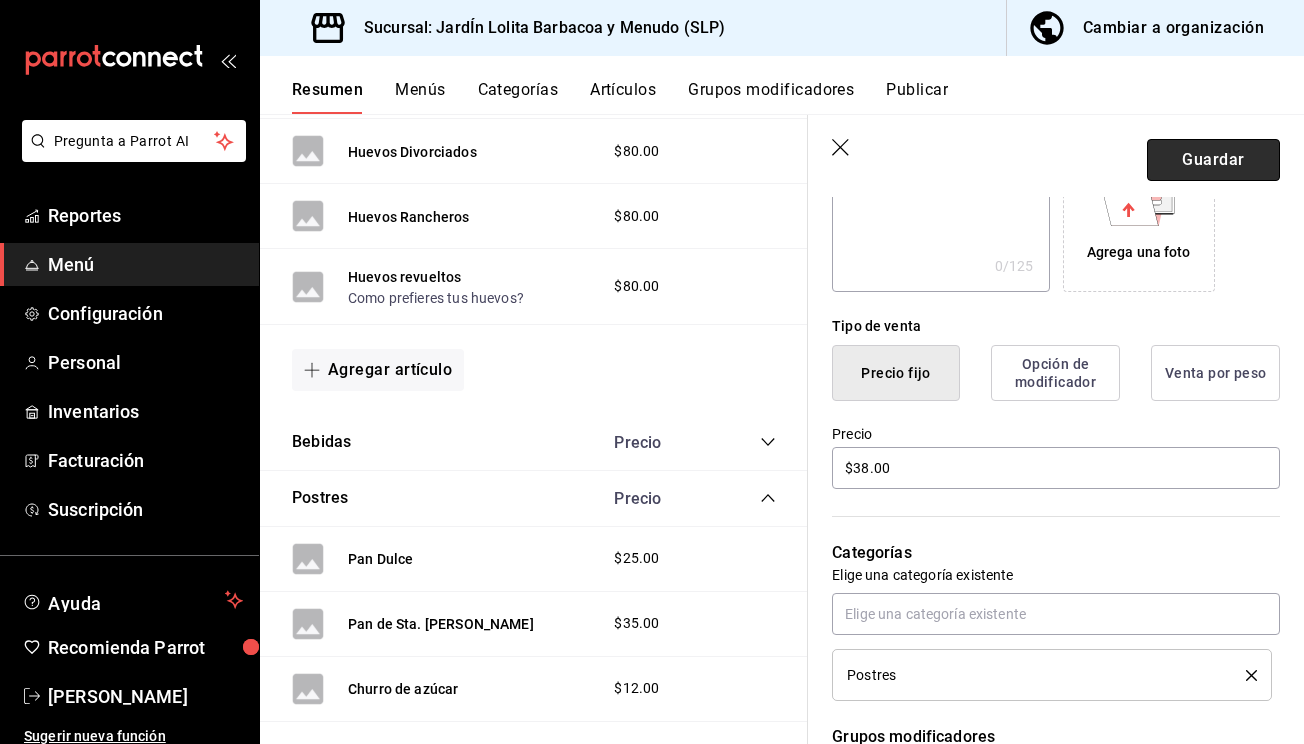 click on "Guardar" at bounding box center (1213, 160) 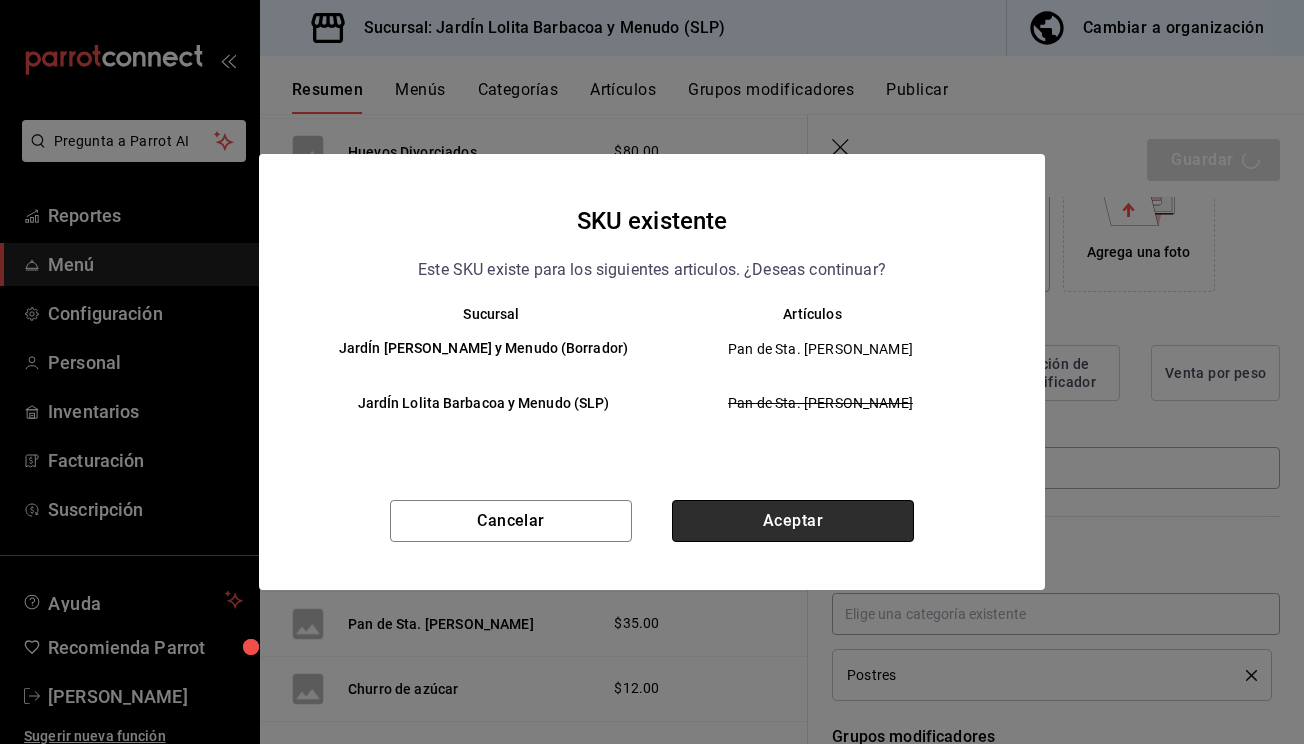 click on "Aceptar" at bounding box center (793, 521) 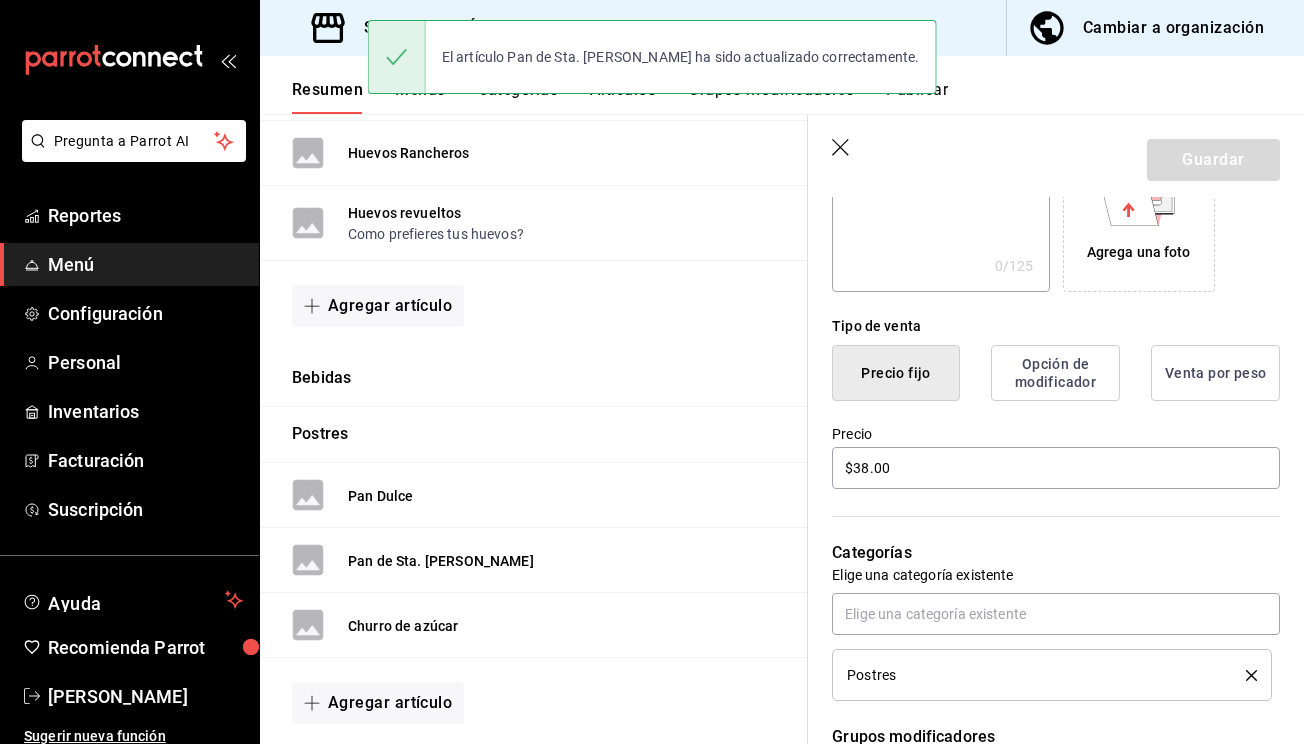 scroll, scrollTop: 0, scrollLeft: 0, axis: both 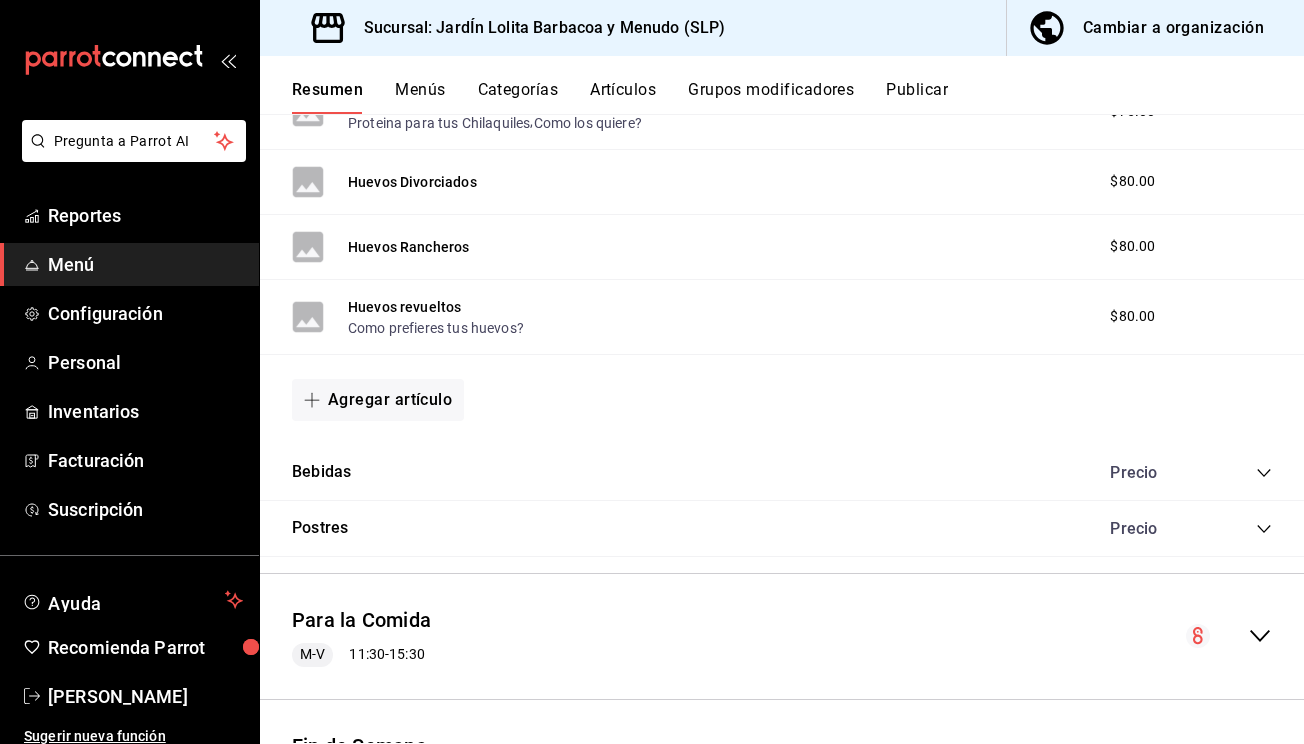 click 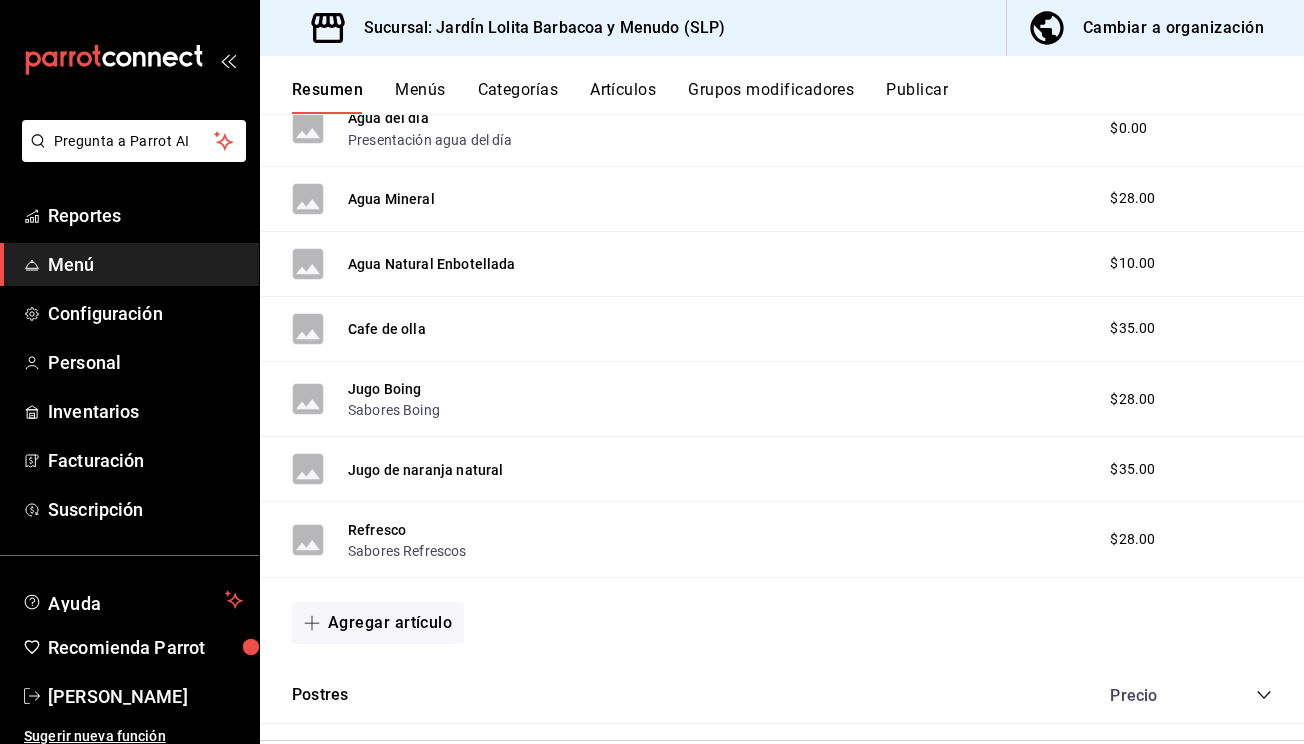 scroll, scrollTop: 1747, scrollLeft: 0, axis: vertical 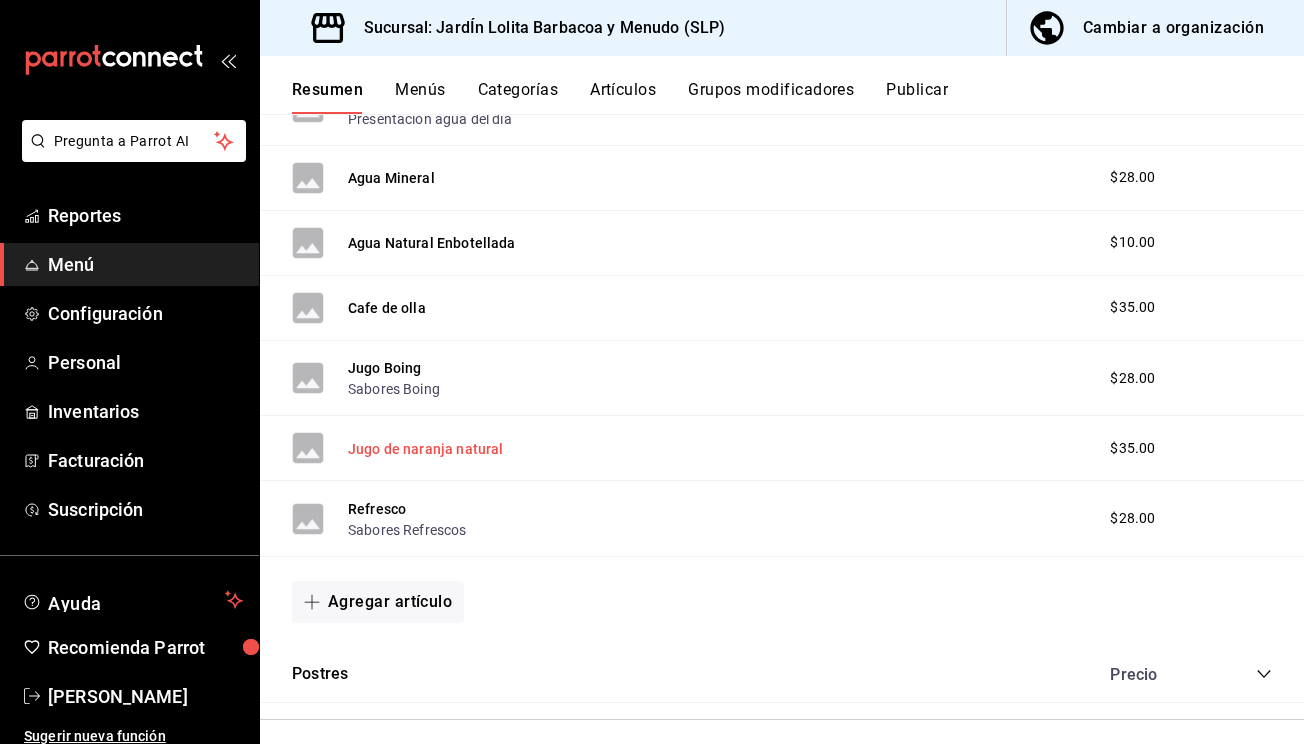 click on "Jugo de naranja natural" at bounding box center (425, 449) 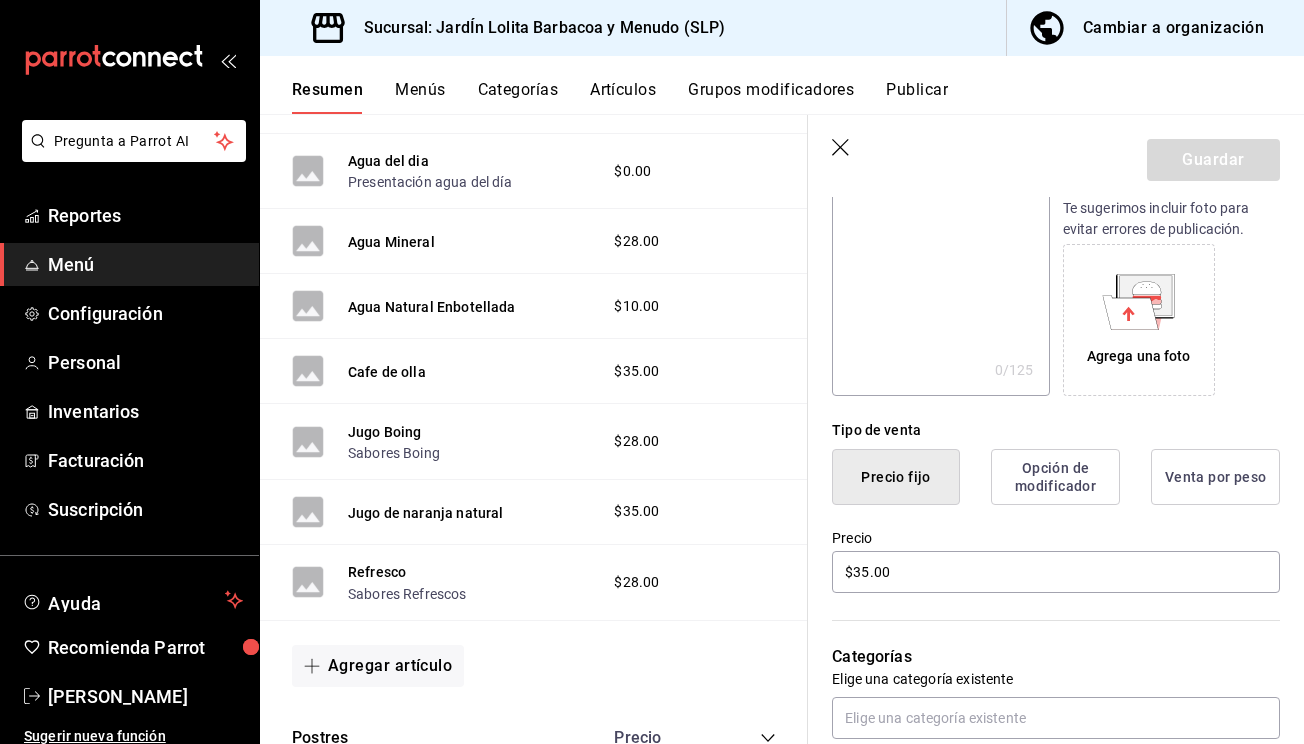 scroll, scrollTop: 311, scrollLeft: 0, axis: vertical 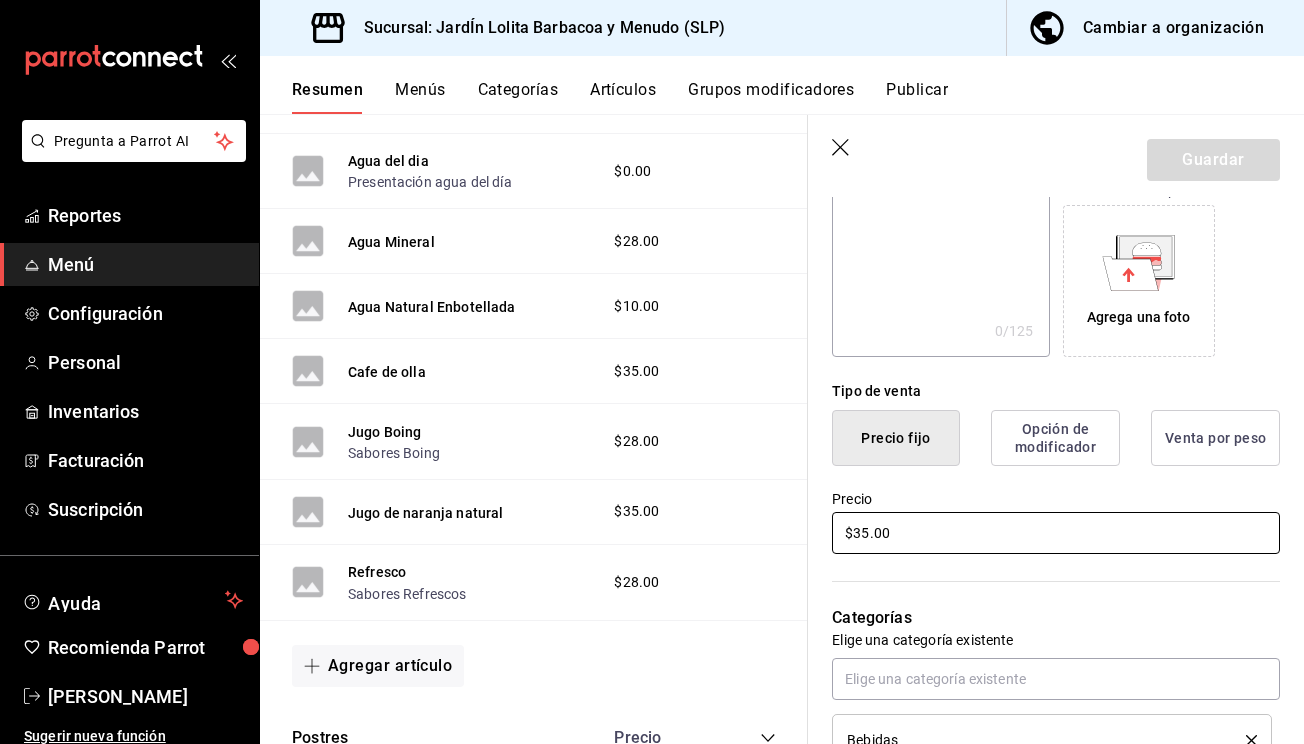 click on "$35.00" at bounding box center (1056, 533) 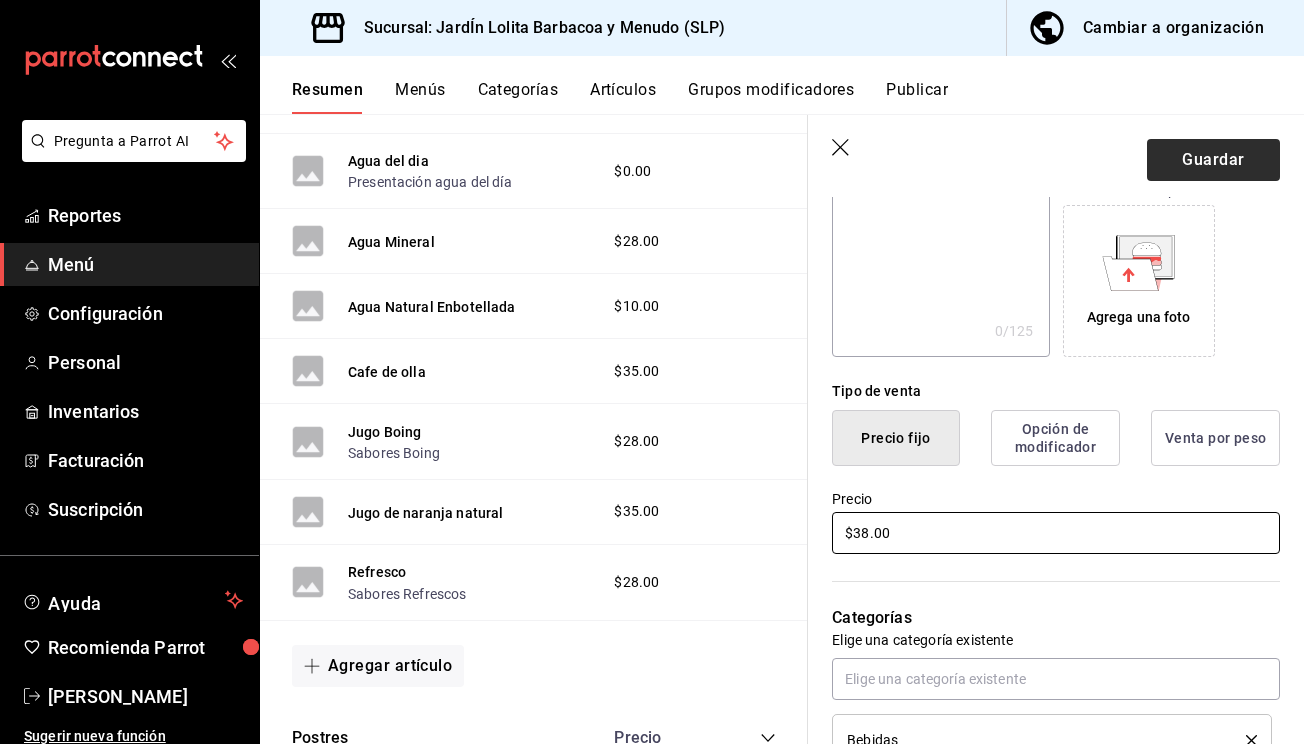 type on "$38.00" 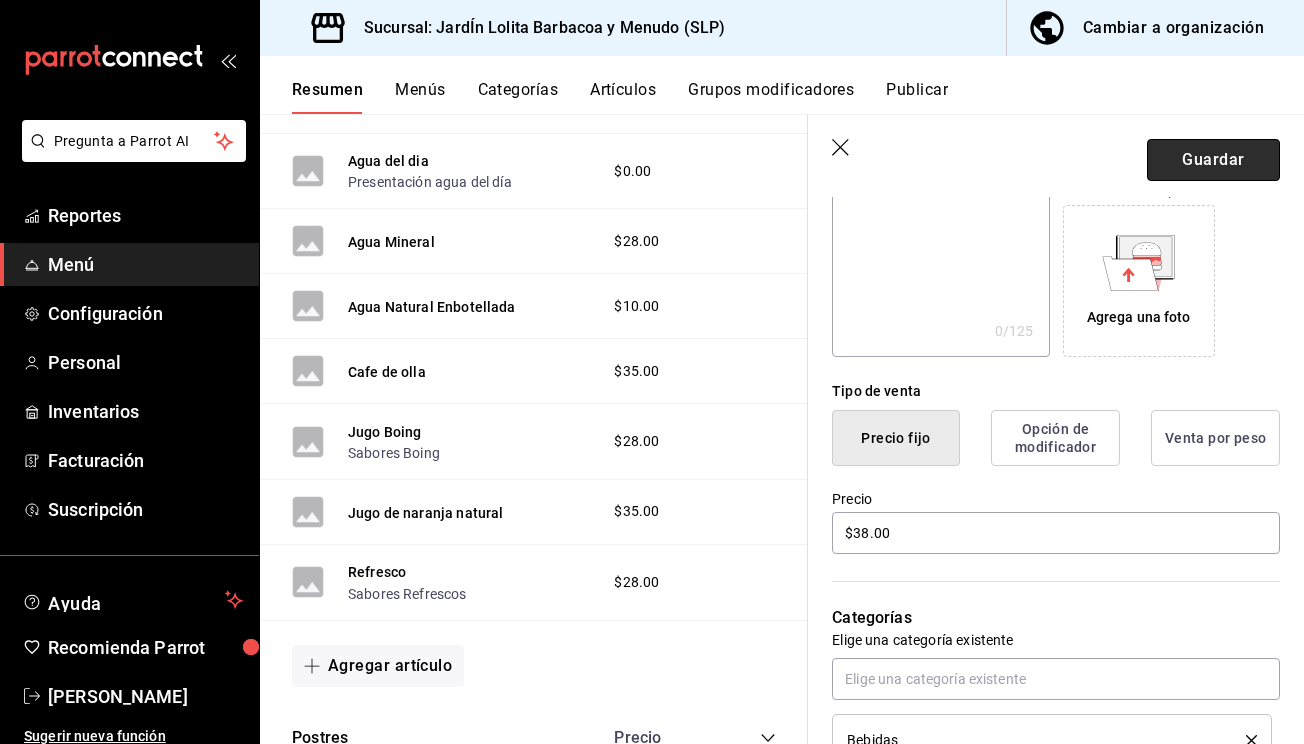 click on "Guardar" at bounding box center [1213, 160] 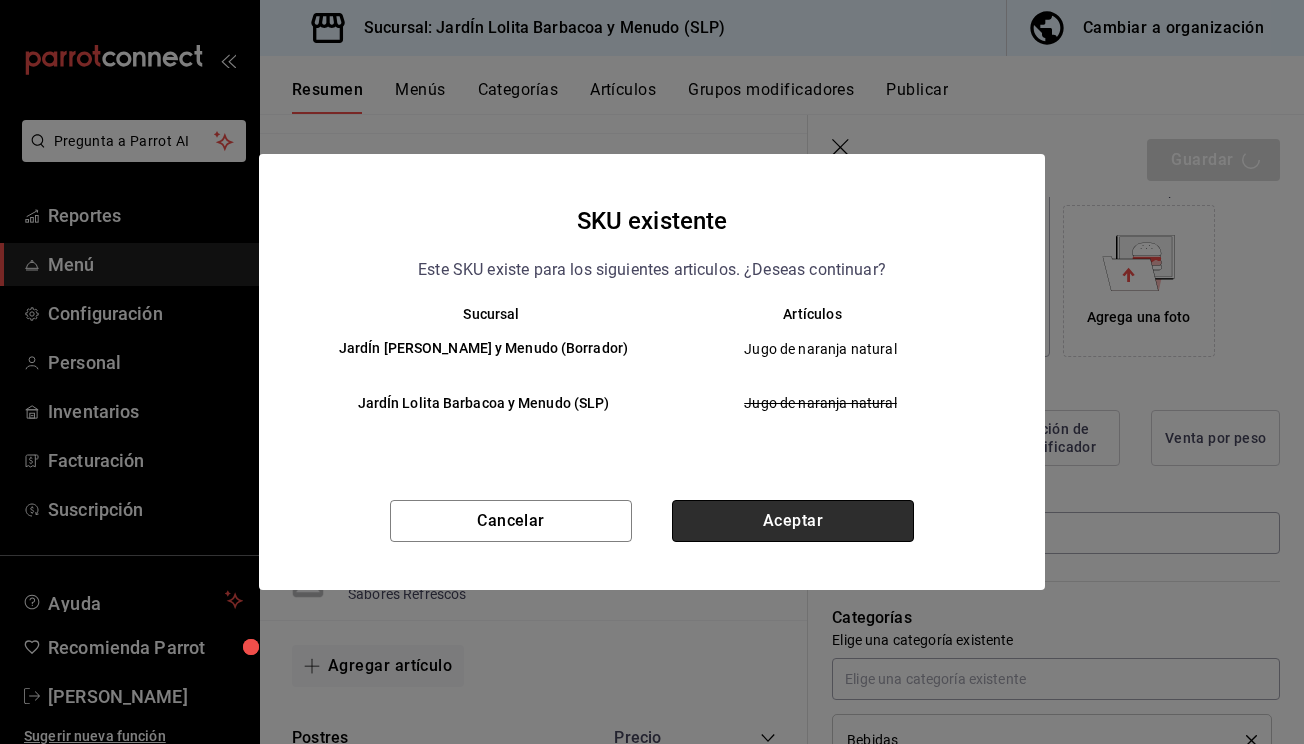click on "Aceptar" at bounding box center [793, 521] 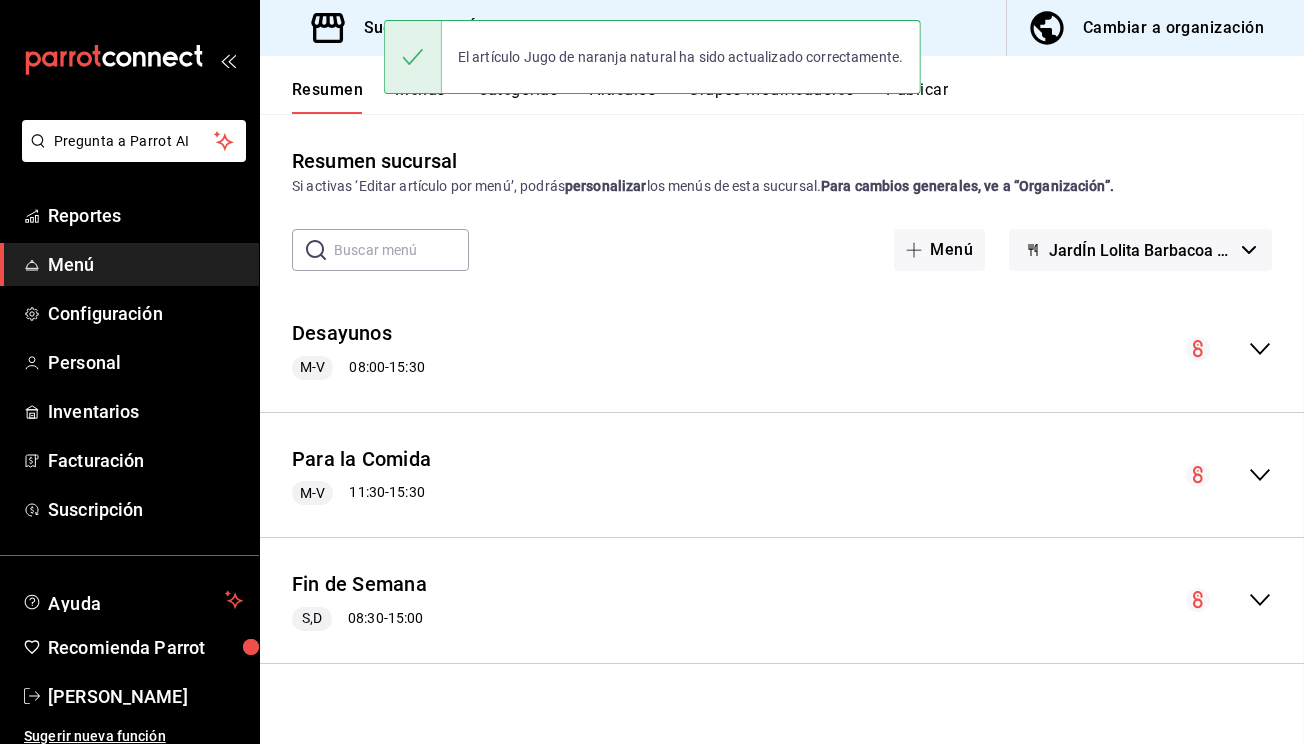 scroll, scrollTop: 0, scrollLeft: 0, axis: both 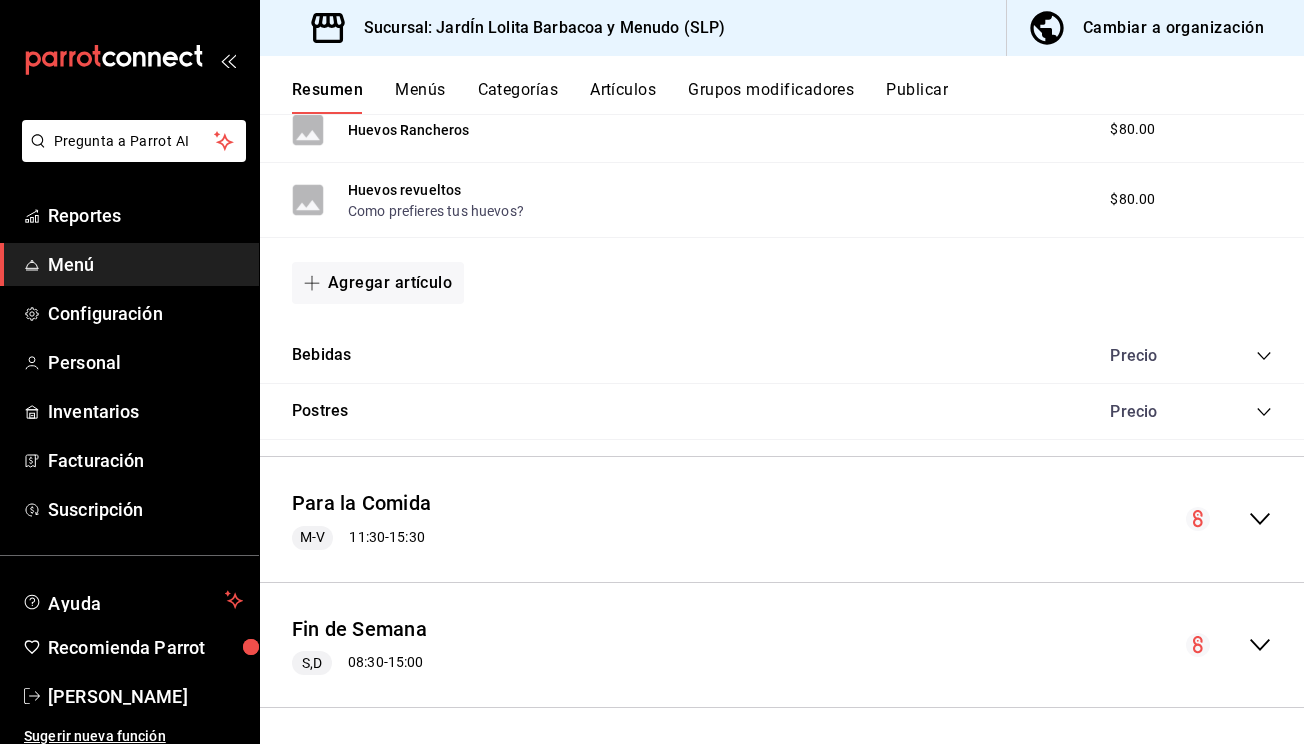 click 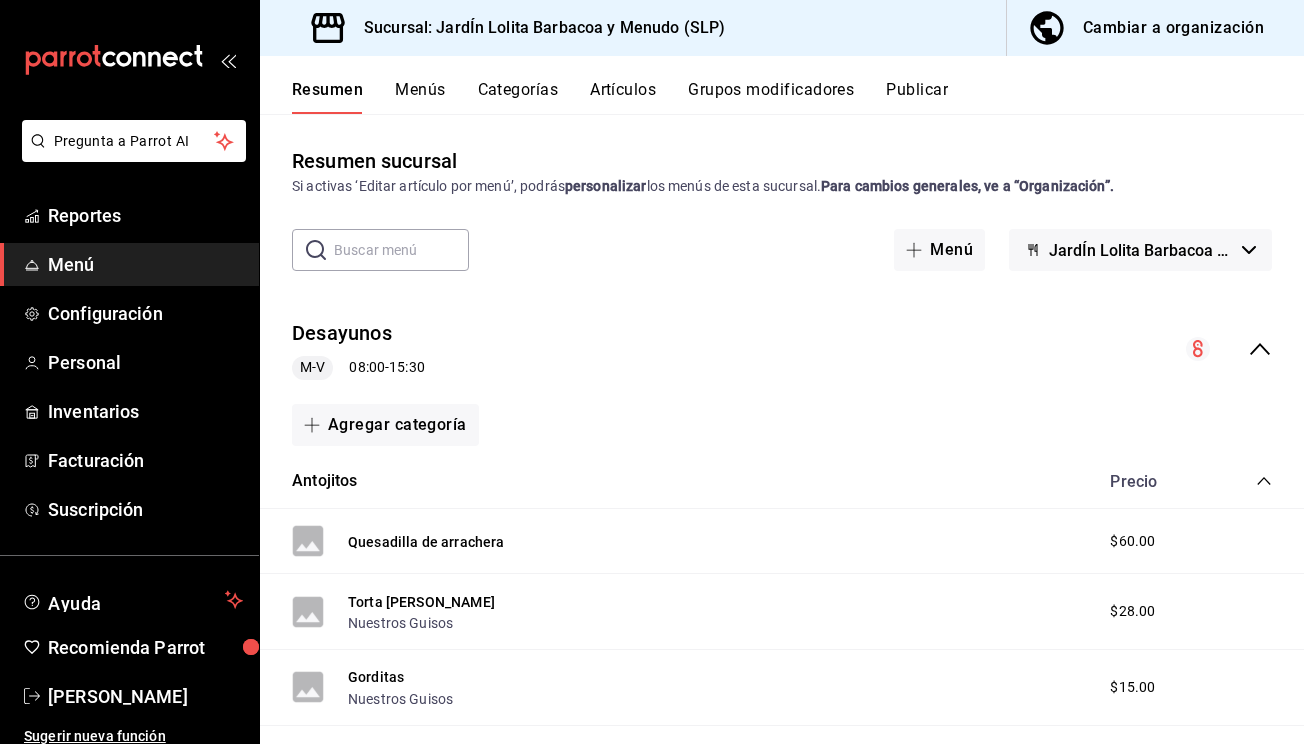 scroll, scrollTop: 0, scrollLeft: 0, axis: both 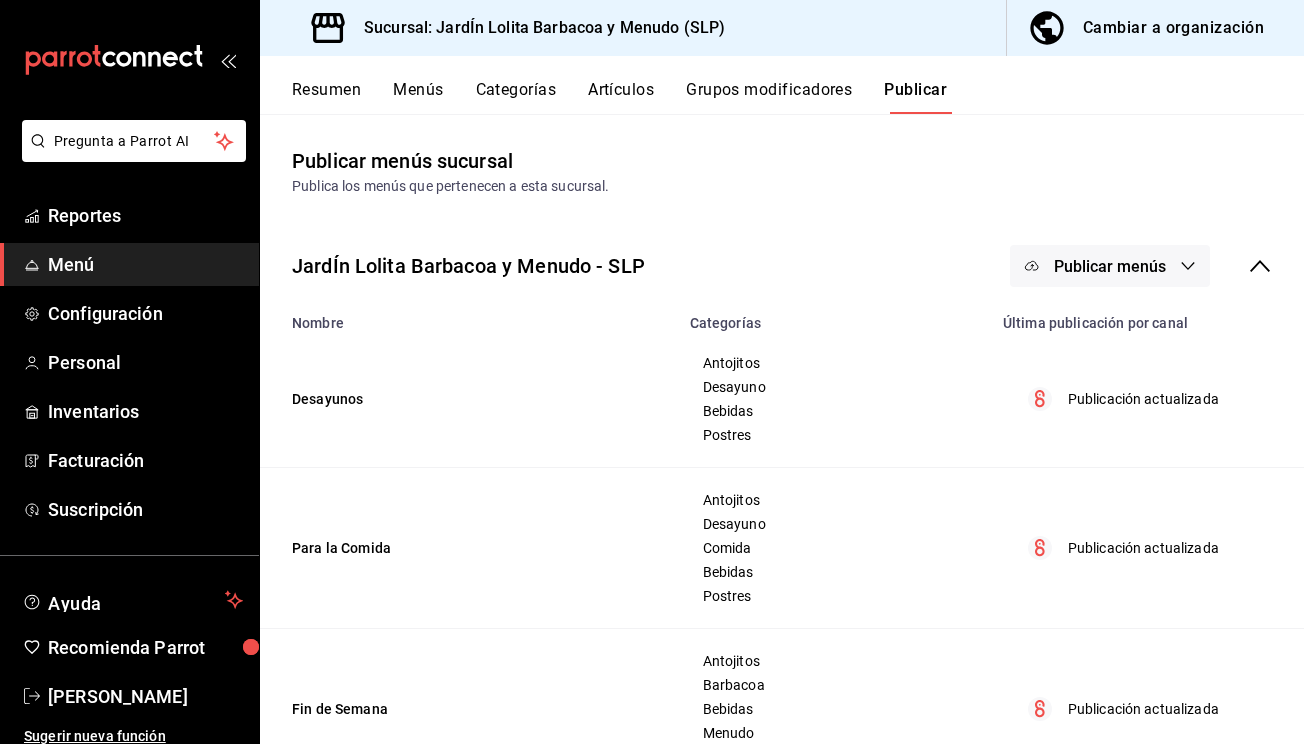 click on "Publicar menús" at bounding box center (1110, 266) 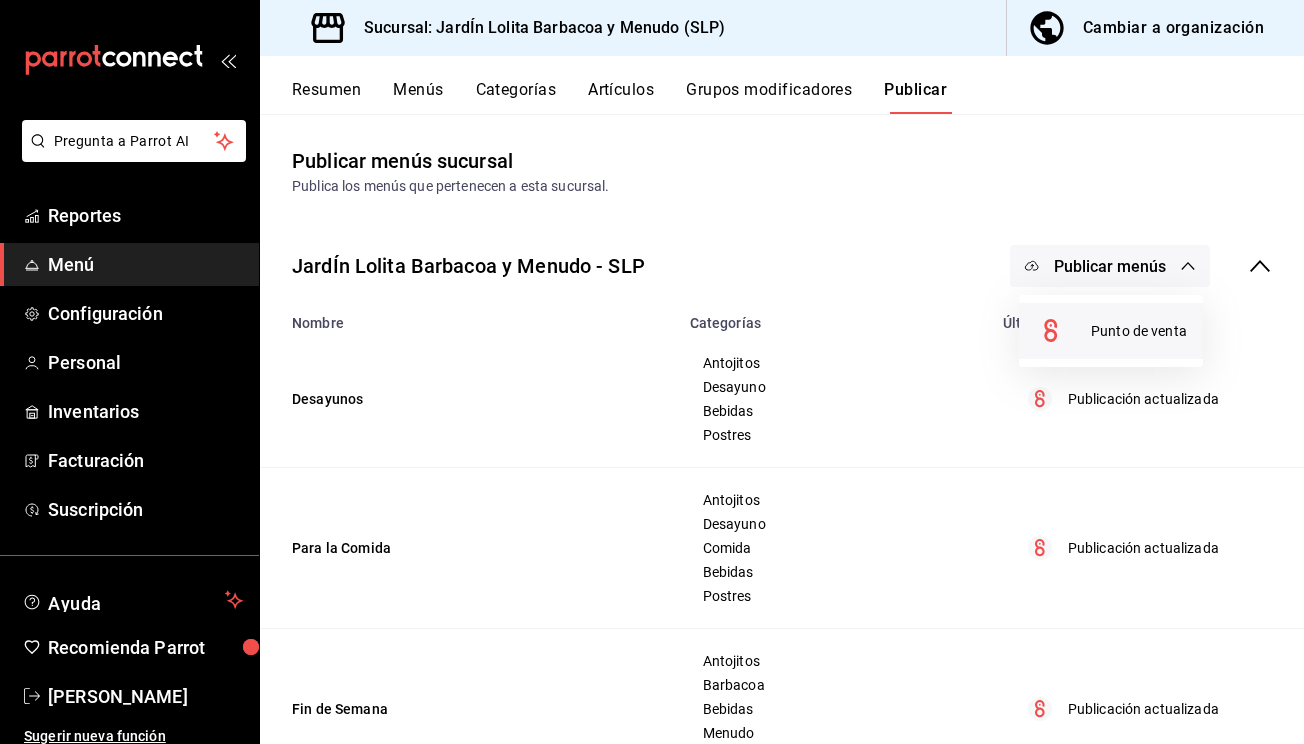 click on "Punto de venta" at bounding box center [1139, 331] 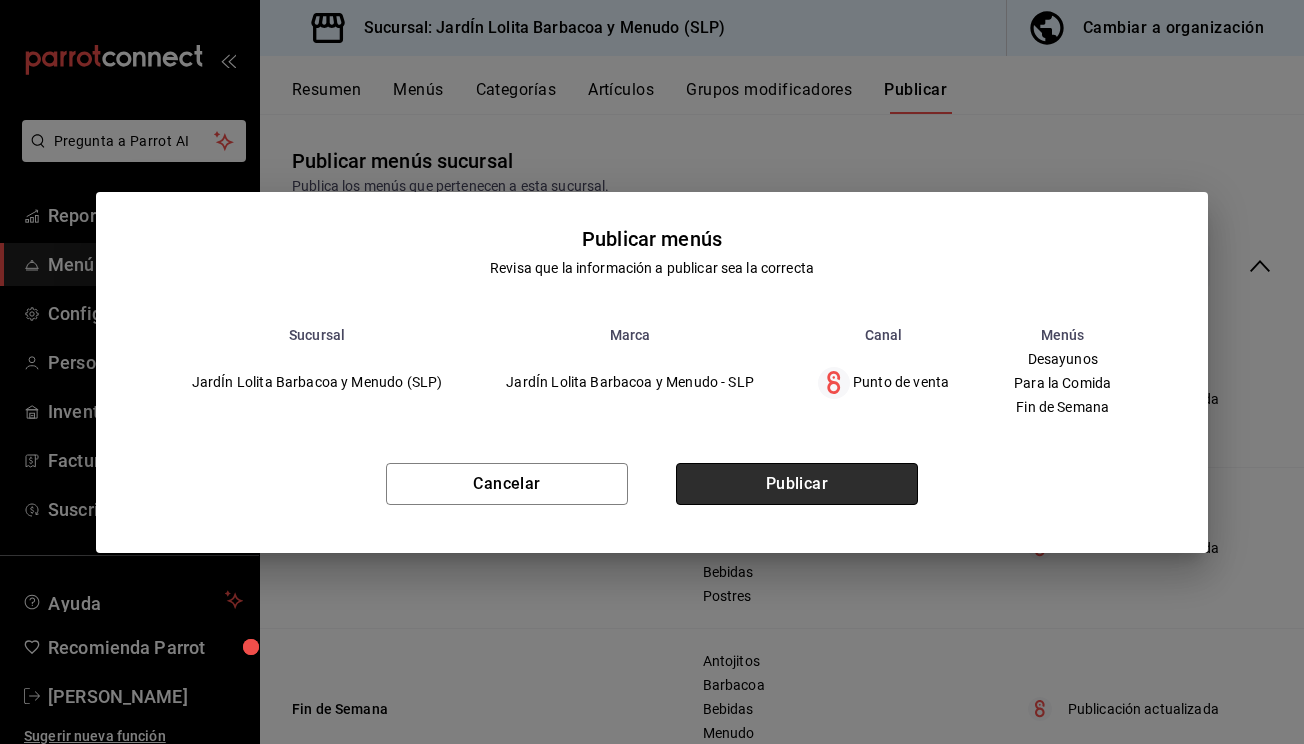 click on "Publicar" at bounding box center [797, 484] 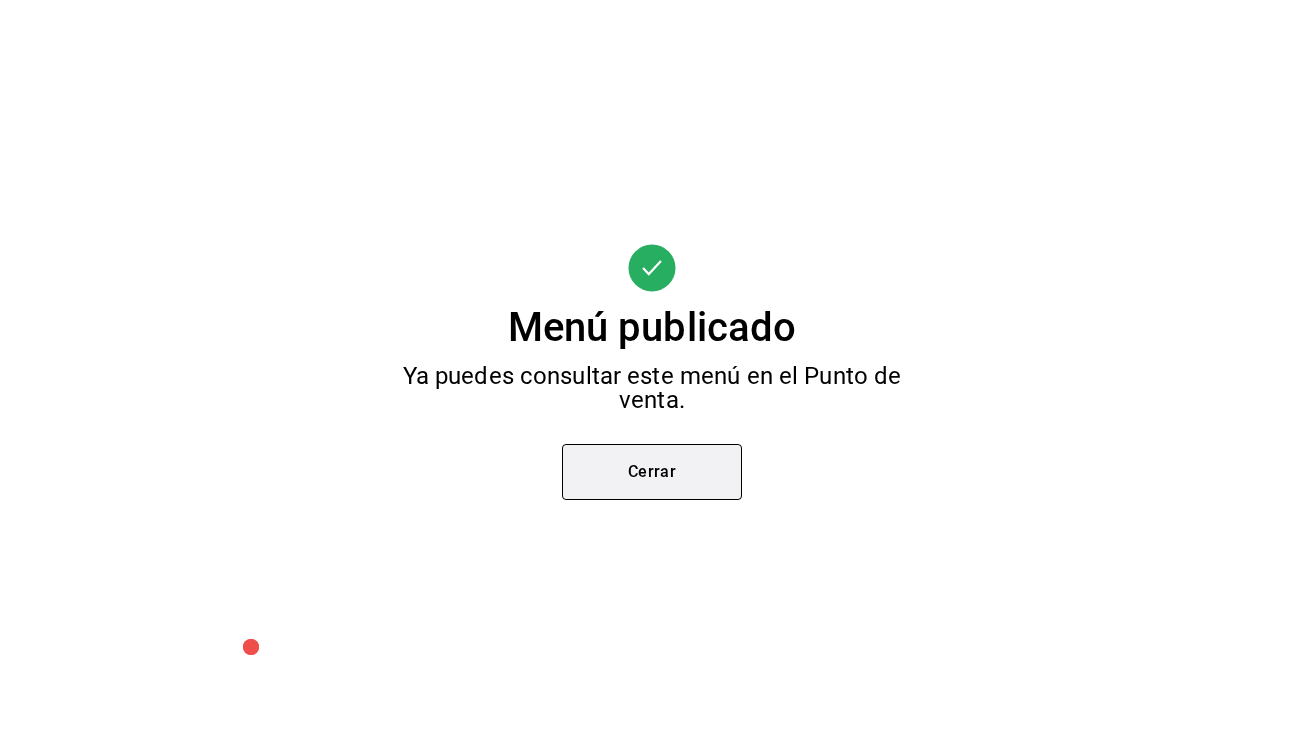 click on "Cerrar" at bounding box center [652, 472] 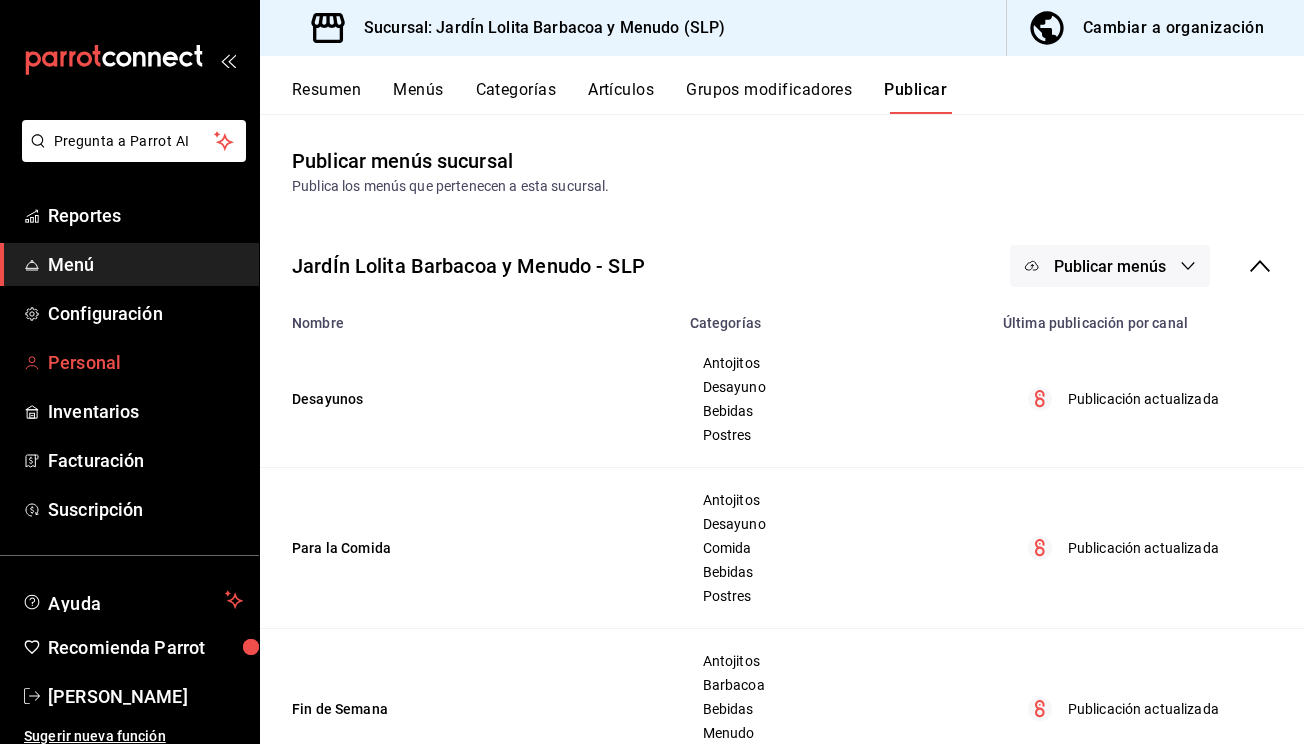 click on "Personal" at bounding box center (145, 362) 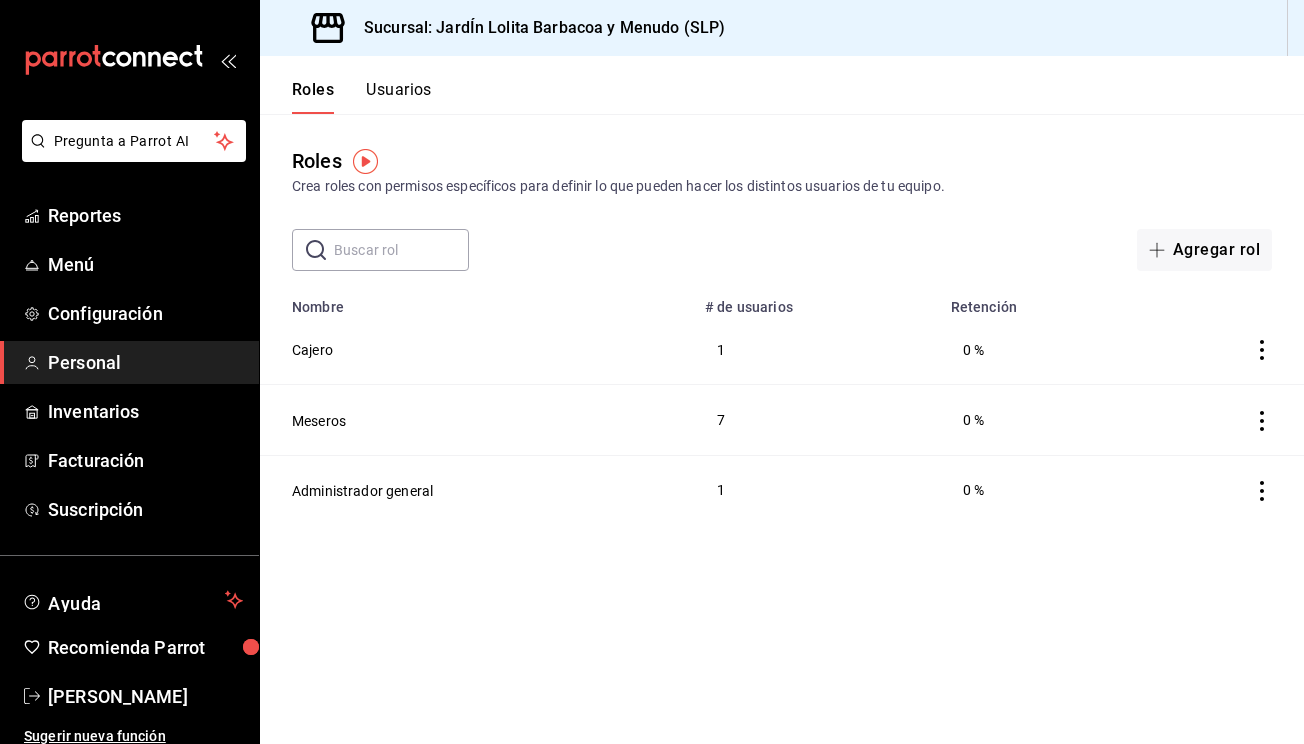 click 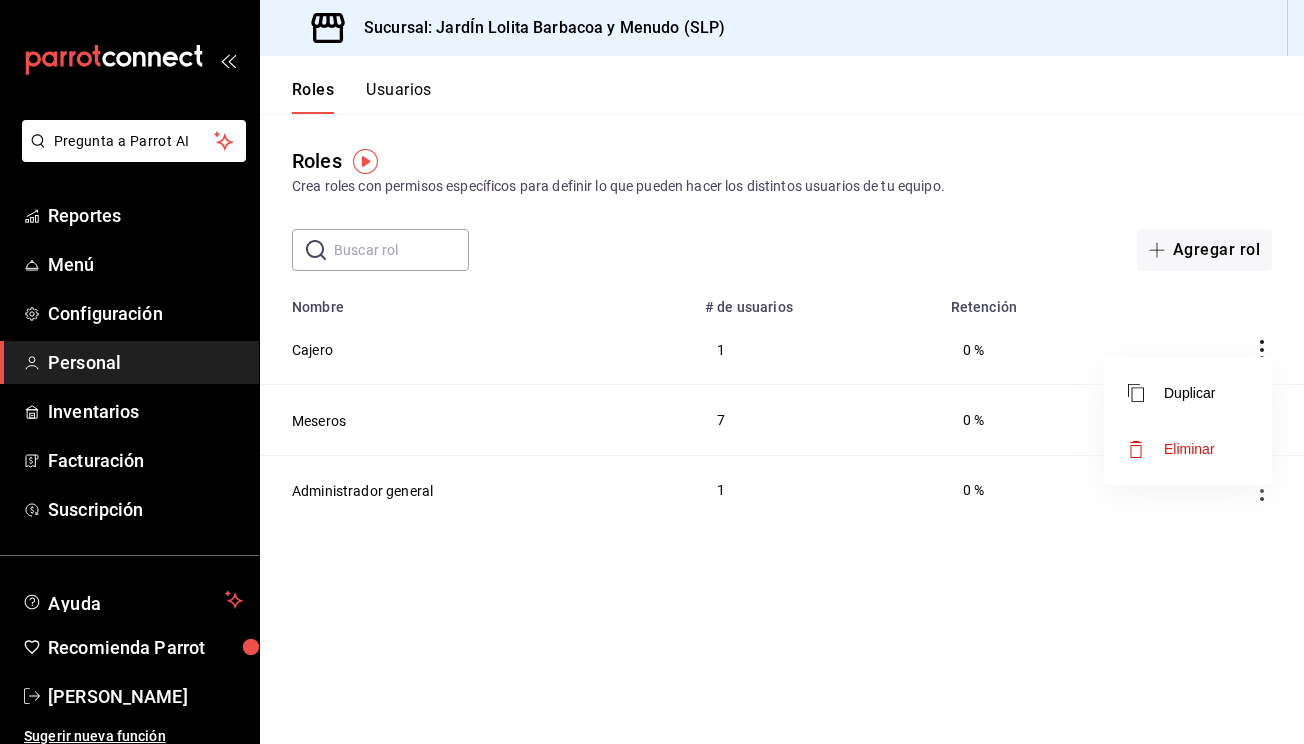 click at bounding box center [652, 372] 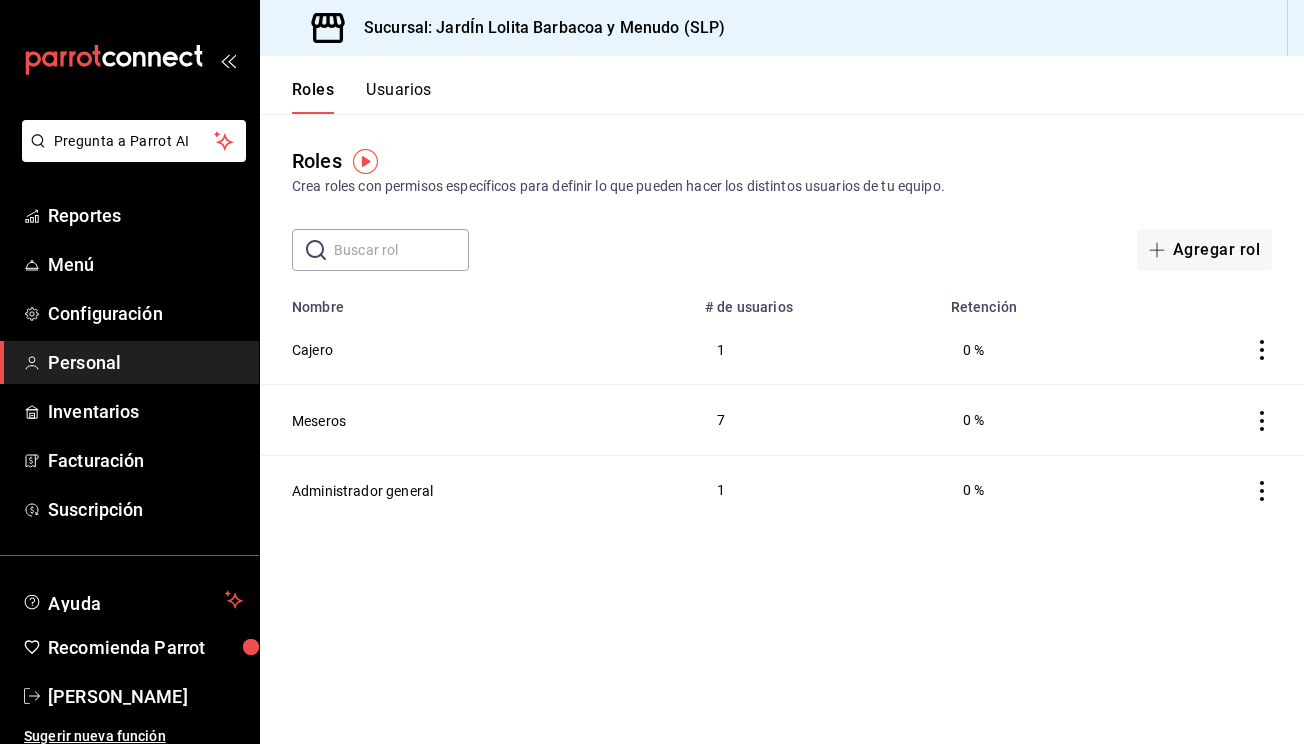 click on "Usuarios" at bounding box center [399, 97] 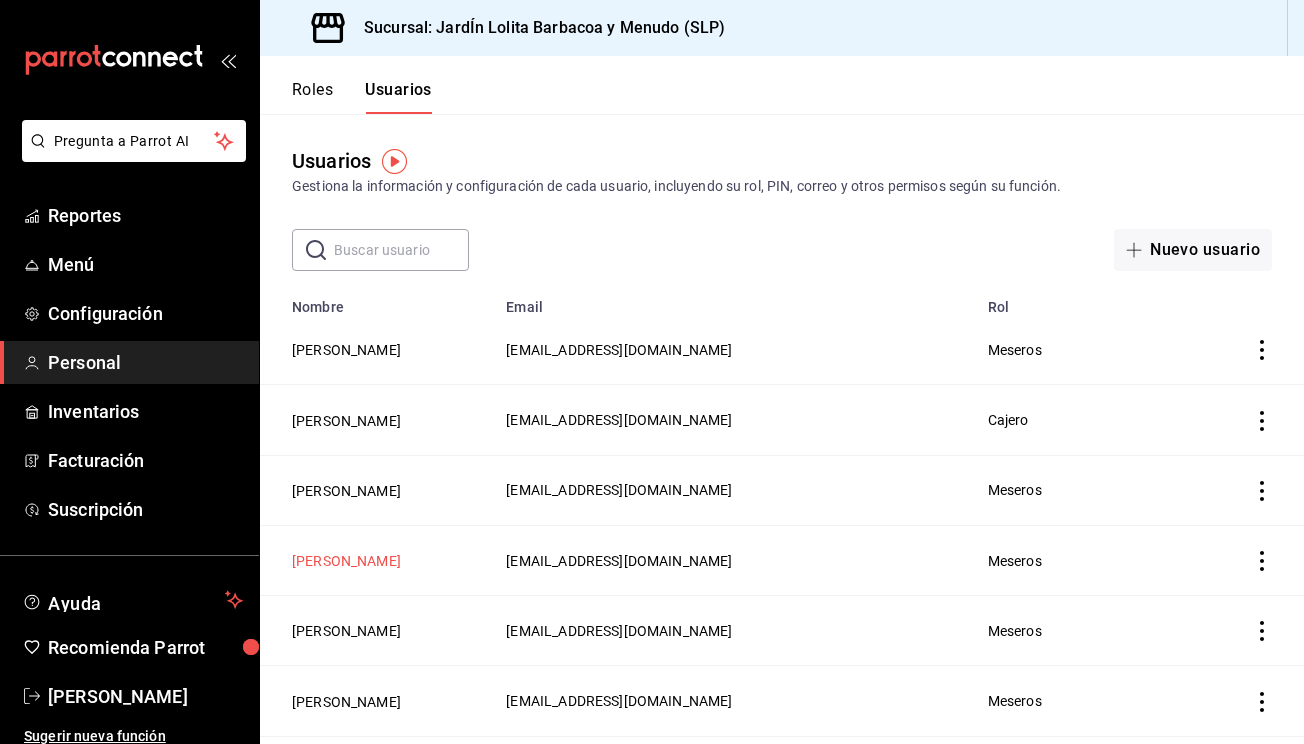 click on "[PERSON_NAME]" at bounding box center (346, 561) 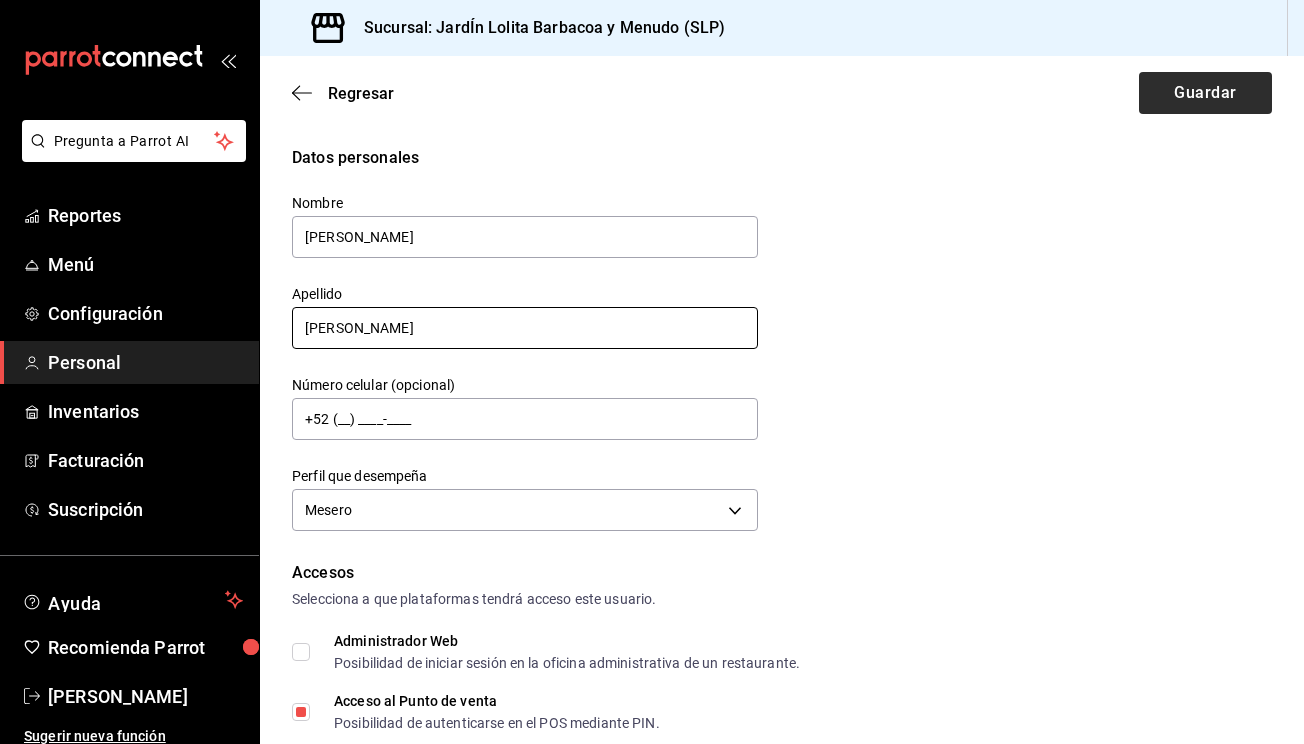 type on "[PERSON_NAME]" 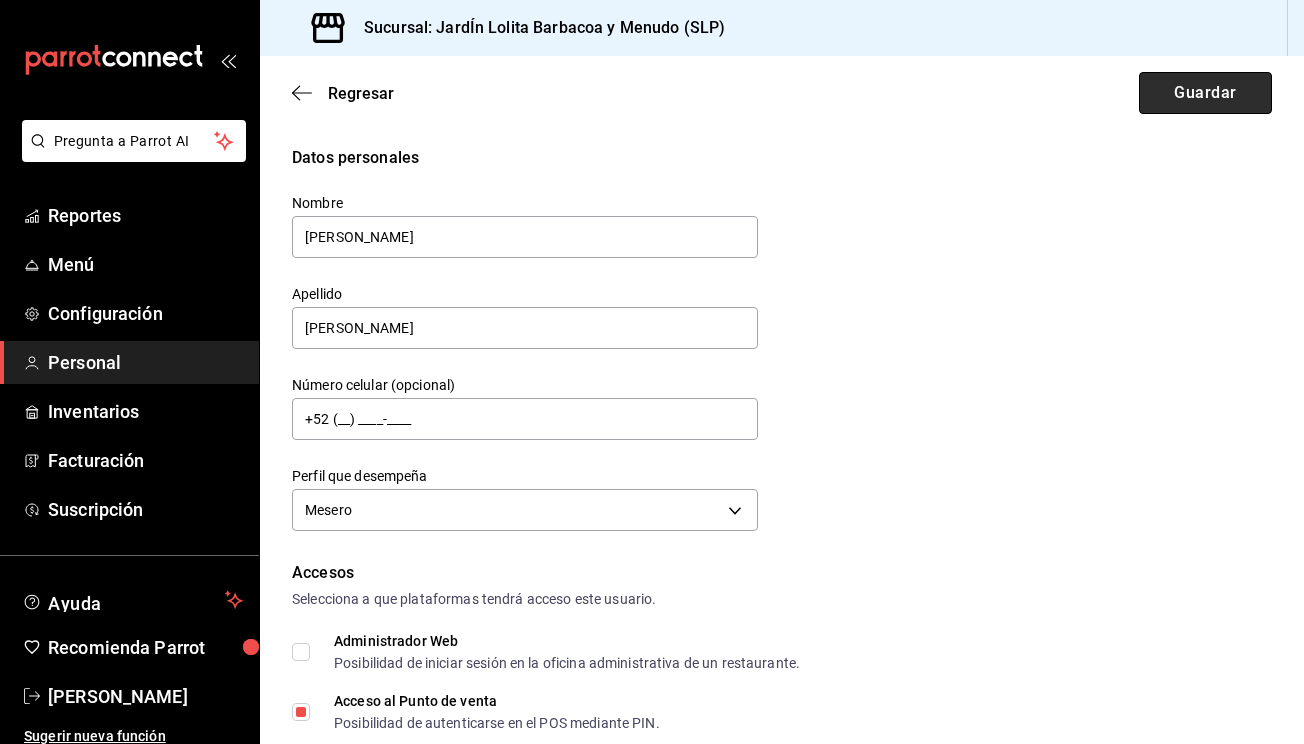 click on "Guardar" at bounding box center (1205, 93) 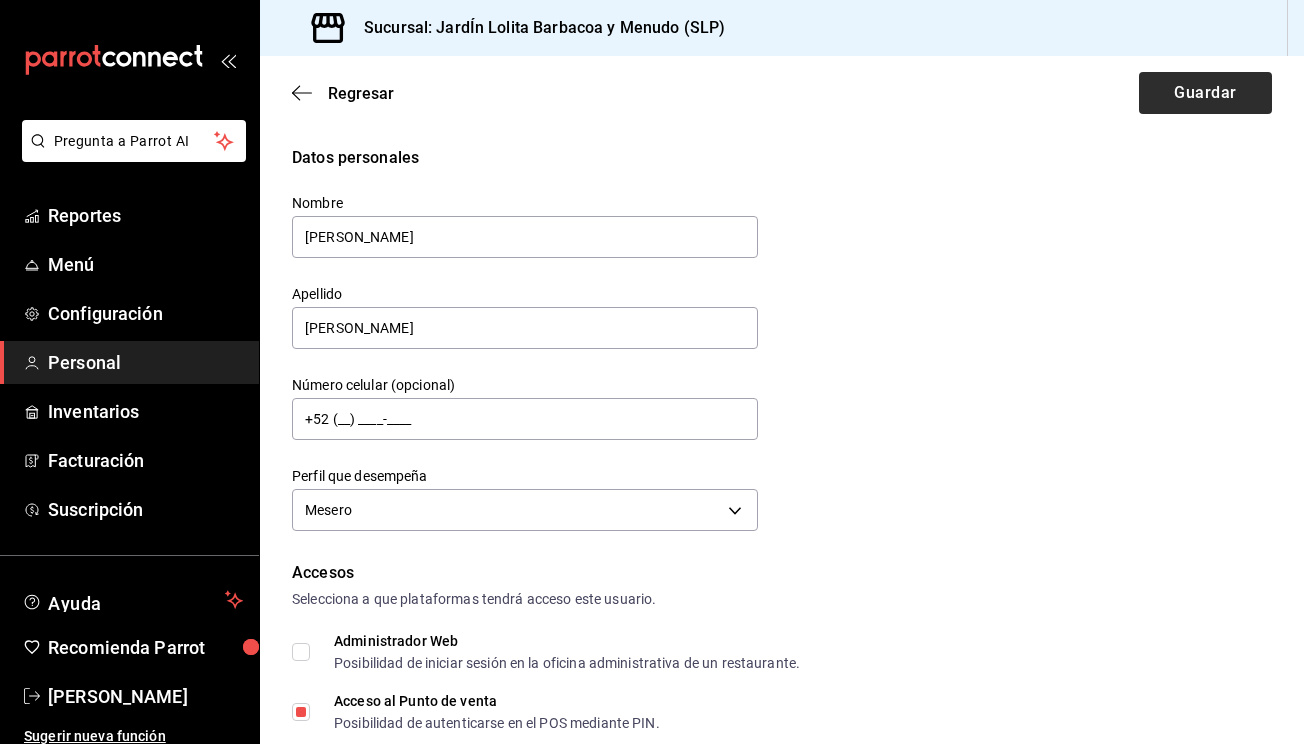 scroll, scrollTop: 637, scrollLeft: 0, axis: vertical 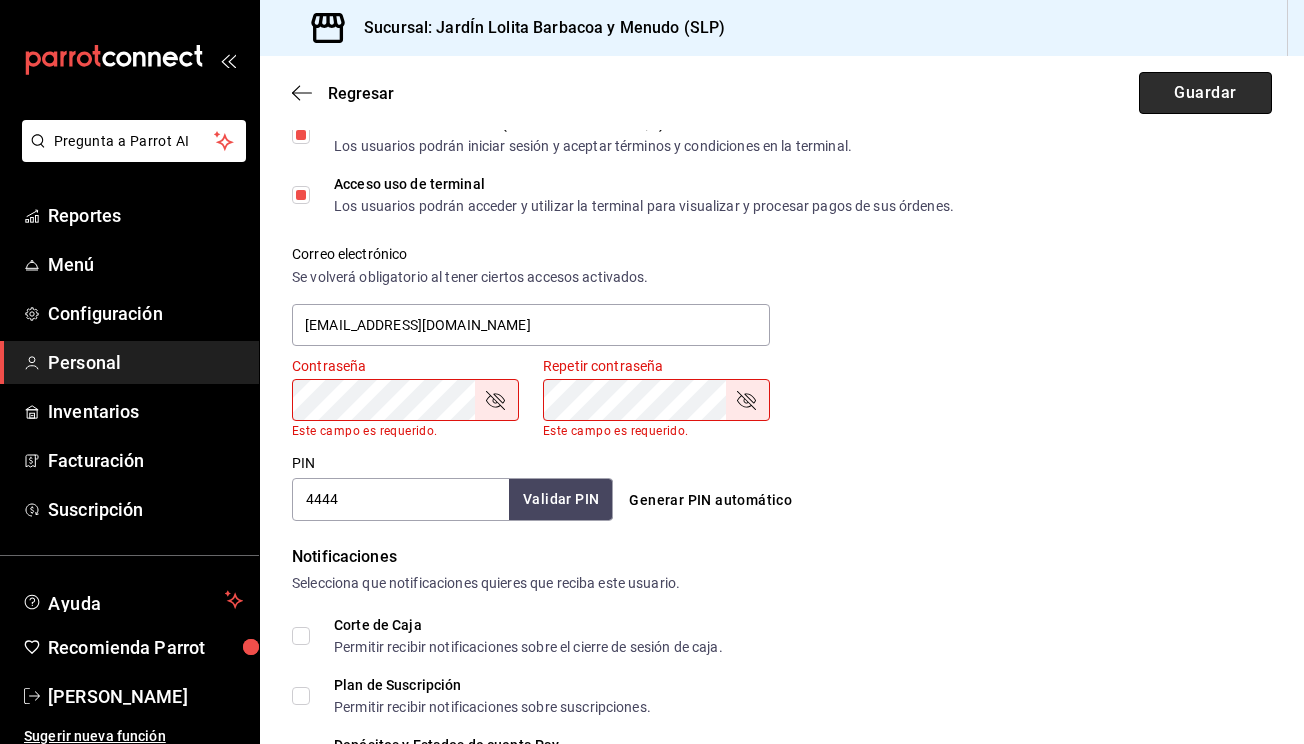 click on "Guardar" at bounding box center (1205, 93) 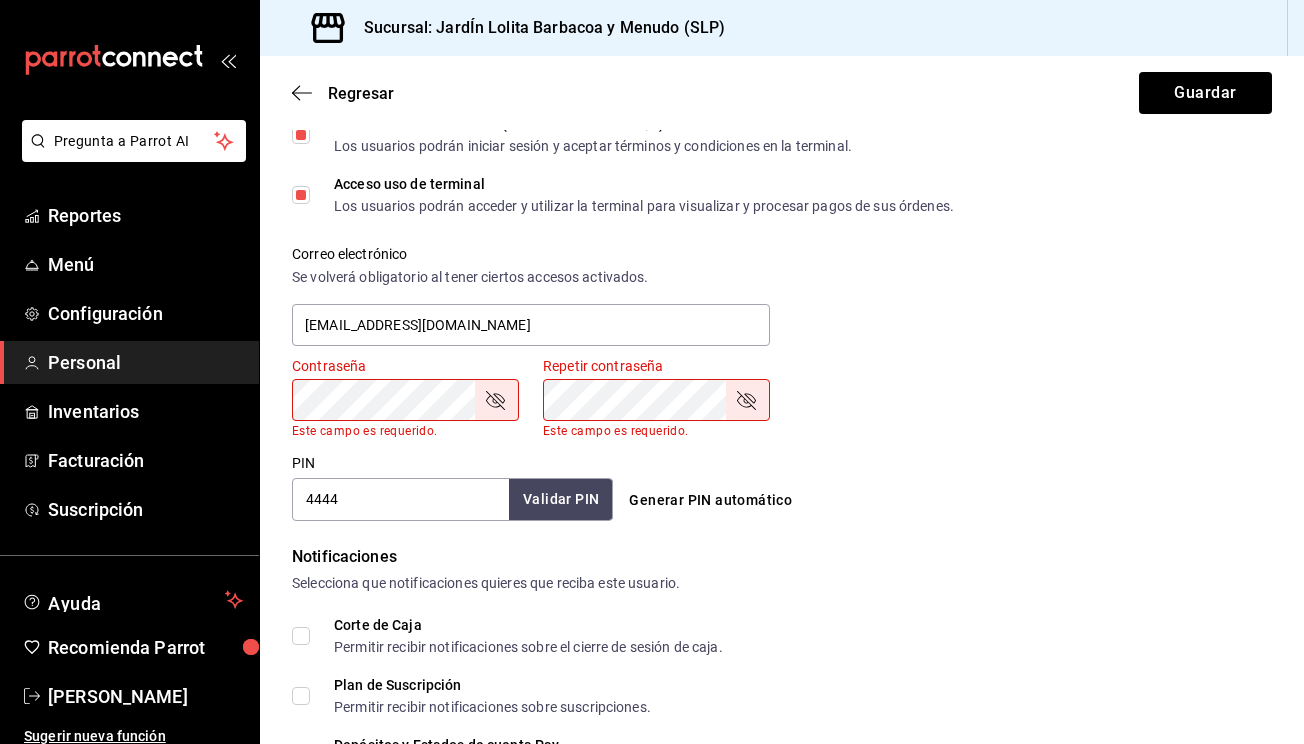 click on "Iniciar sesión en terminal (correo electrónico o QR) Los usuarios podrán iniciar sesión y aceptar términos y condiciones en la terminal." at bounding box center (301, 135) 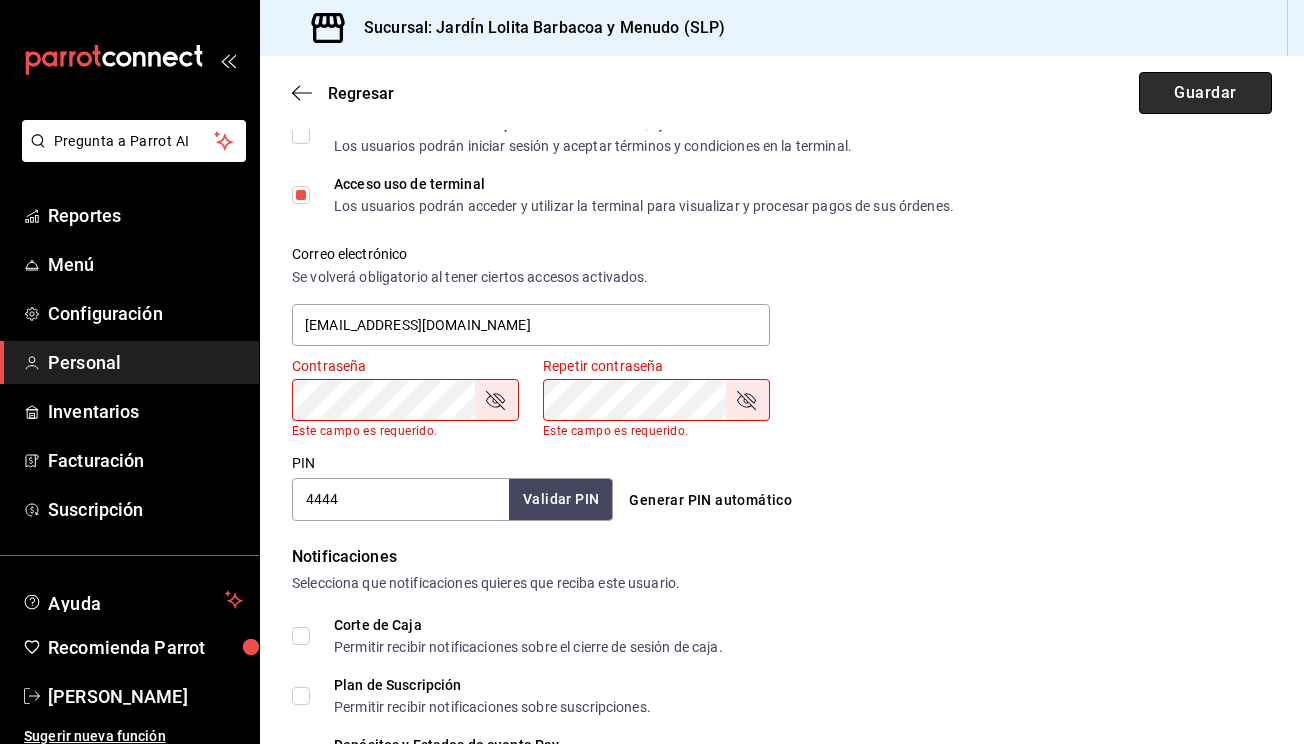 click on "Guardar" at bounding box center (1205, 93) 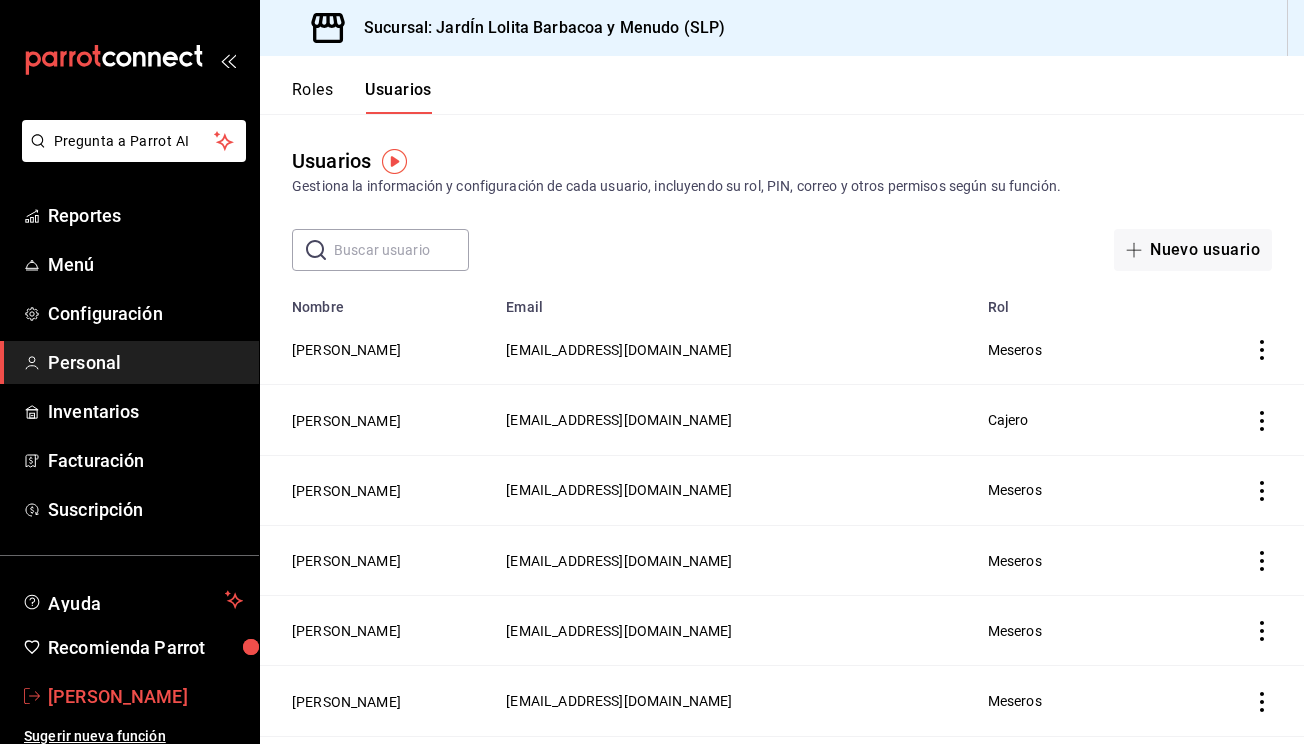 click on "[PERSON_NAME]" at bounding box center (145, 696) 